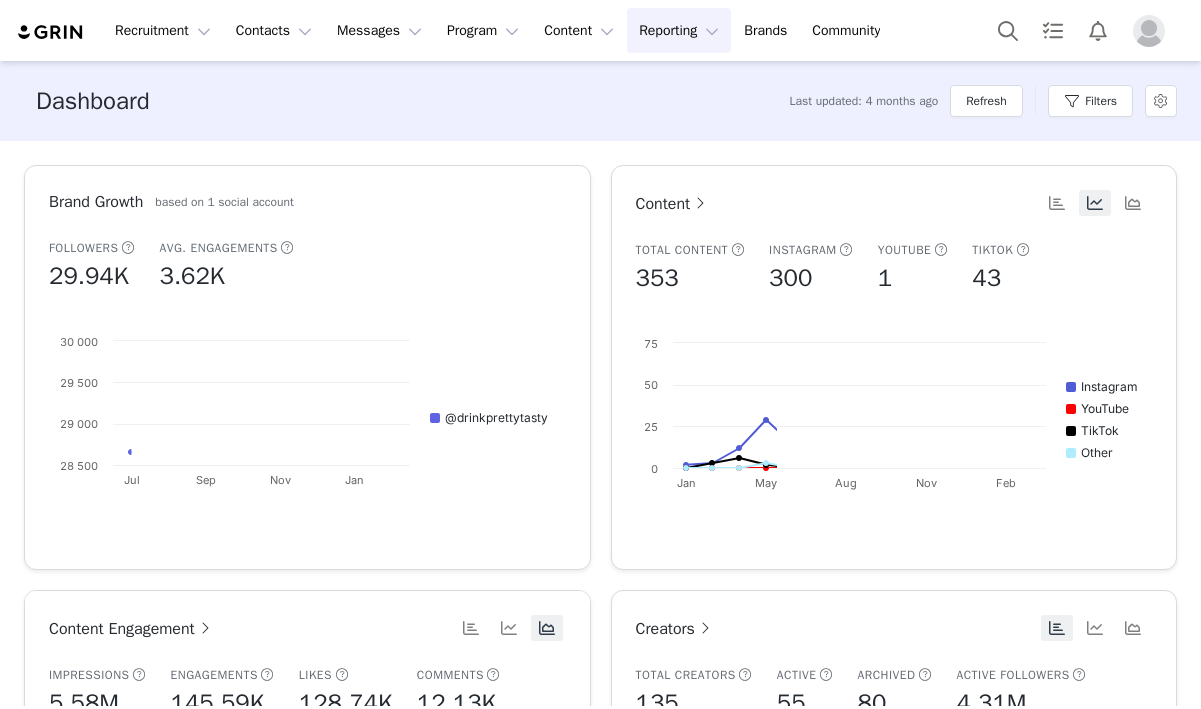 scroll, scrollTop: 0, scrollLeft: 0, axis: both 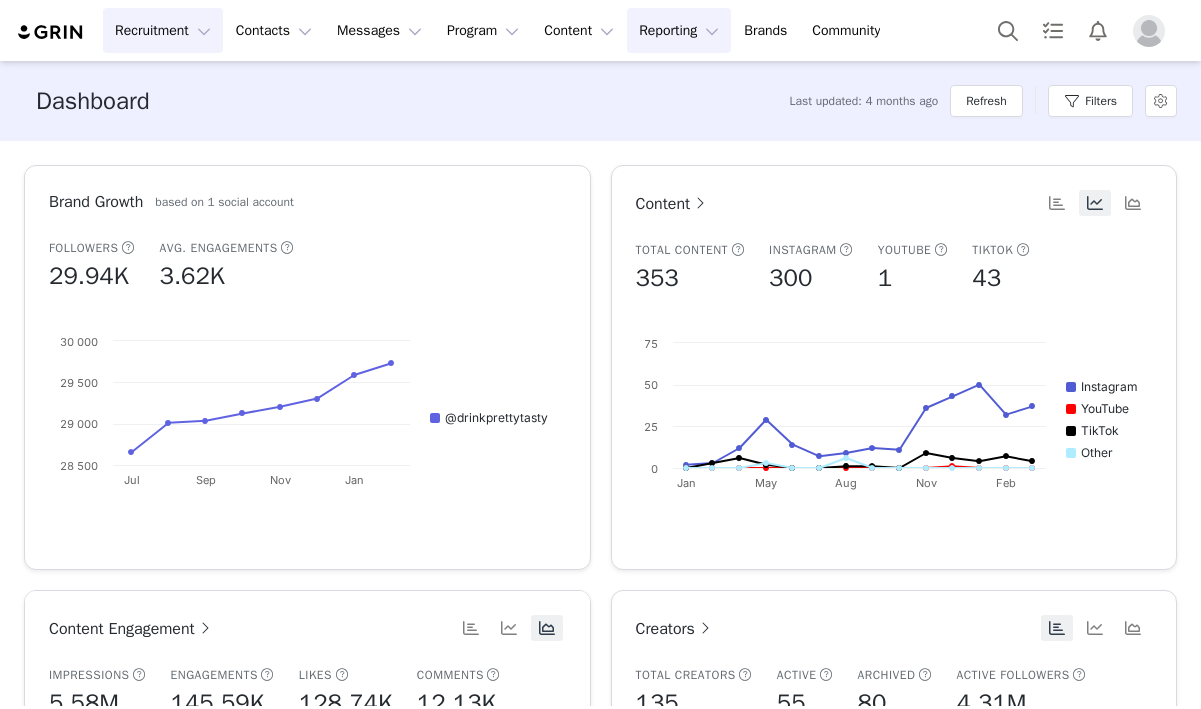 click on "Recruitment Recruitment" at bounding box center (163, 30) 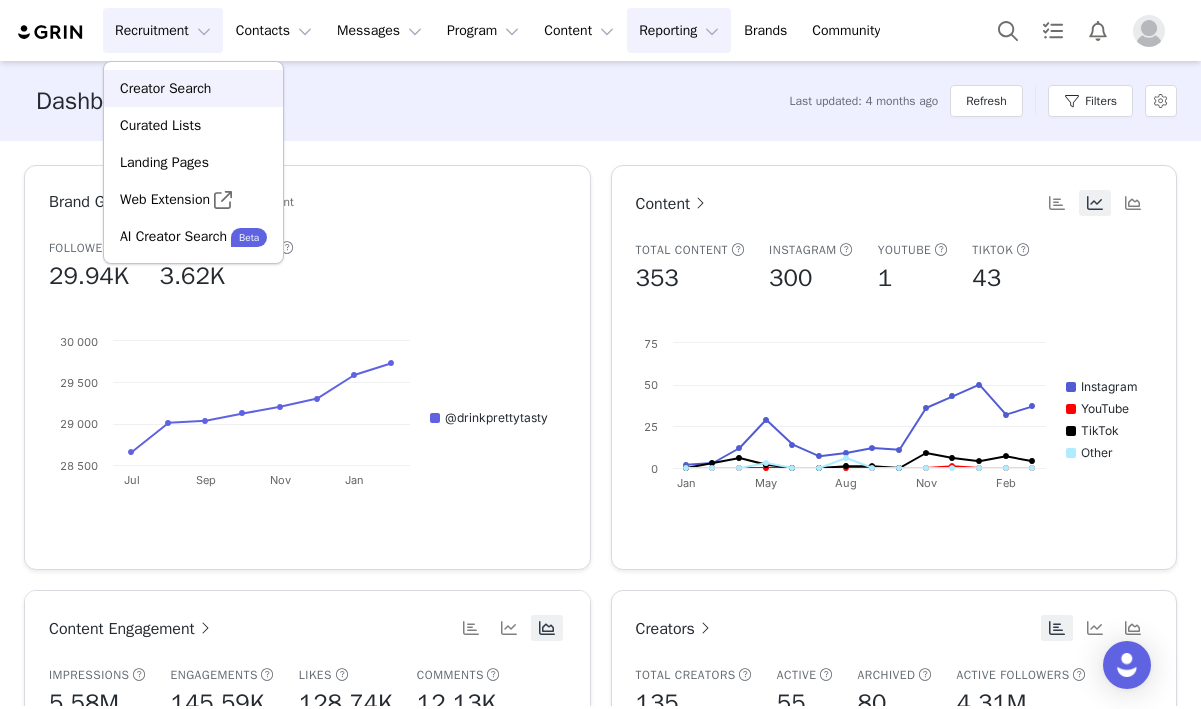 click on "Creator Search" at bounding box center (165, 88) 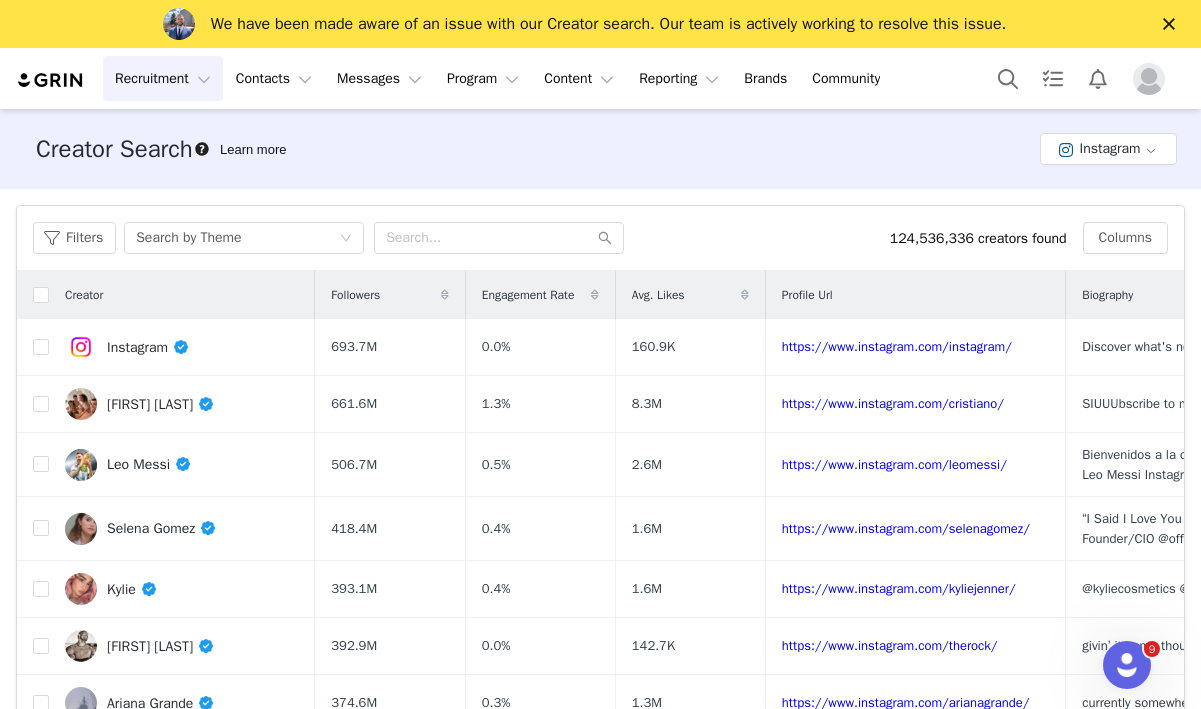 scroll, scrollTop: 0, scrollLeft: 0, axis: both 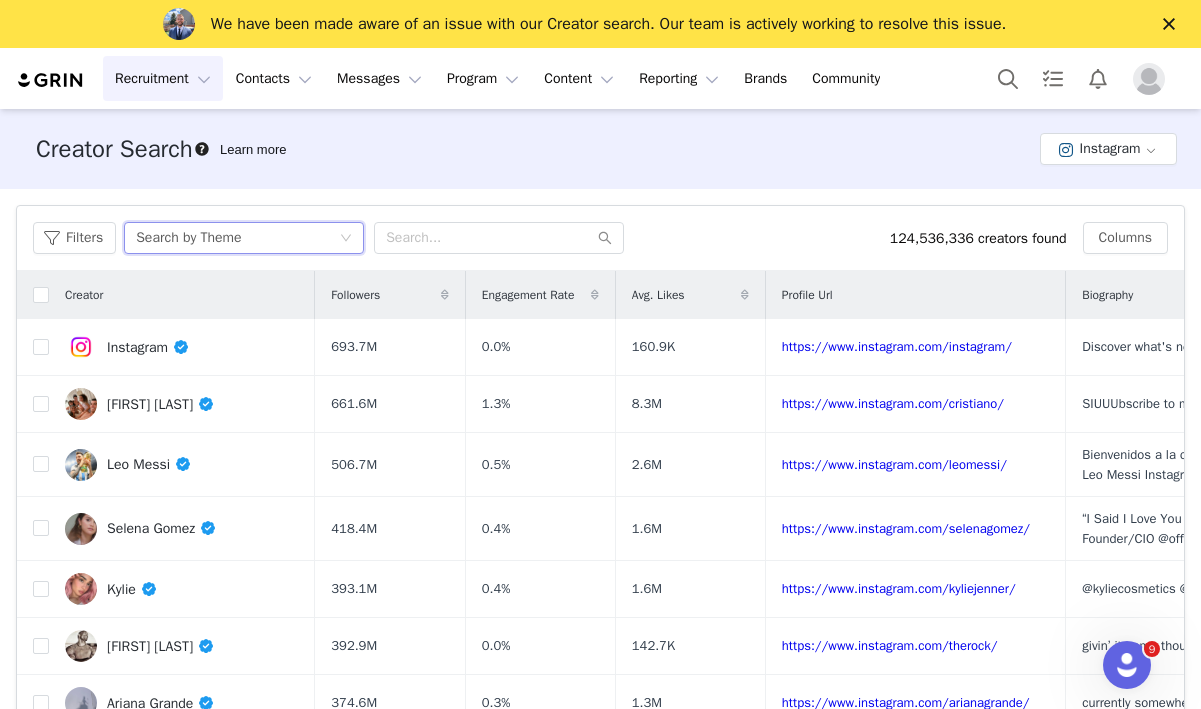 click on "Search by Theme" at bounding box center (188, 238) 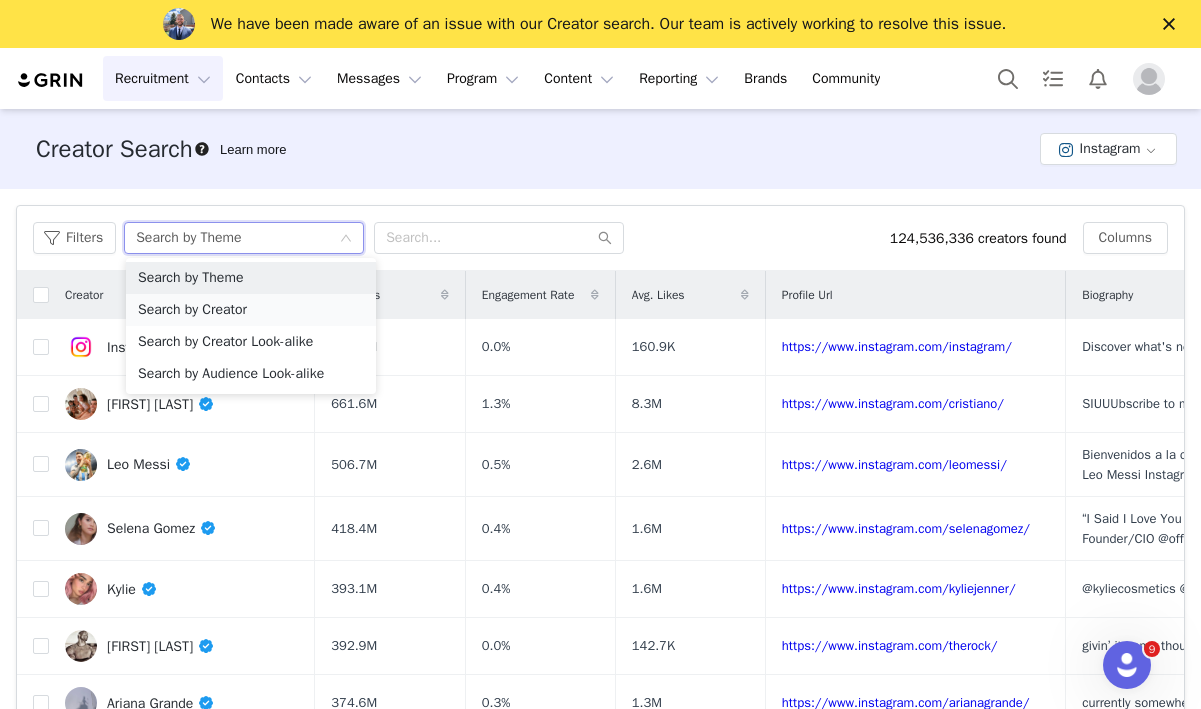 click on "Search by Creator" at bounding box center (251, 310) 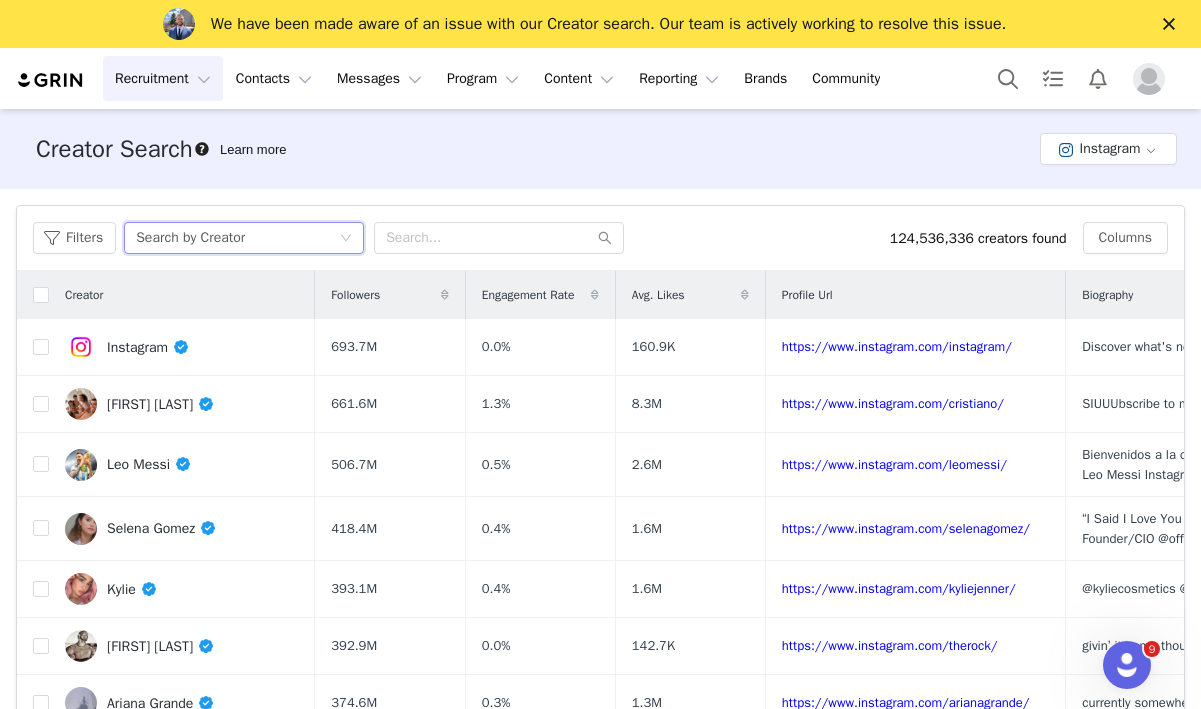 click on "Search by Creator" at bounding box center (190, 238) 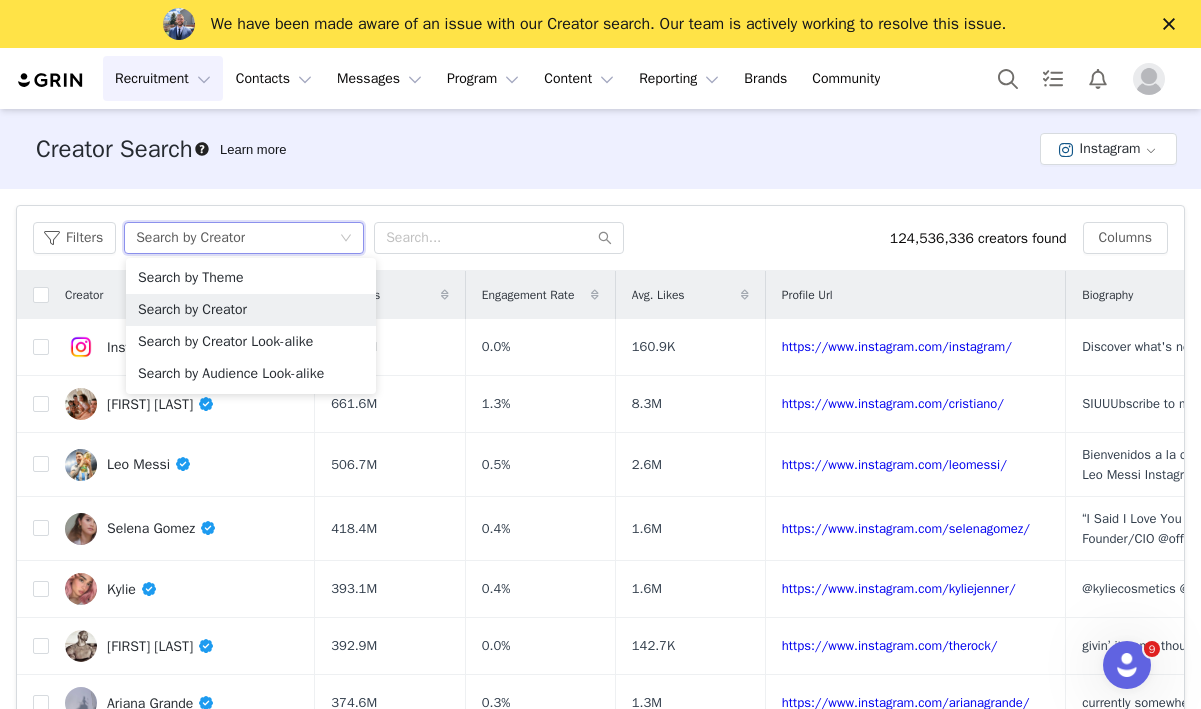 click on "Creator Search     Learn more Instagram" at bounding box center [600, 149] 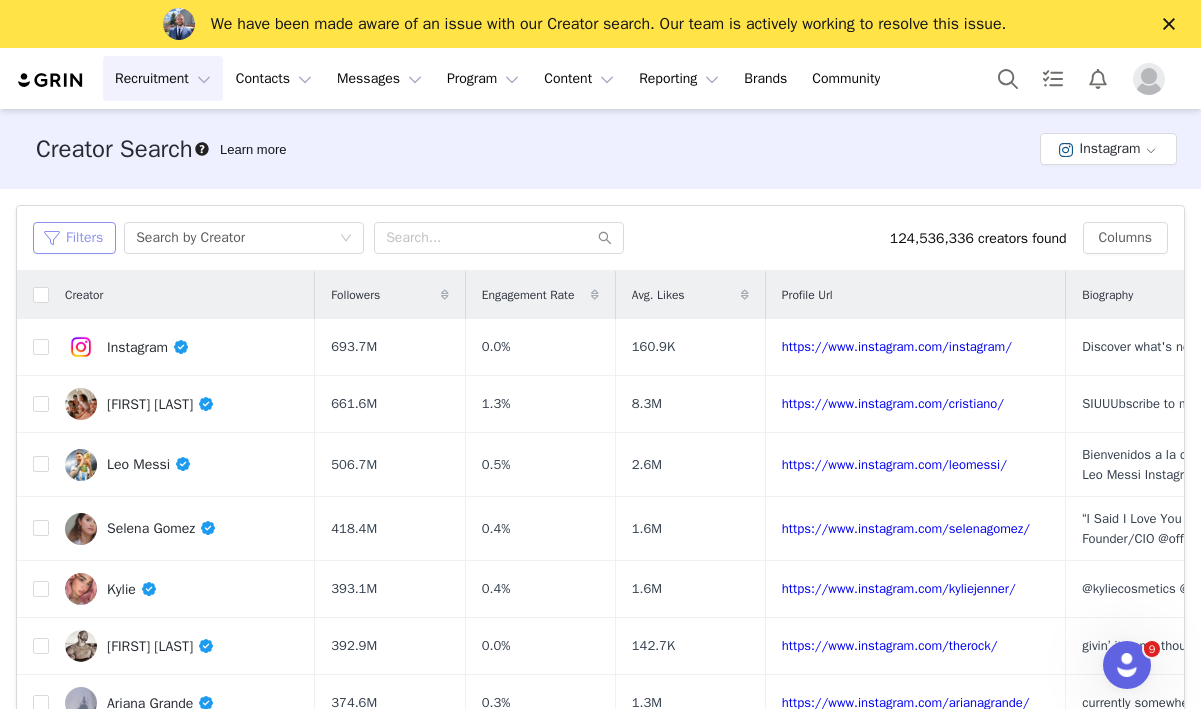 click on "Filters" at bounding box center (74, 238) 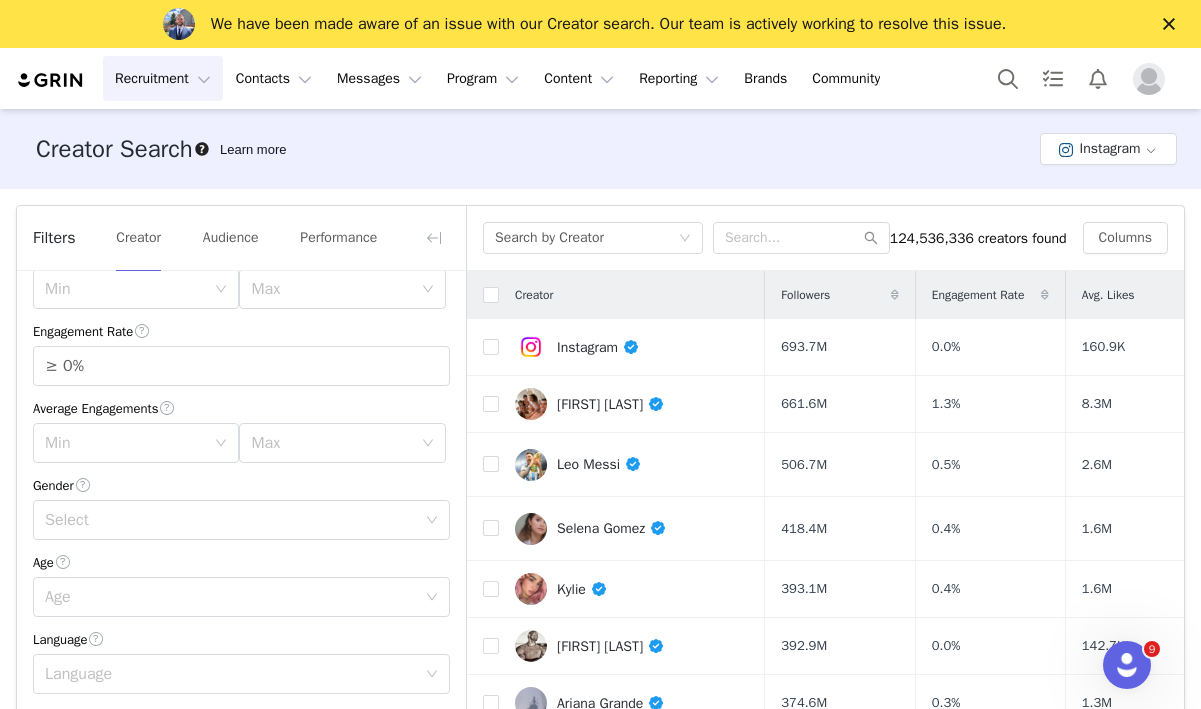 scroll, scrollTop: 184, scrollLeft: 0, axis: vertical 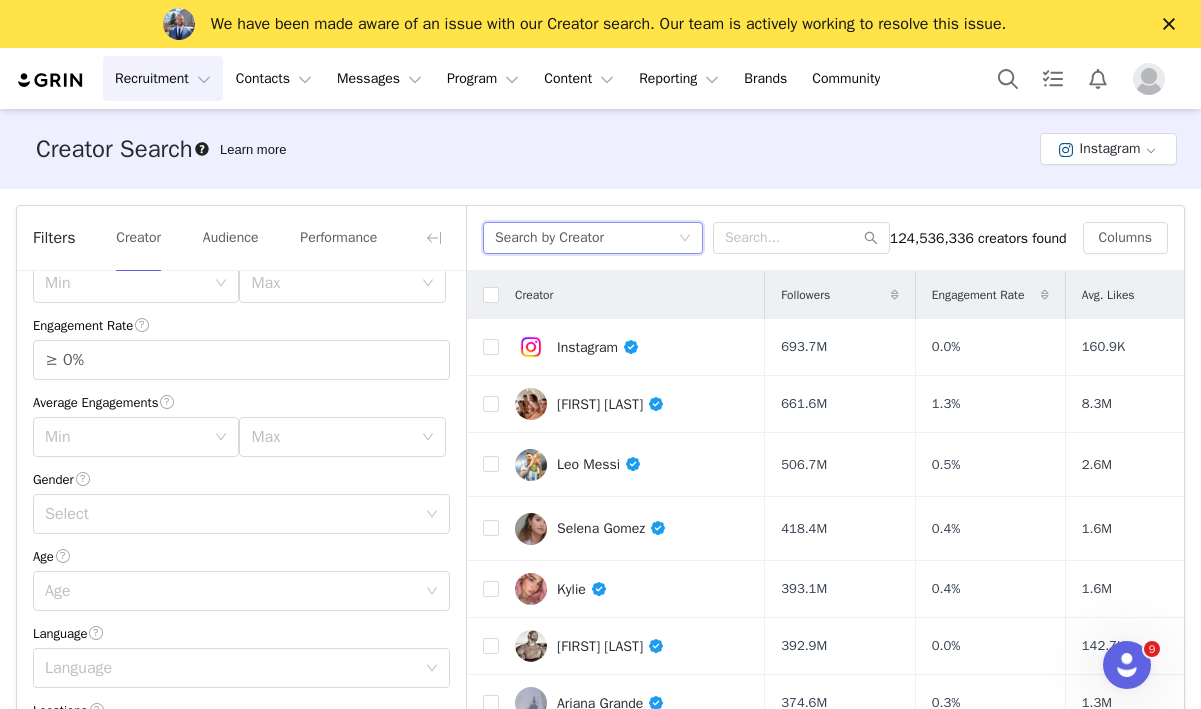 click on "Search by Creator" at bounding box center (549, 238) 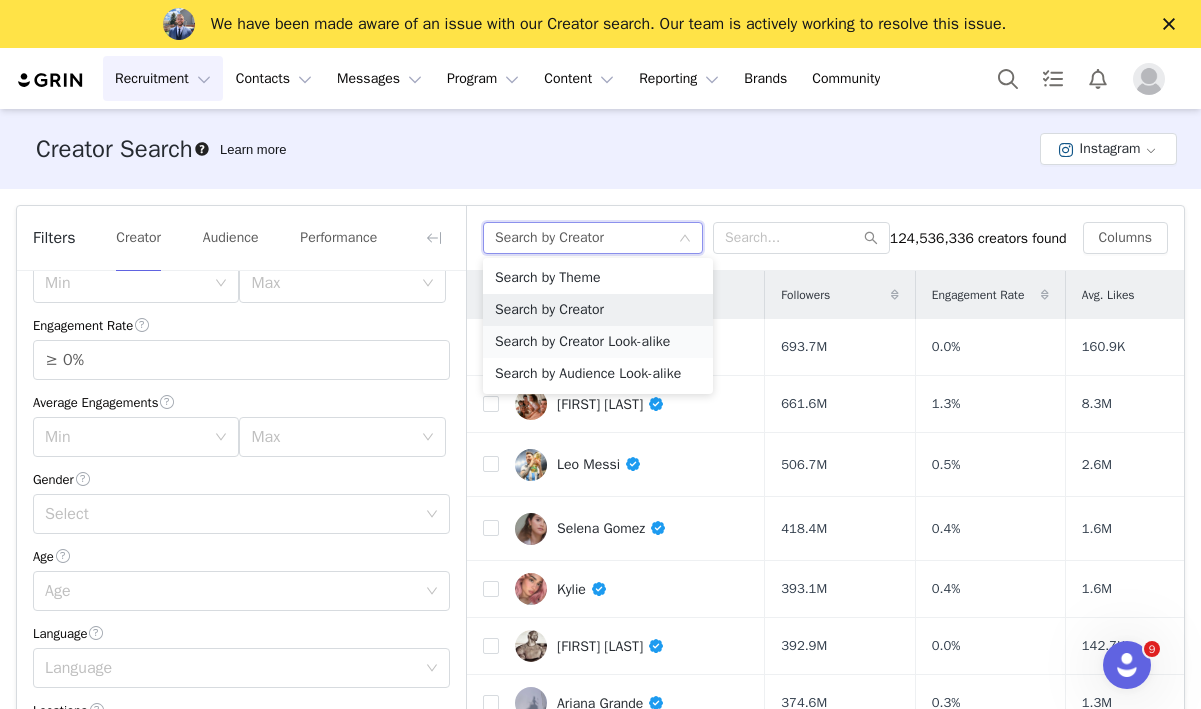 click on "Search by Creator Look-alike" at bounding box center (598, 342) 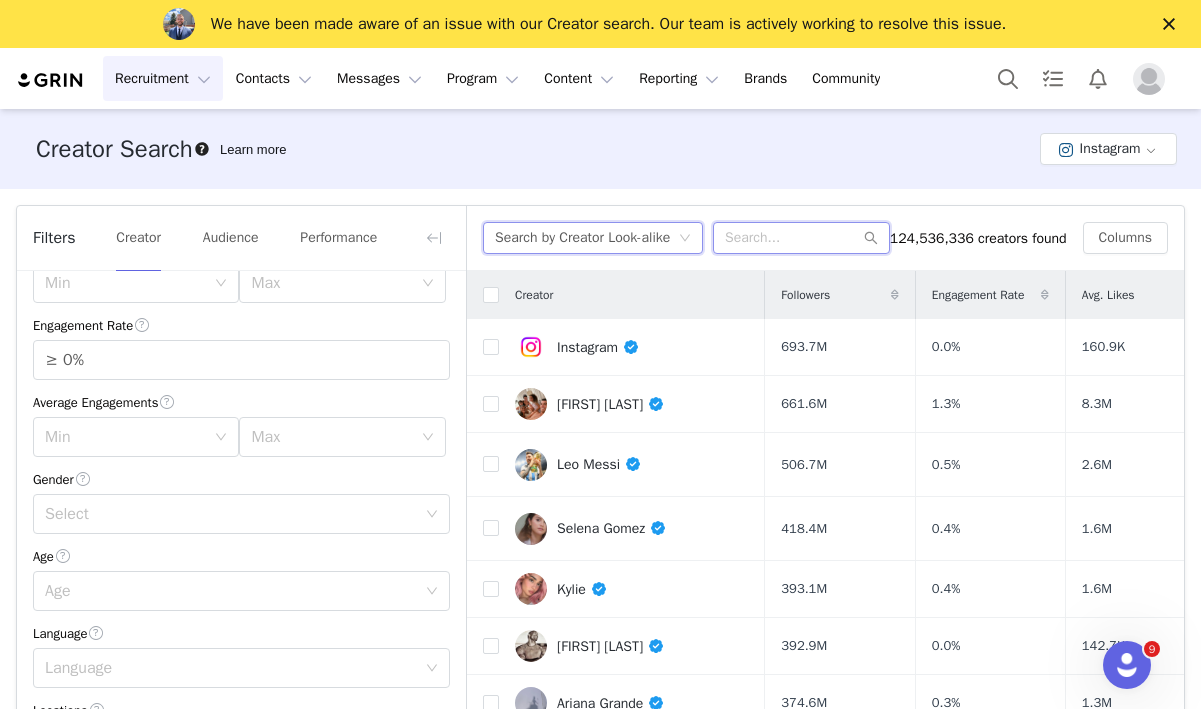 click at bounding box center [801, 238] 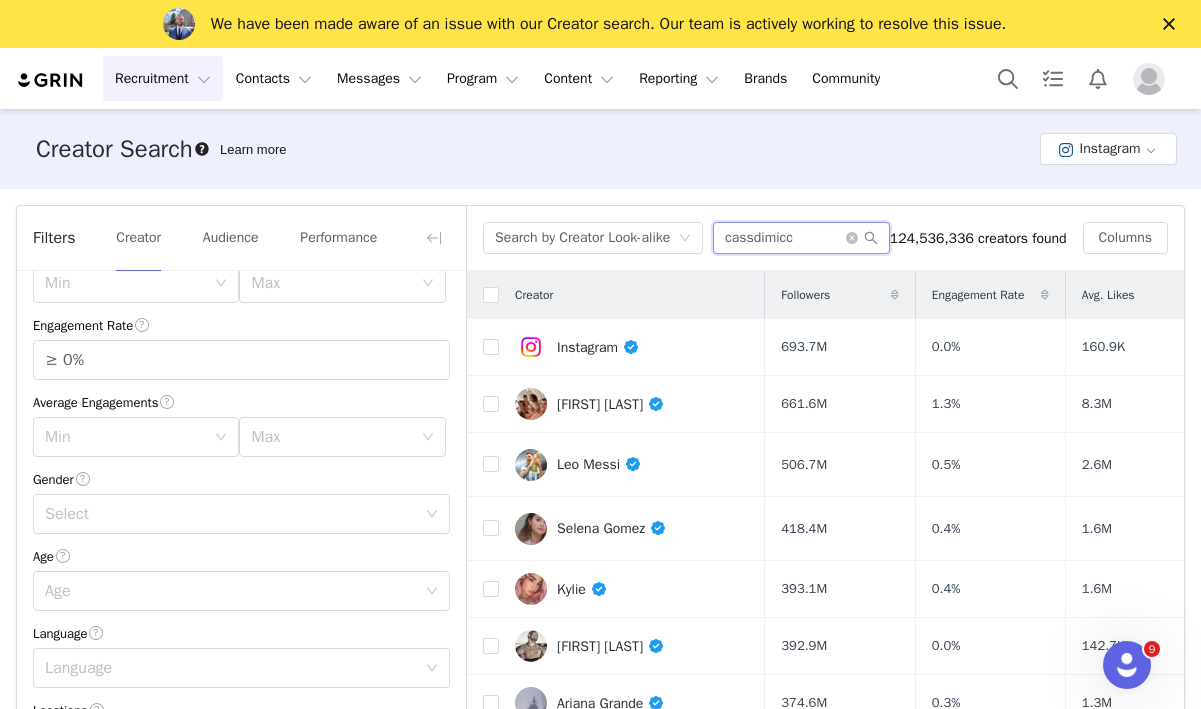 click on "cassdimicc" at bounding box center (801, 238) 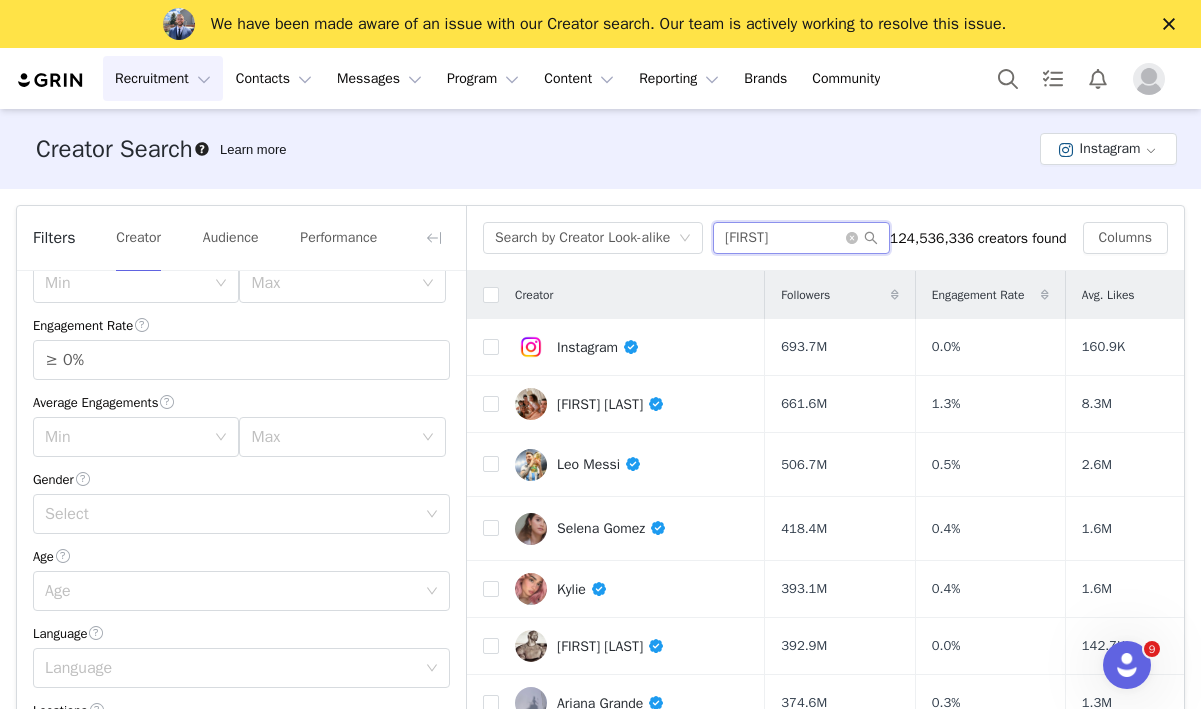 scroll, scrollTop: 0, scrollLeft: 10, axis: horizontal 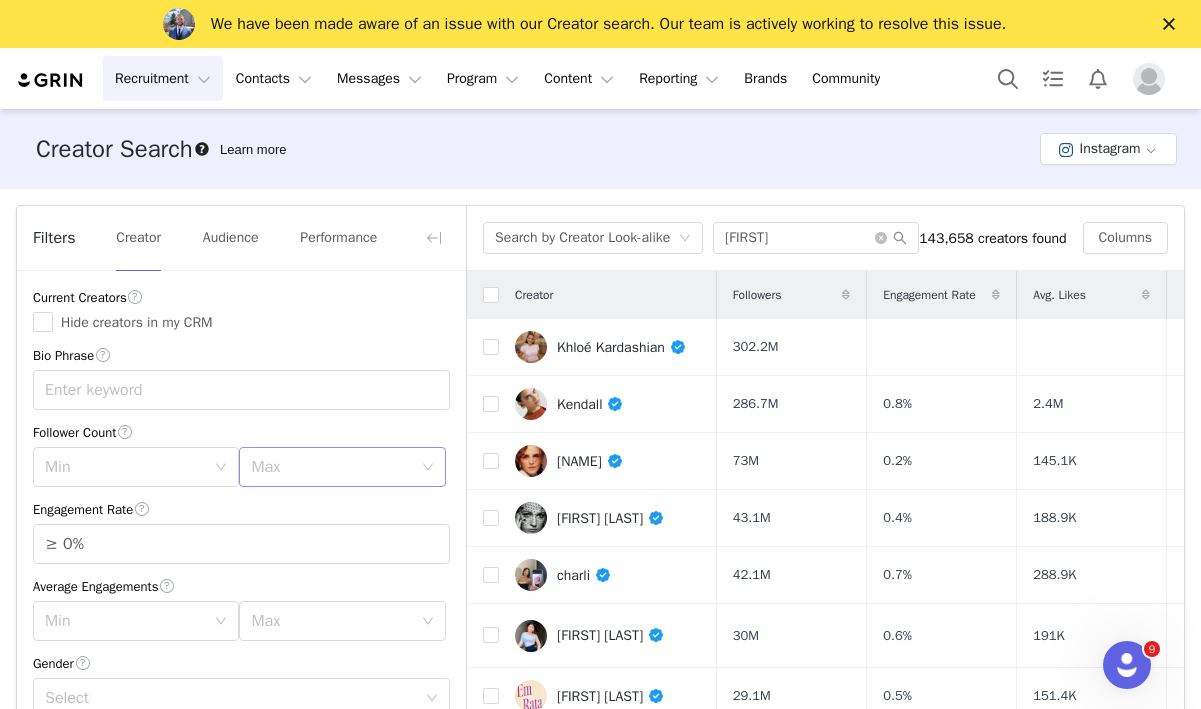 click on "Max" at bounding box center (331, 467) 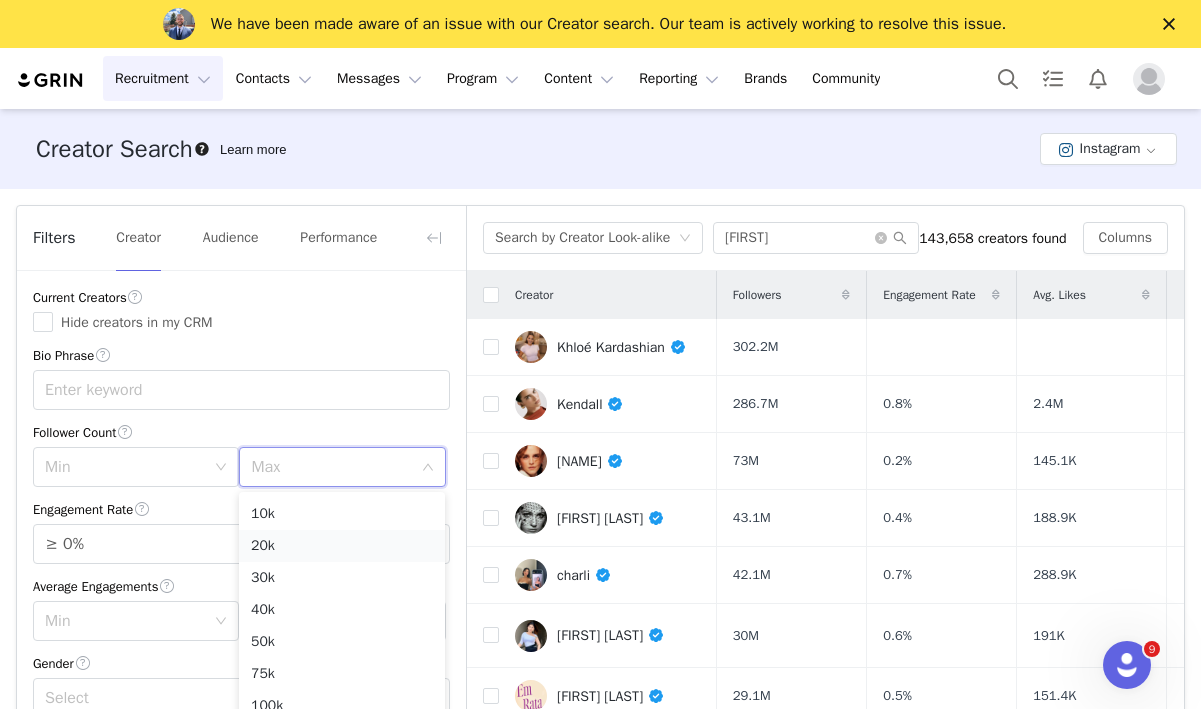 scroll, scrollTop: 142, scrollLeft: 0, axis: vertical 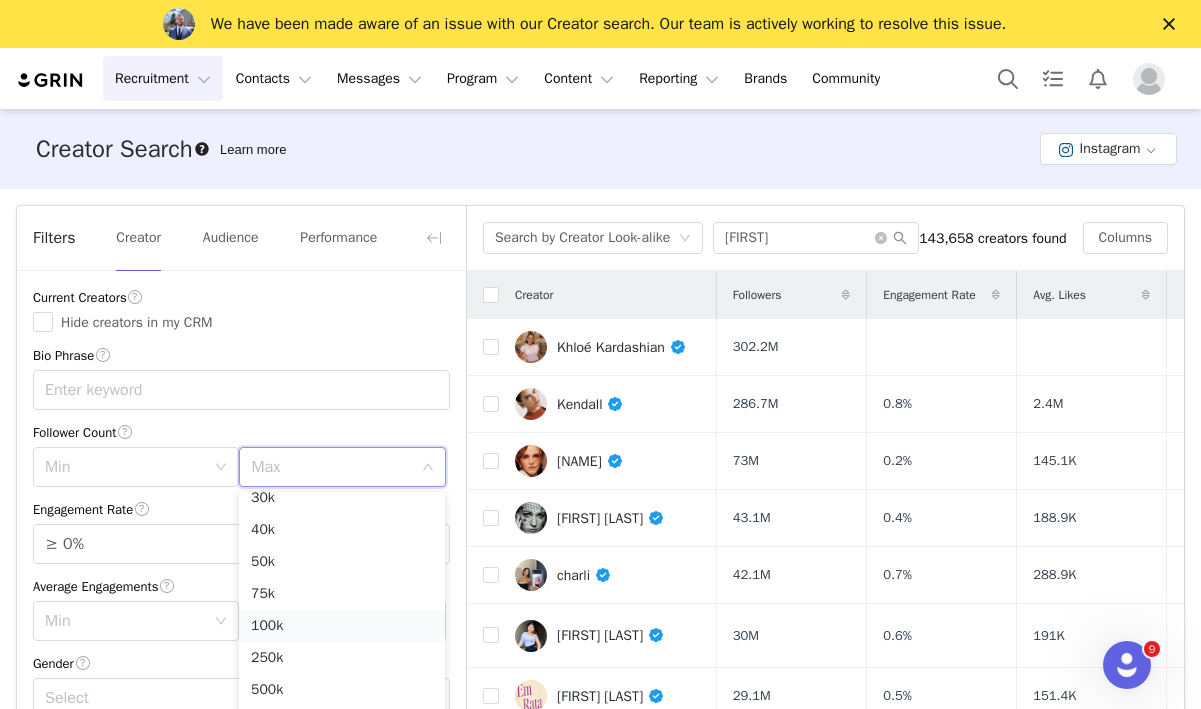 click on "100k" at bounding box center (342, 626) 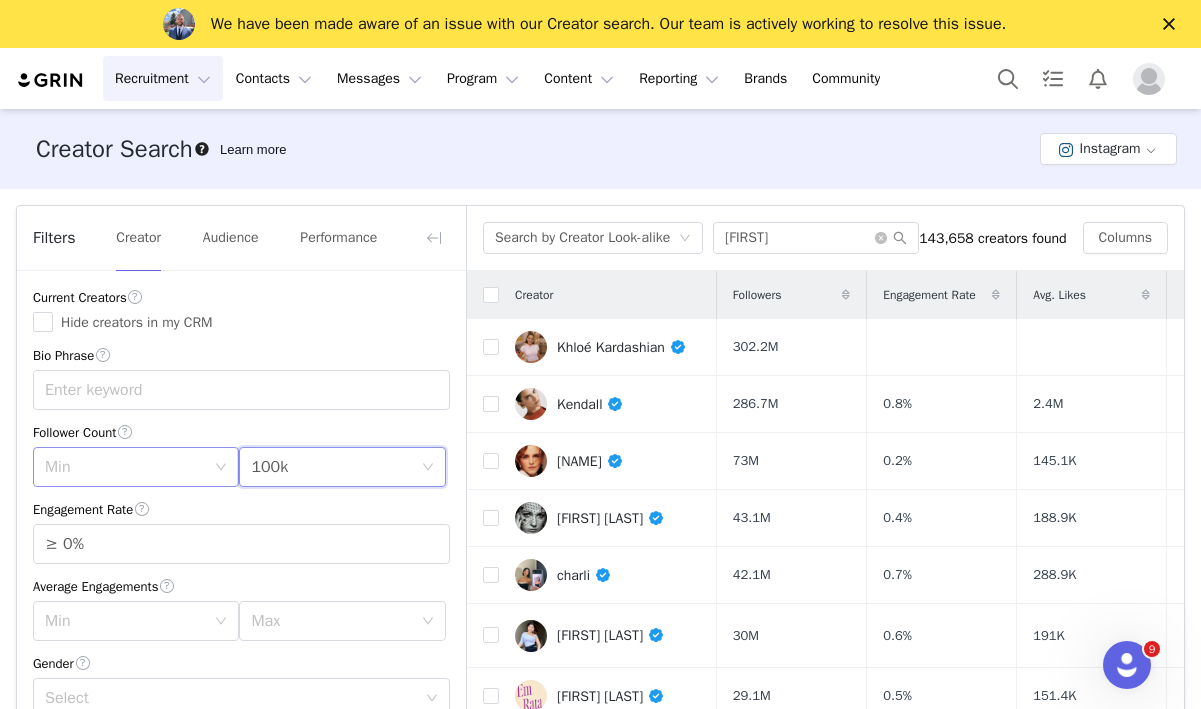 click on "Min" at bounding box center [136, 467] 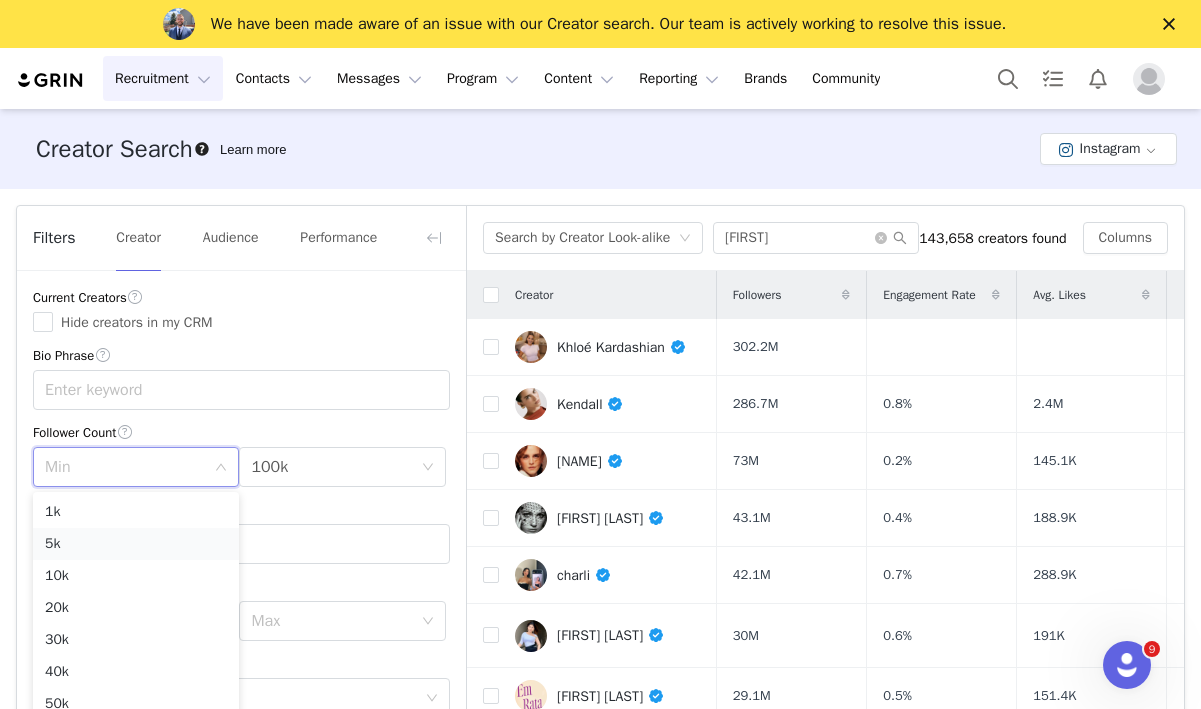 click on "5k" at bounding box center (136, 544) 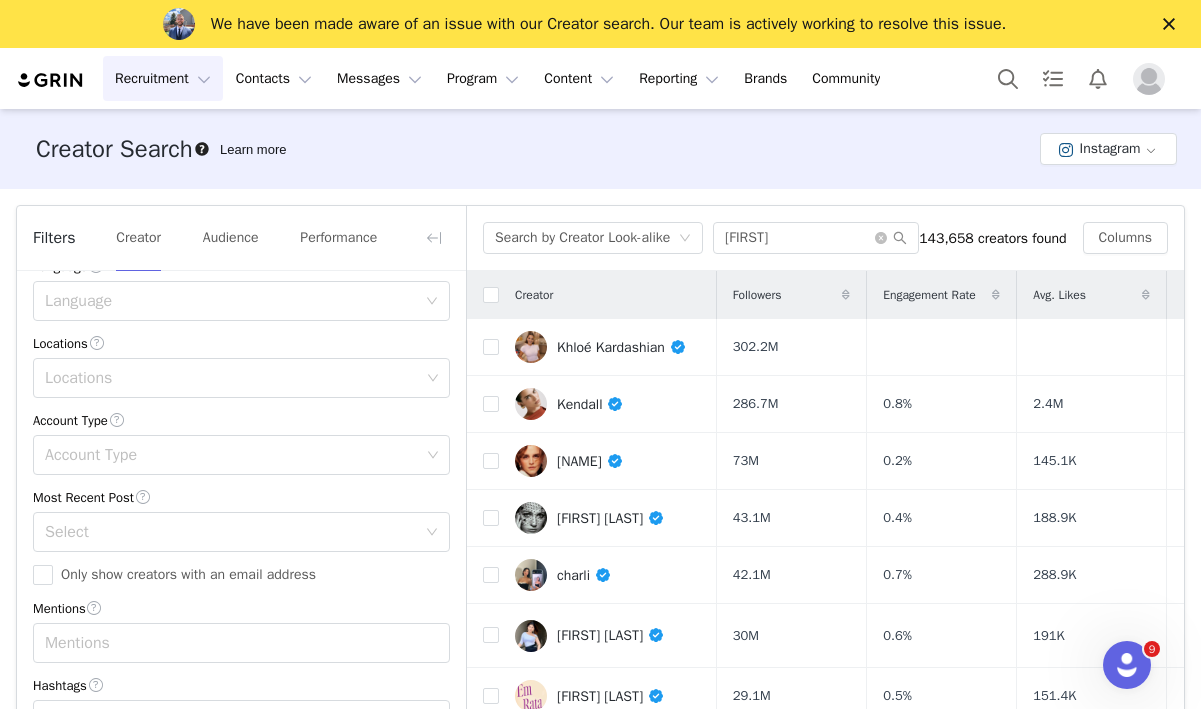 scroll, scrollTop: 653, scrollLeft: 0, axis: vertical 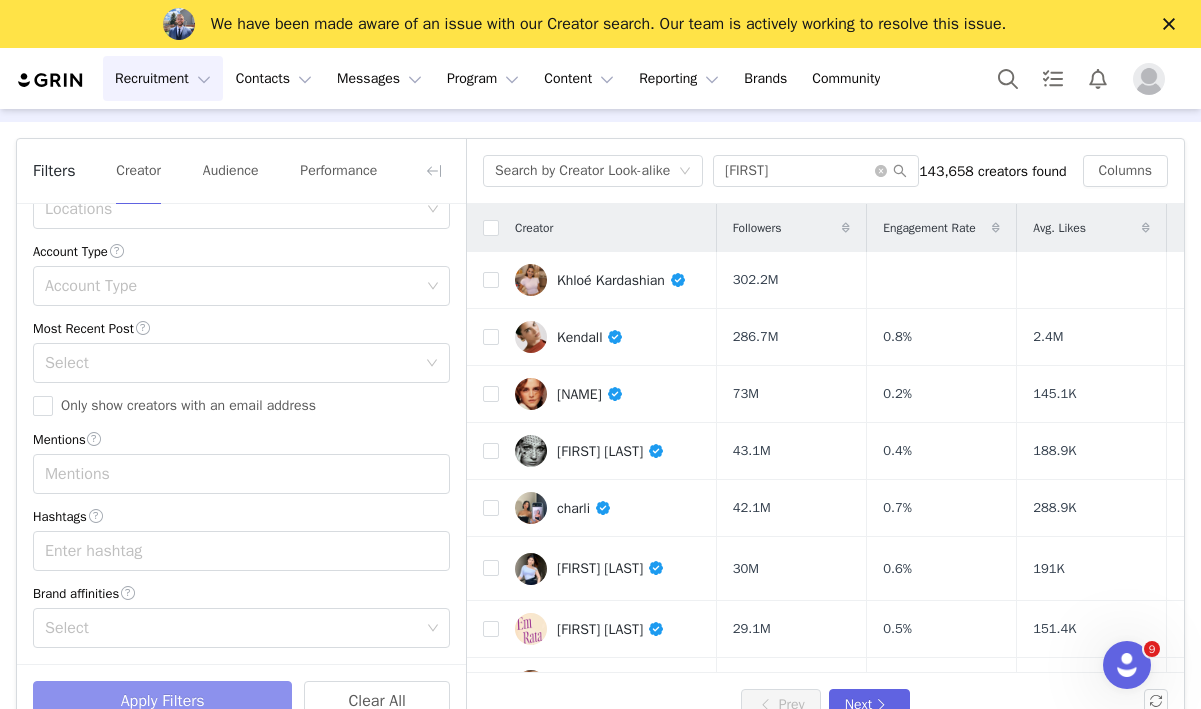 click on "Apply Filters" at bounding box center (162, 701) 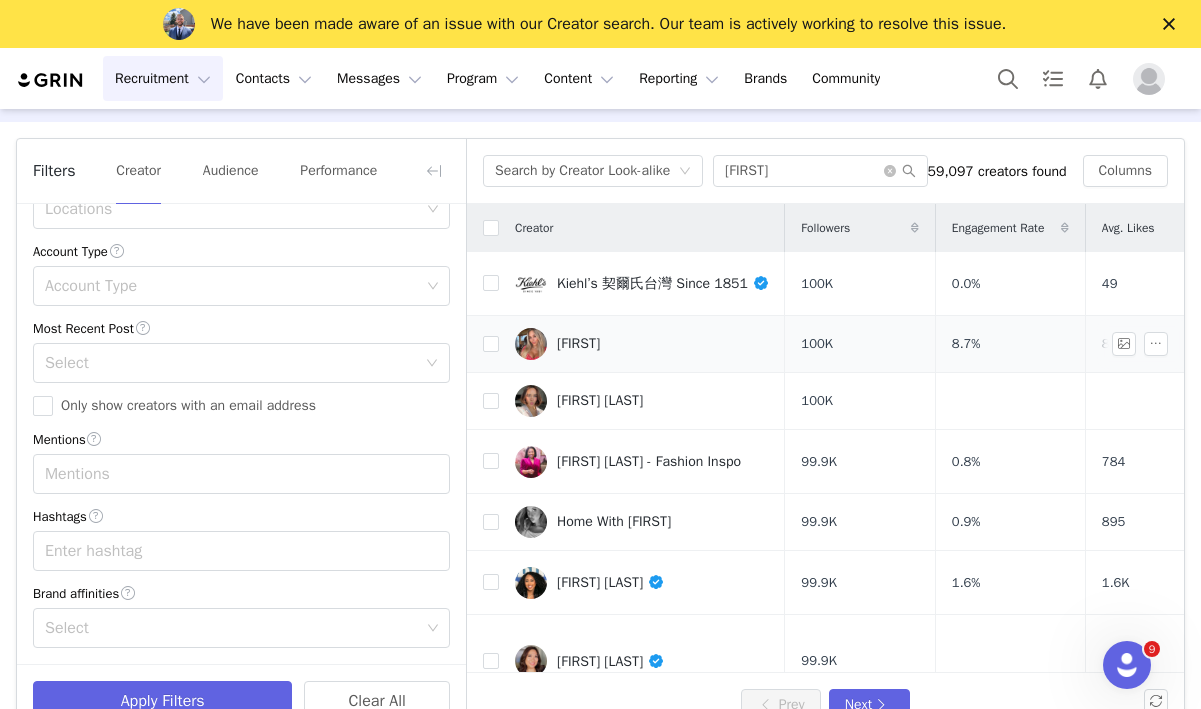 click on "[FIRST]" at bounding box center [578, 344] 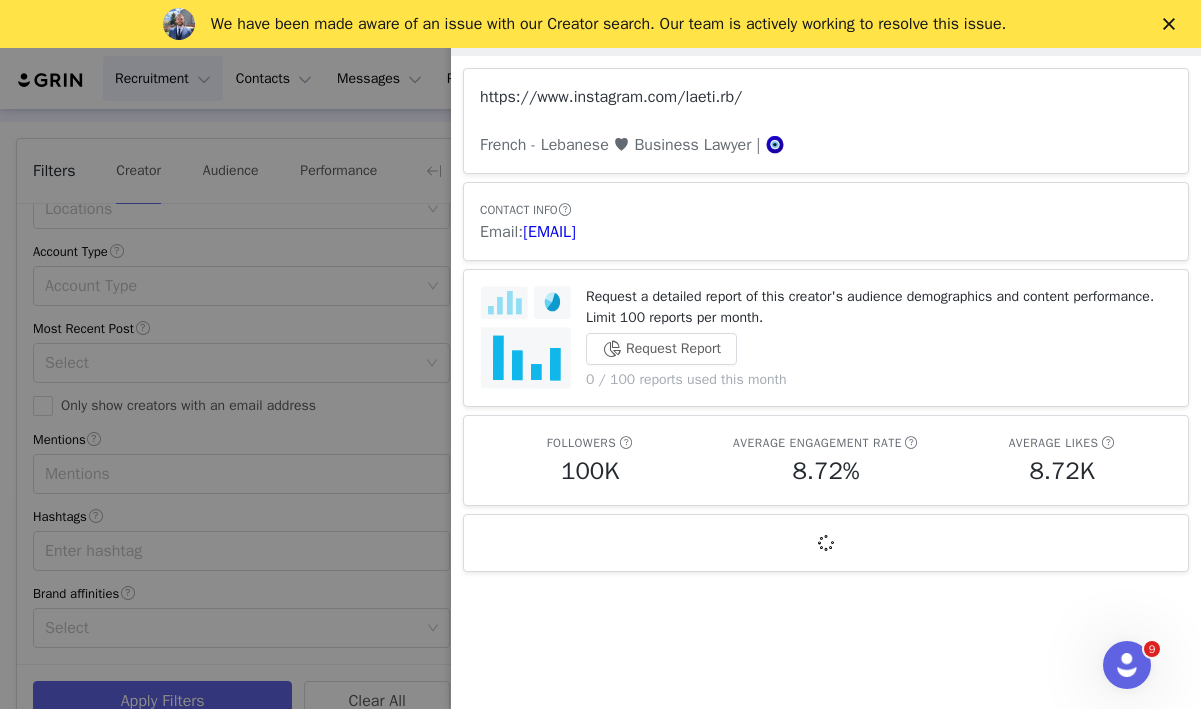 click on "https://www.instagram.com/laeti.rb/" at bounding box center (611, 97) 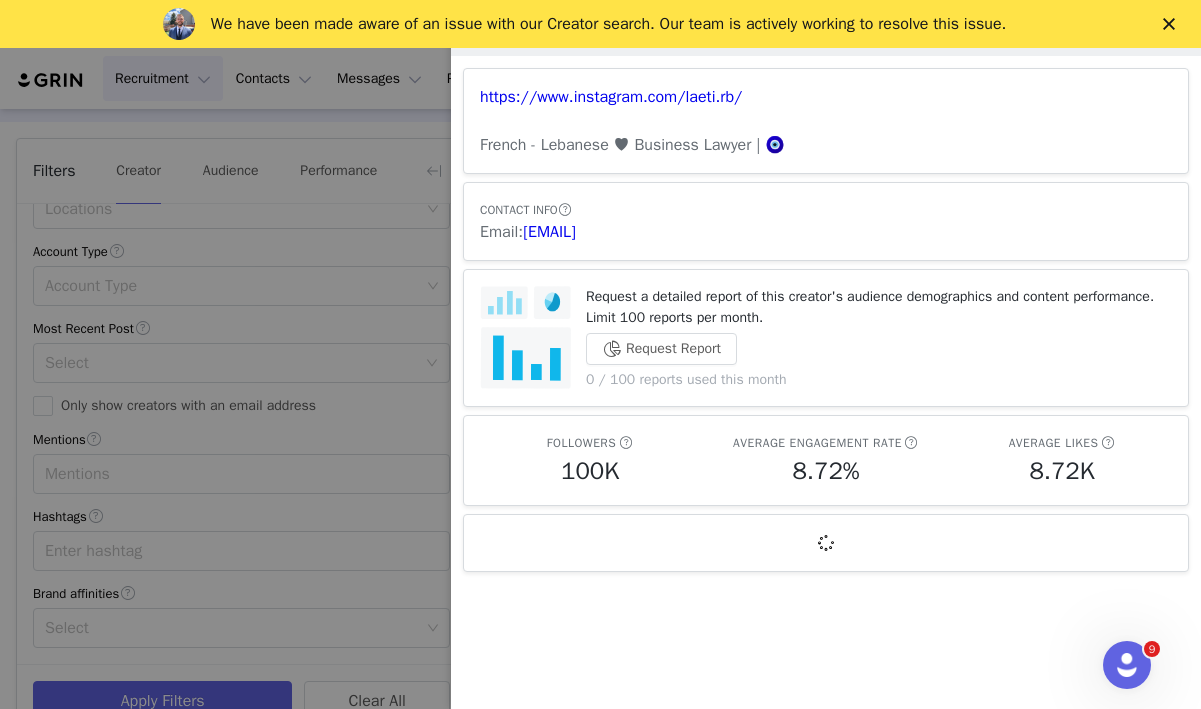 click at bounding box center (600, 354) 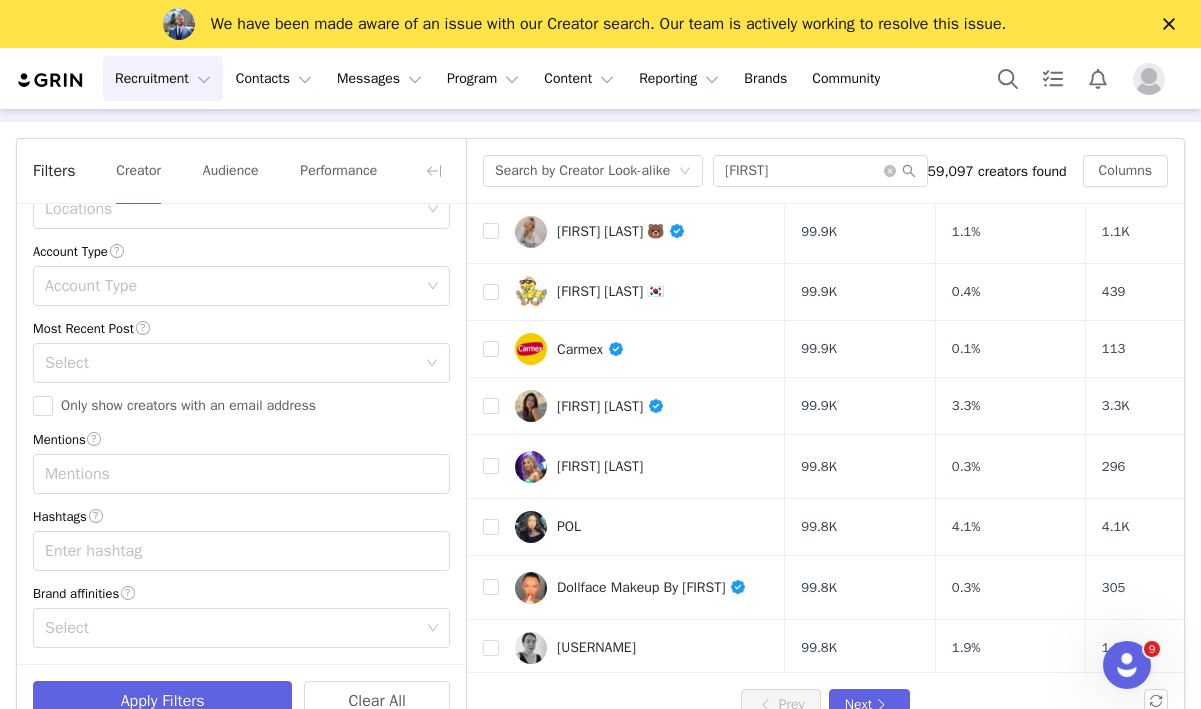 scroll, scrollTop: 520, scrollLeft: 0, axis: vertical 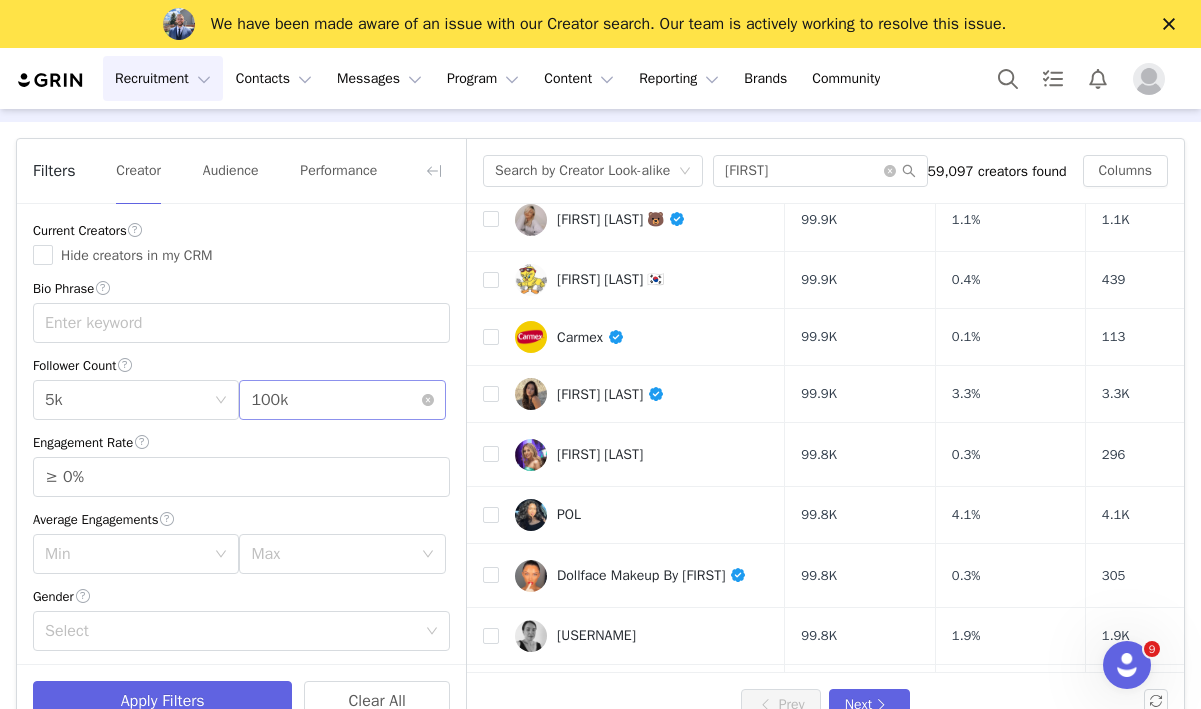 click on "100k" at bounding box center (269, 400) 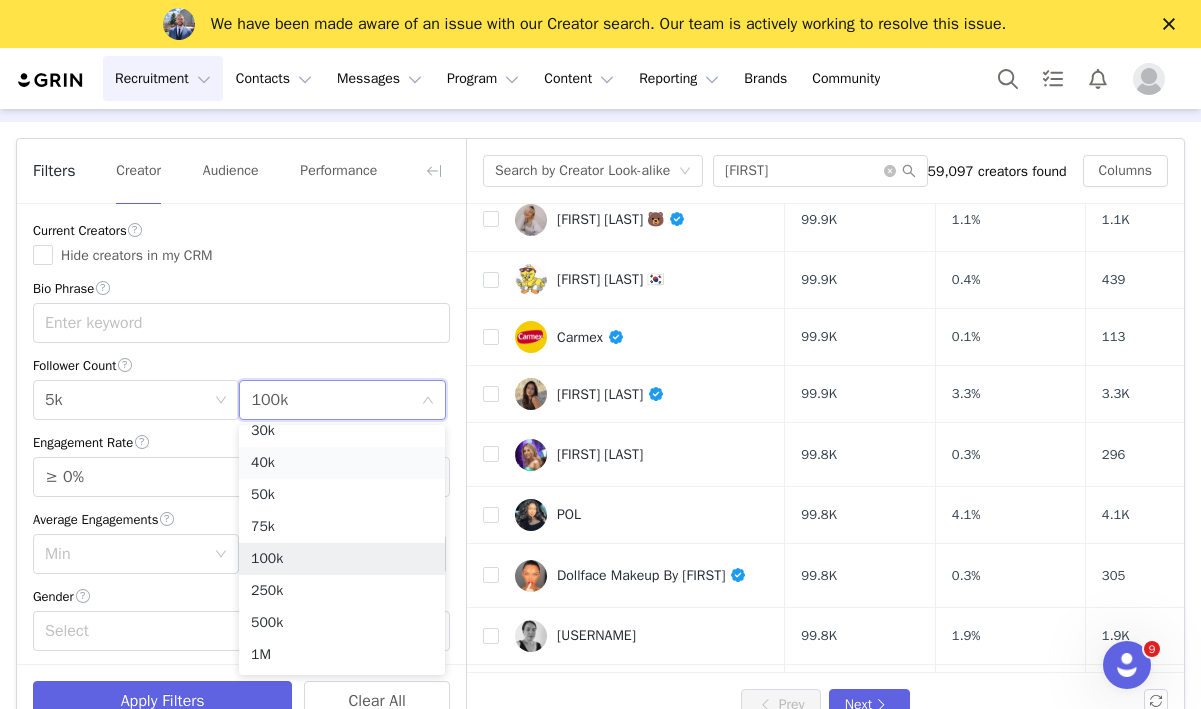 scroll, scrollTop: 132, scrollLeft: 0, axis: vertical 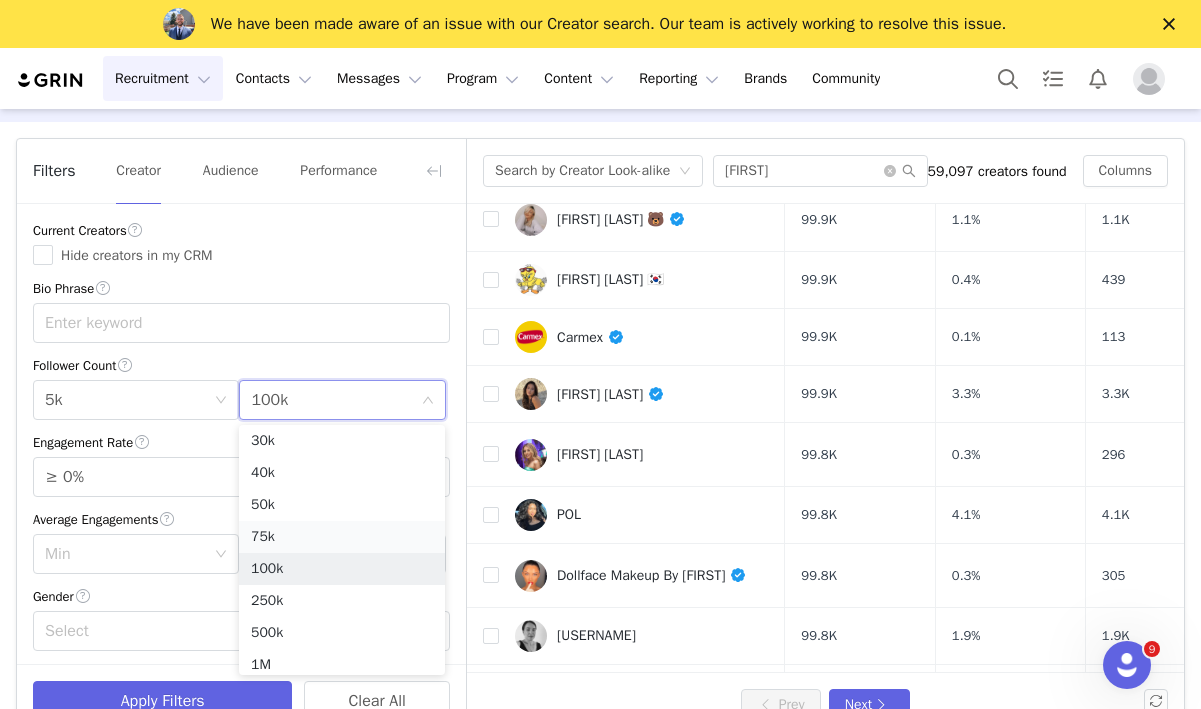 click on "75k" at bounding box center (342, 537) 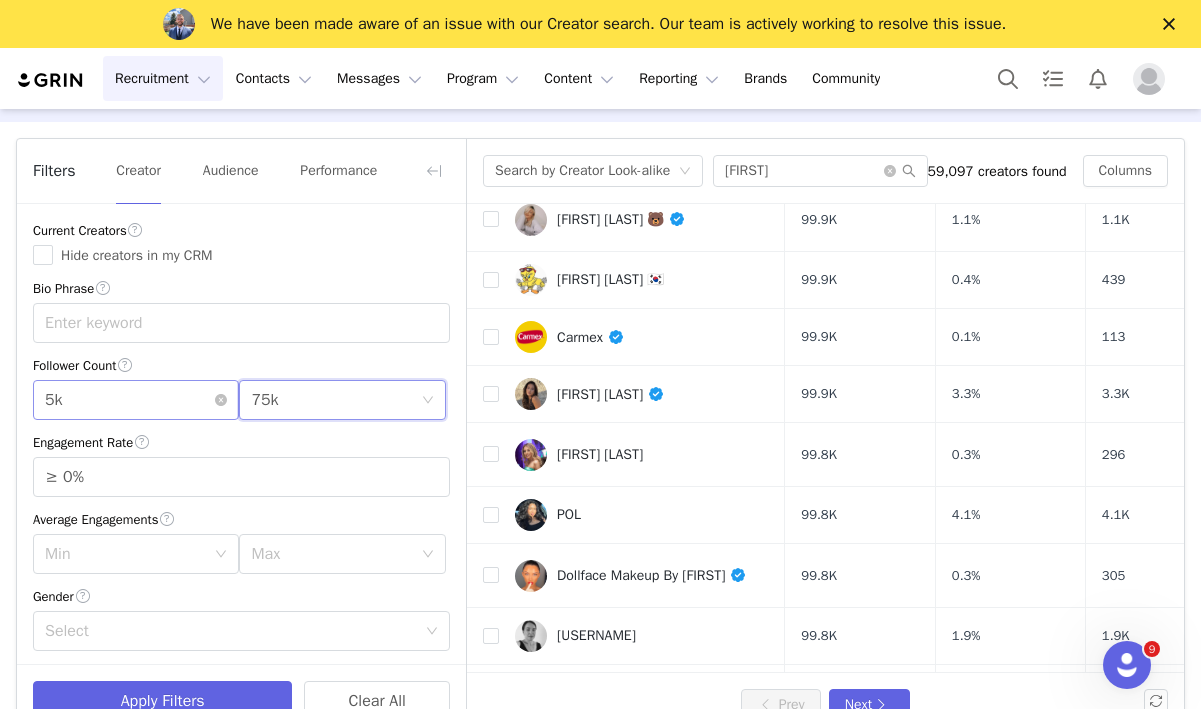 click on "Min 5k" at bounding box center (129, 400) 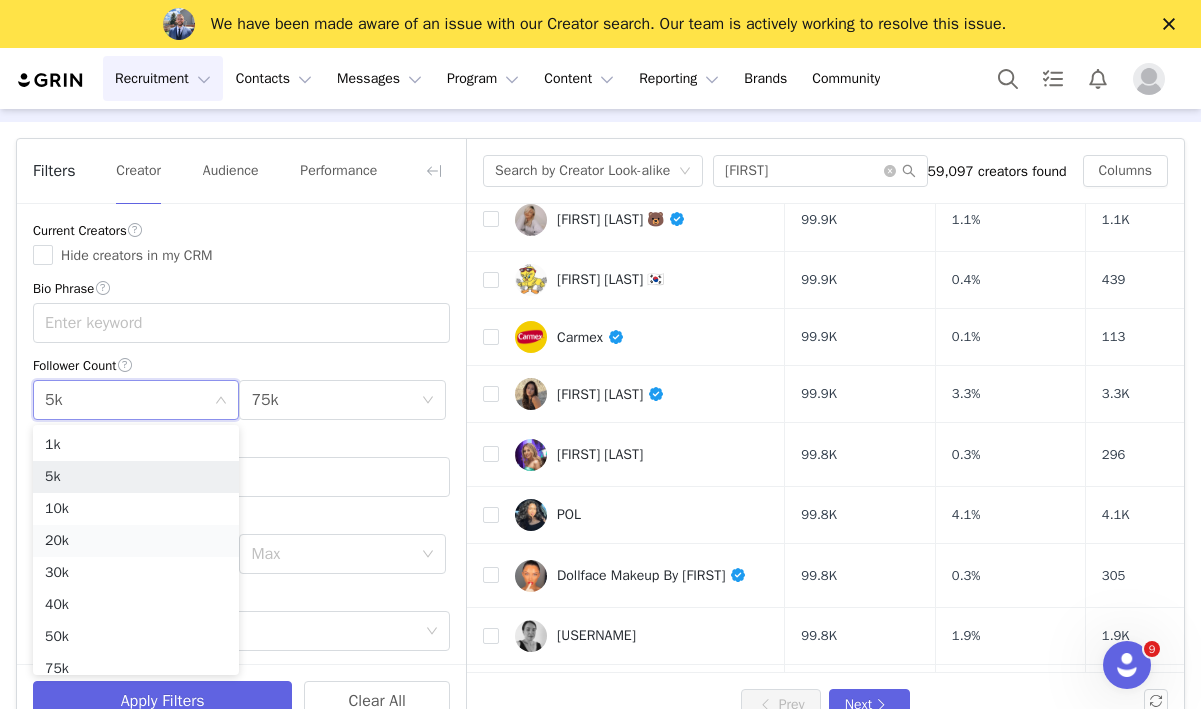 click on "20k" at bounding box center (136, 541) 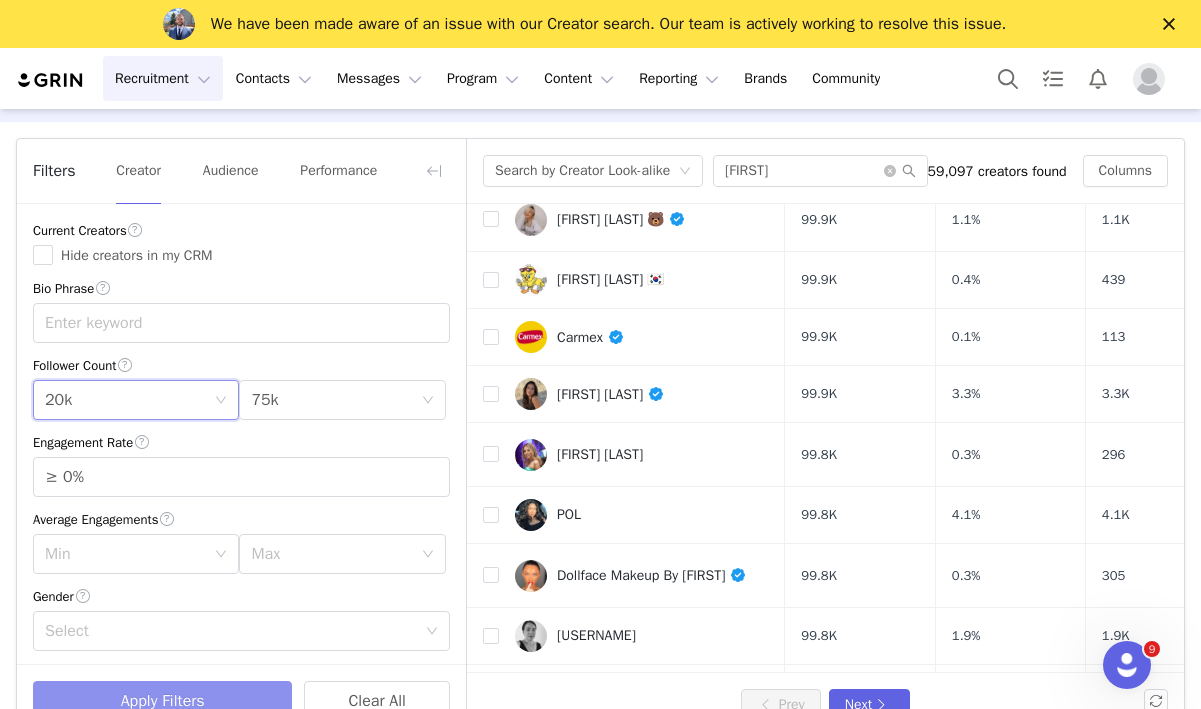 click on "Apply Filters" at bounding box center (162, 701) 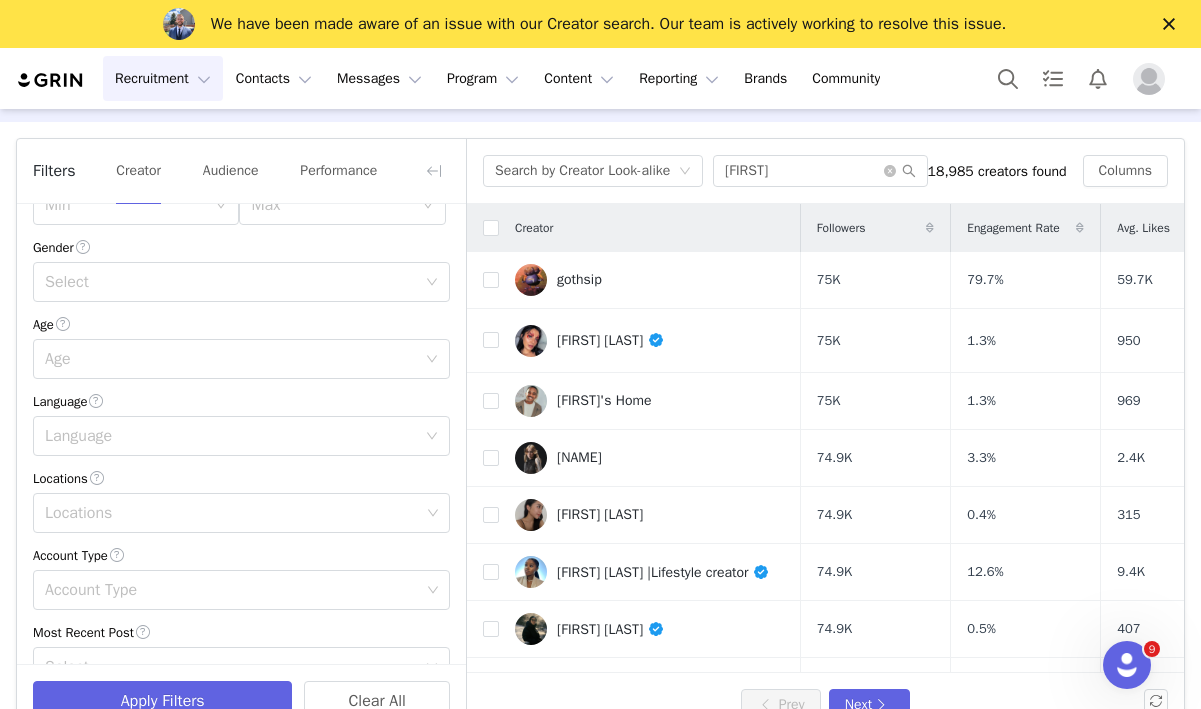 scroll, scrollTop: 364, scrollLeft: 0, axis: vertical 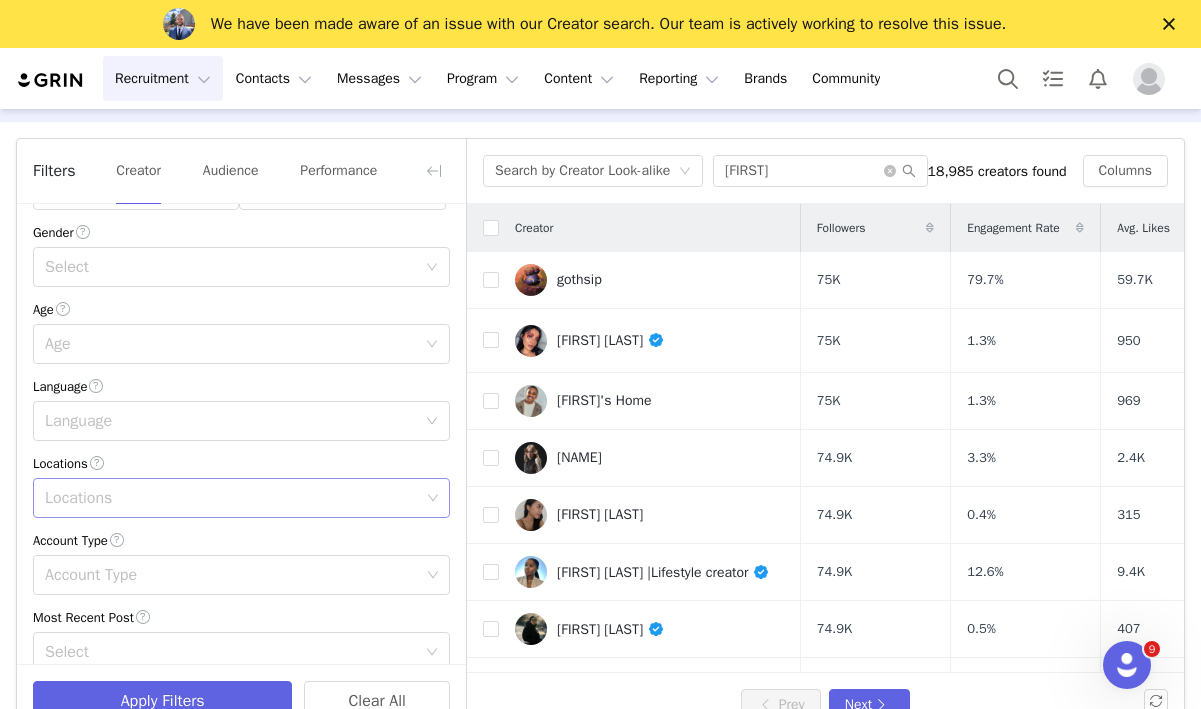 click on "Locations" at bounding box center (232, 498) 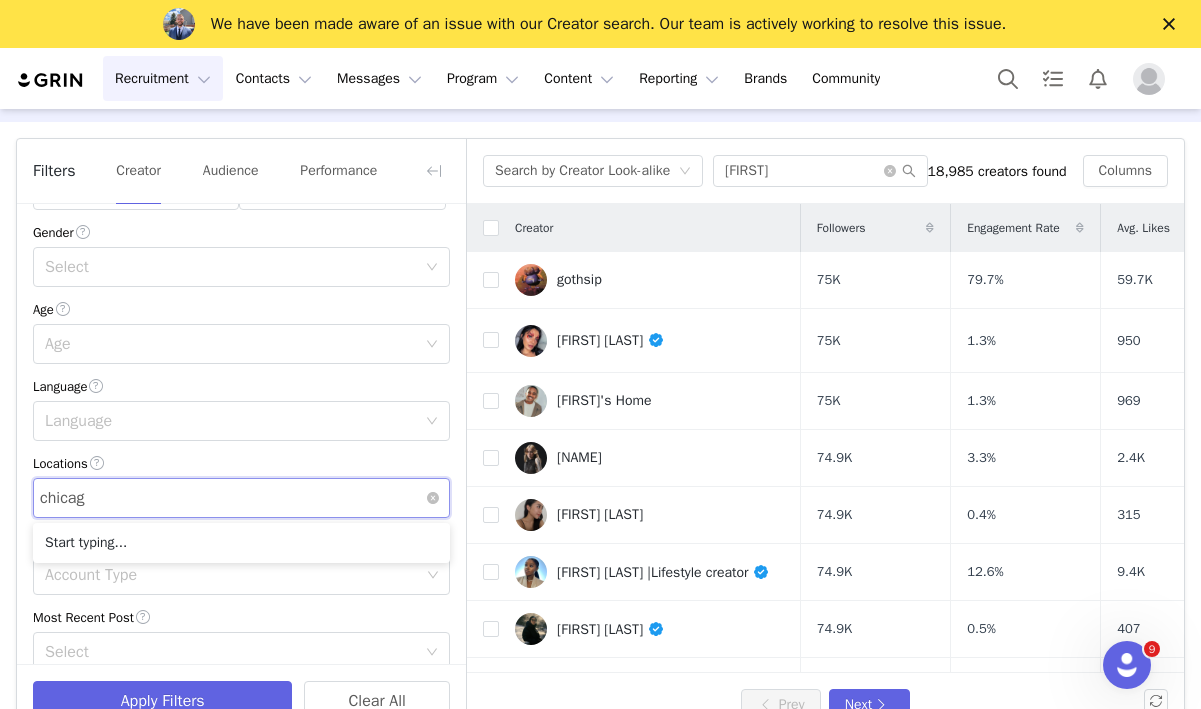 type on "chicago" 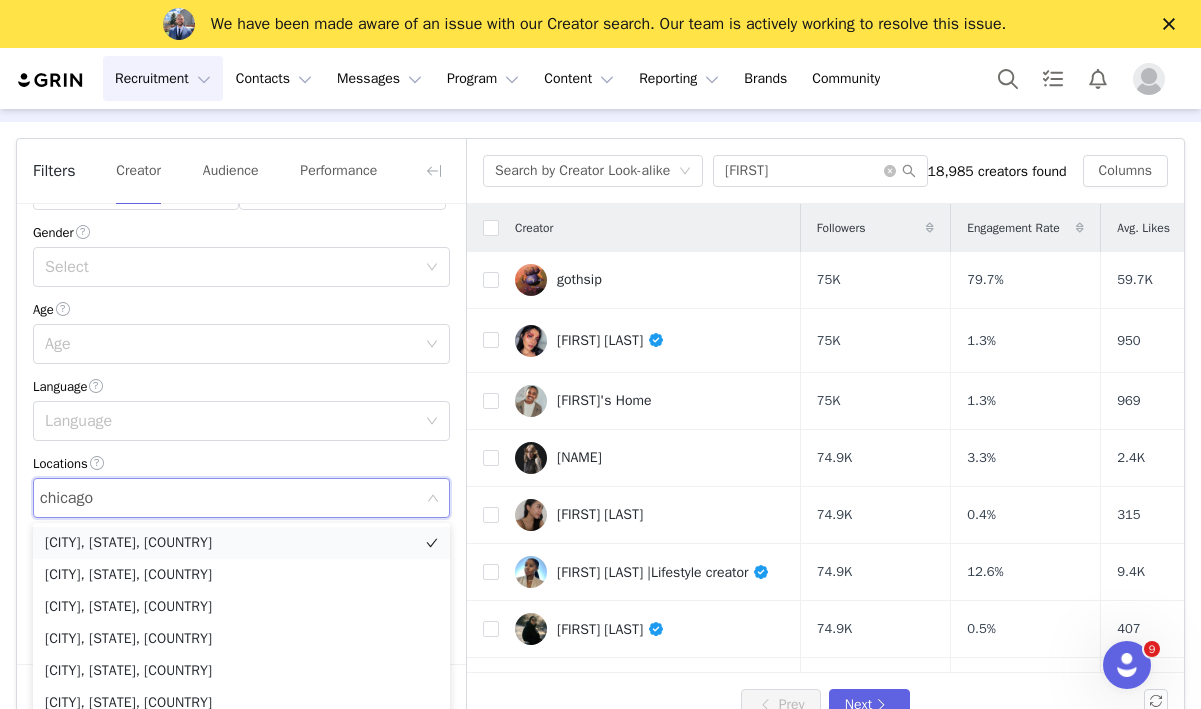 click on "[CITY], [STATE], [COUNTRY]" at bounding box center [241, 543] 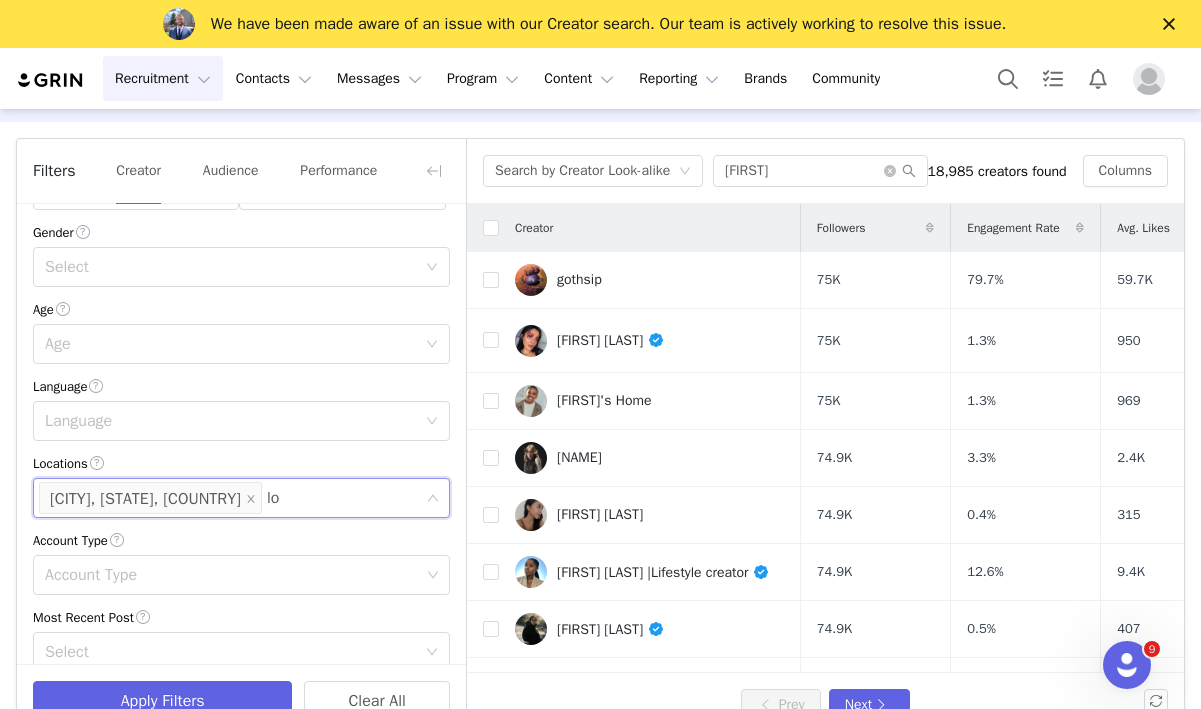 type on "los" 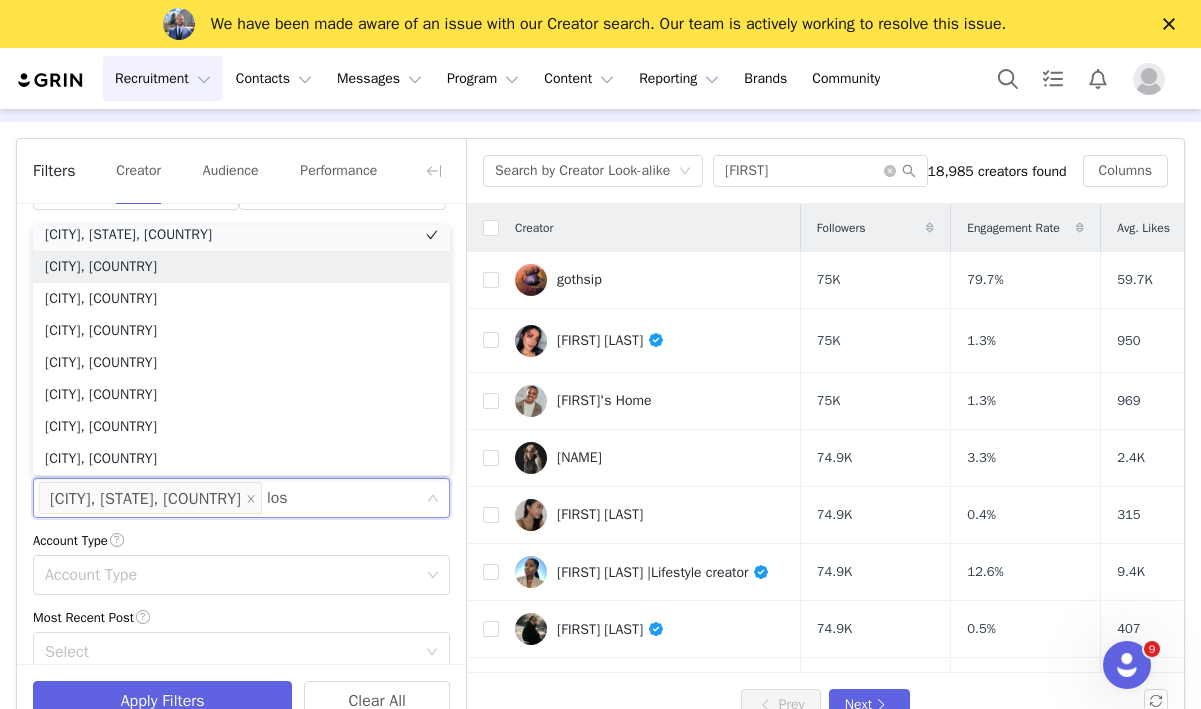 scroll, scrollTop: 4, scrollLeft: 0, axis: vertical 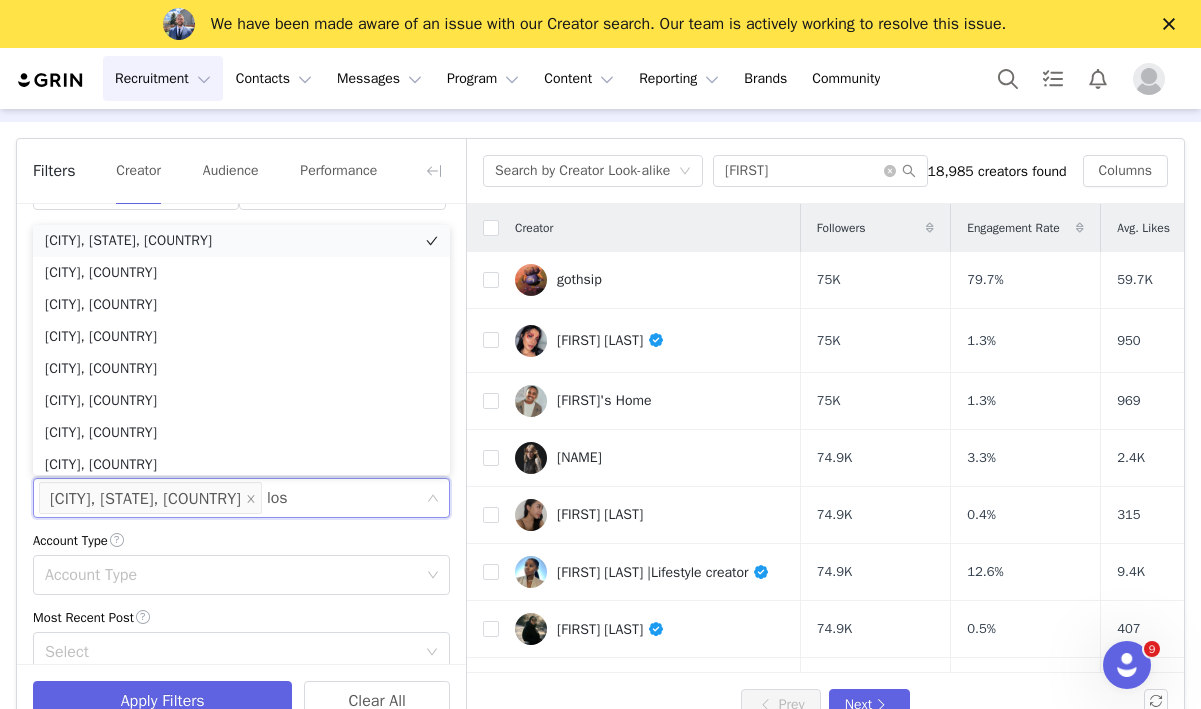 click on "[CITY], [STATE], [COUNTRY]" at bounding box center (241, 241) 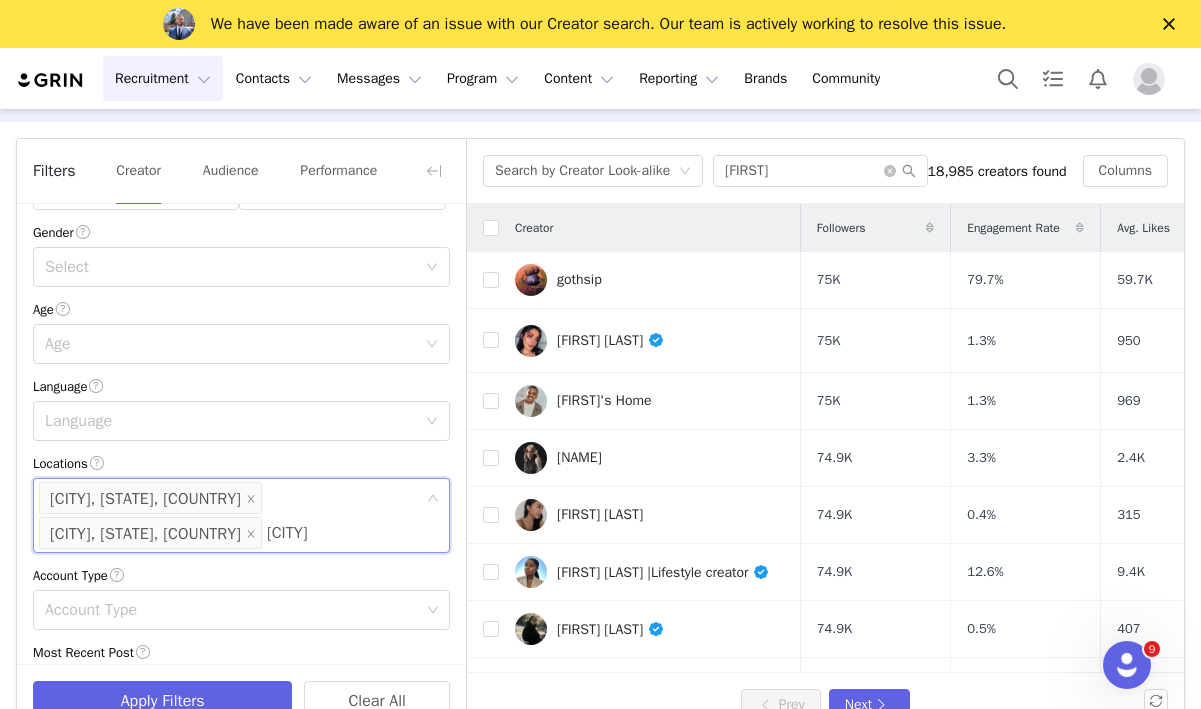 type on "[CITY]" 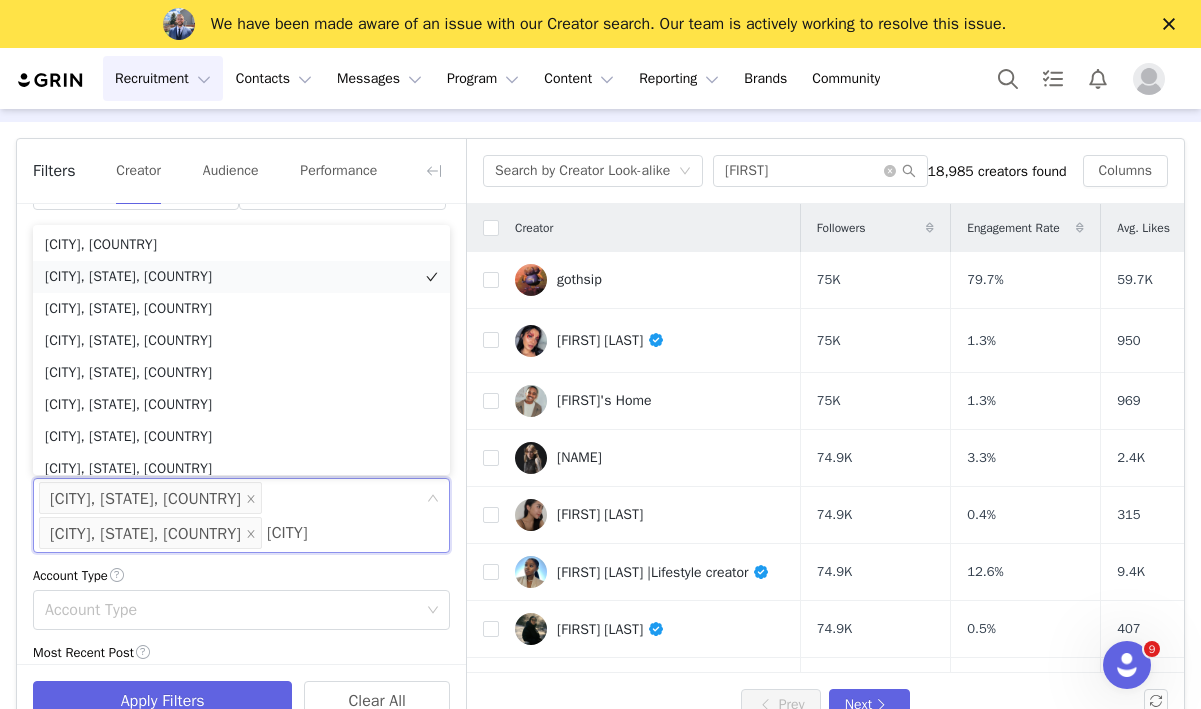 click on "[CITY], [STATE], [COUNTRY]" at bounding box center (241, 277) 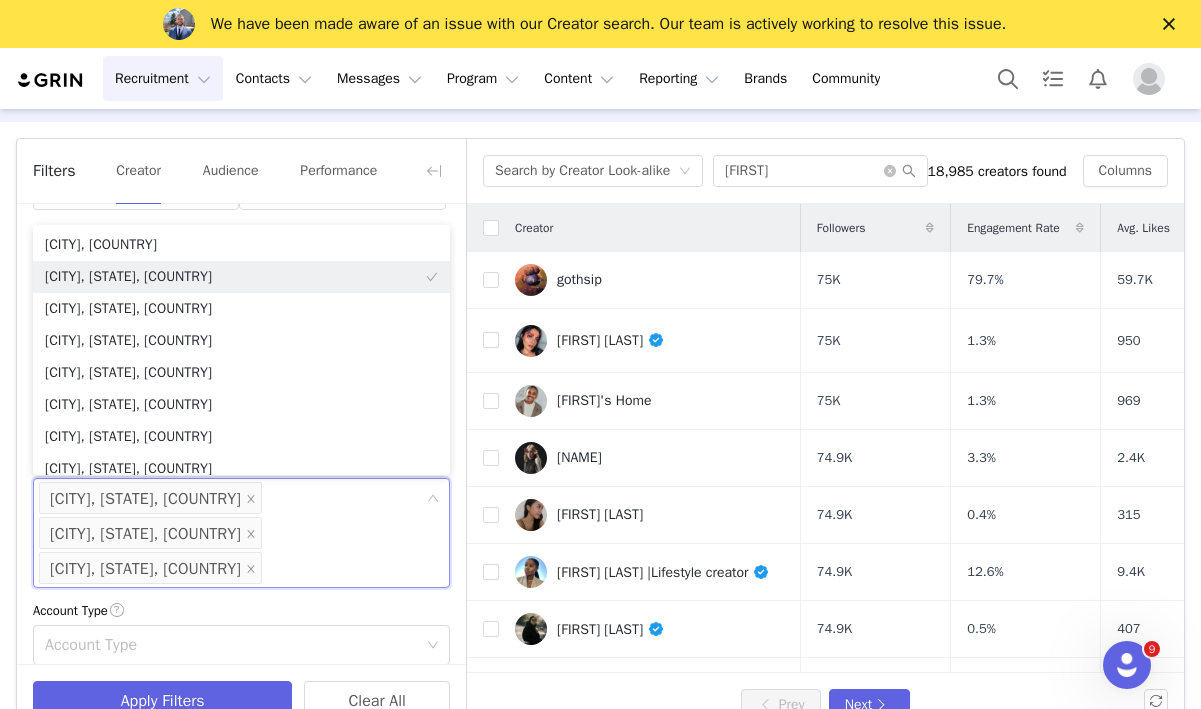 scroll, scrollTop: 10, scrollLeft: 0, axis: vertical 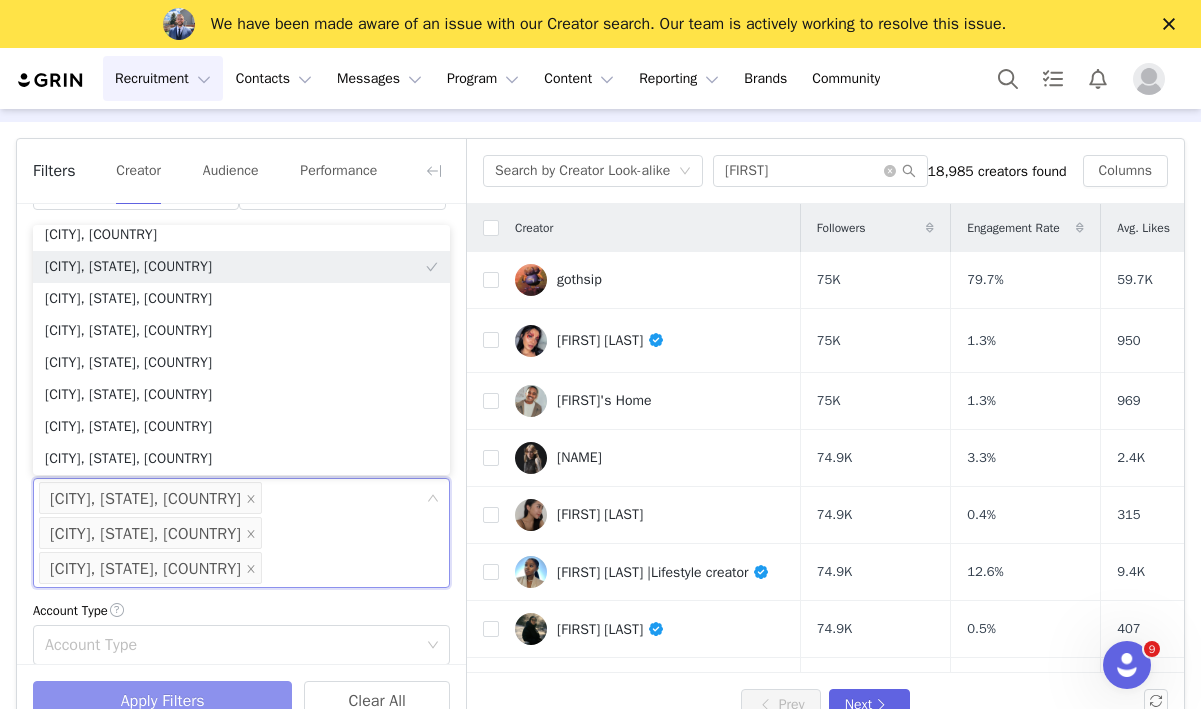 click on "Apply Filters" at bounding box center (162, 701) 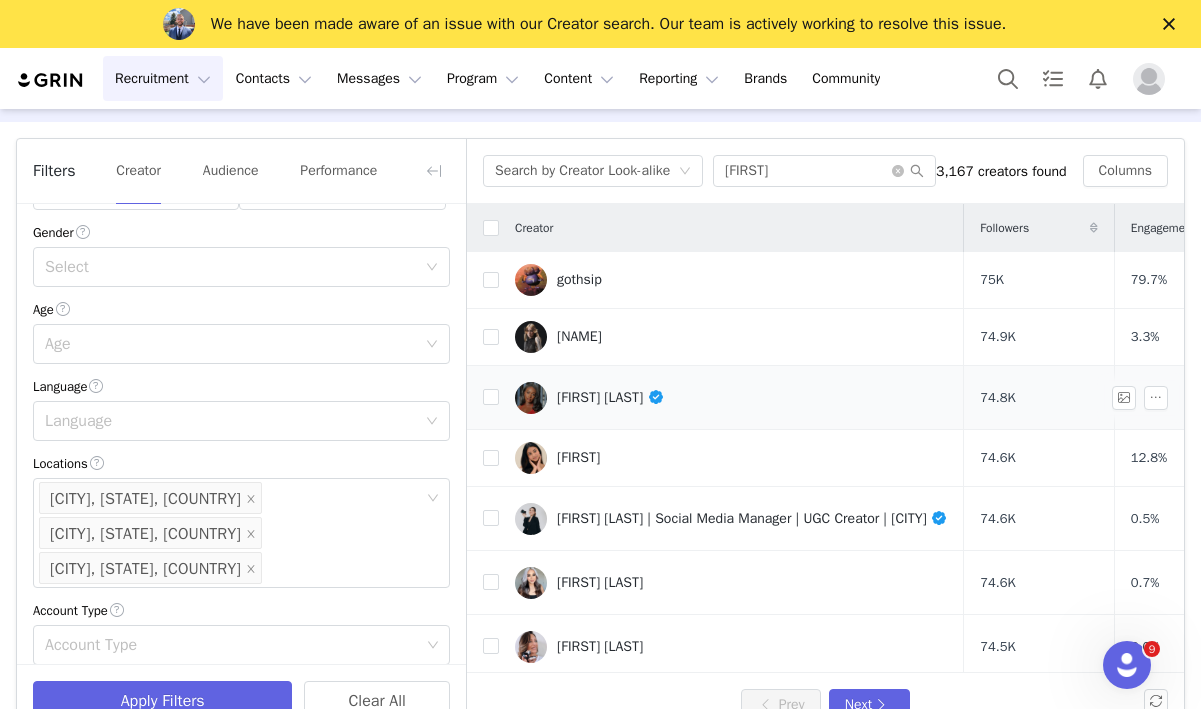 click on "[FIRST] [LAST]" at bounding box center [611, 397] 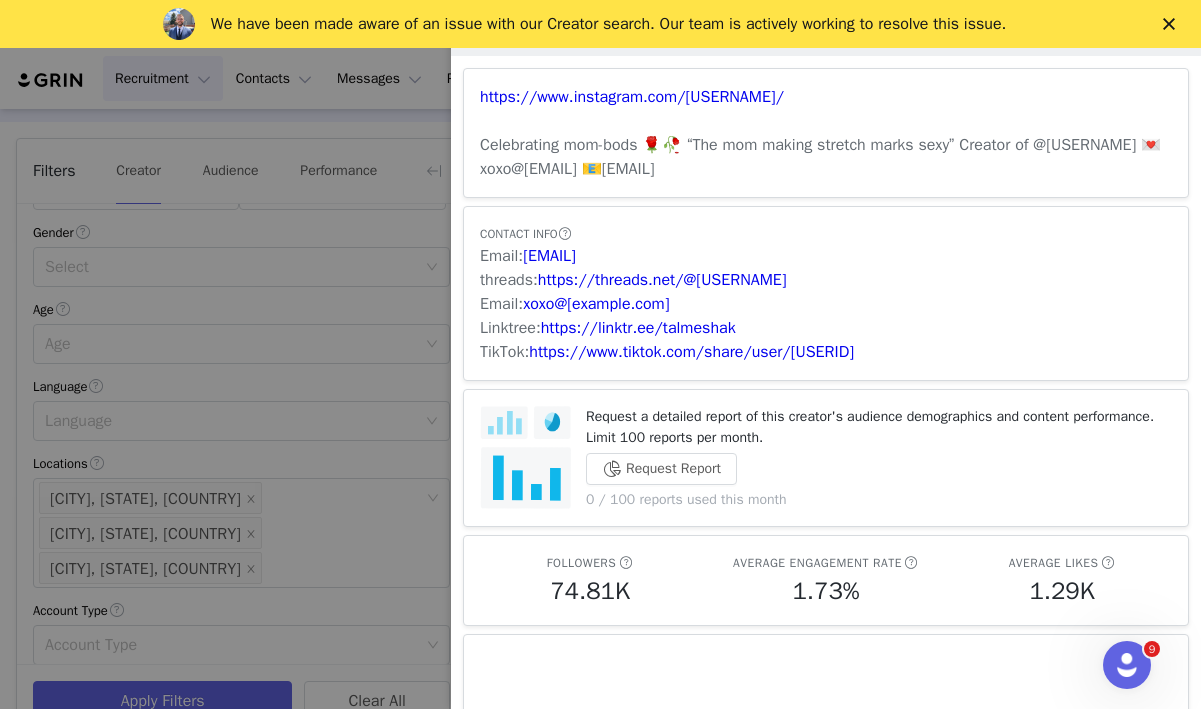 click at bounding box center (600, 354) 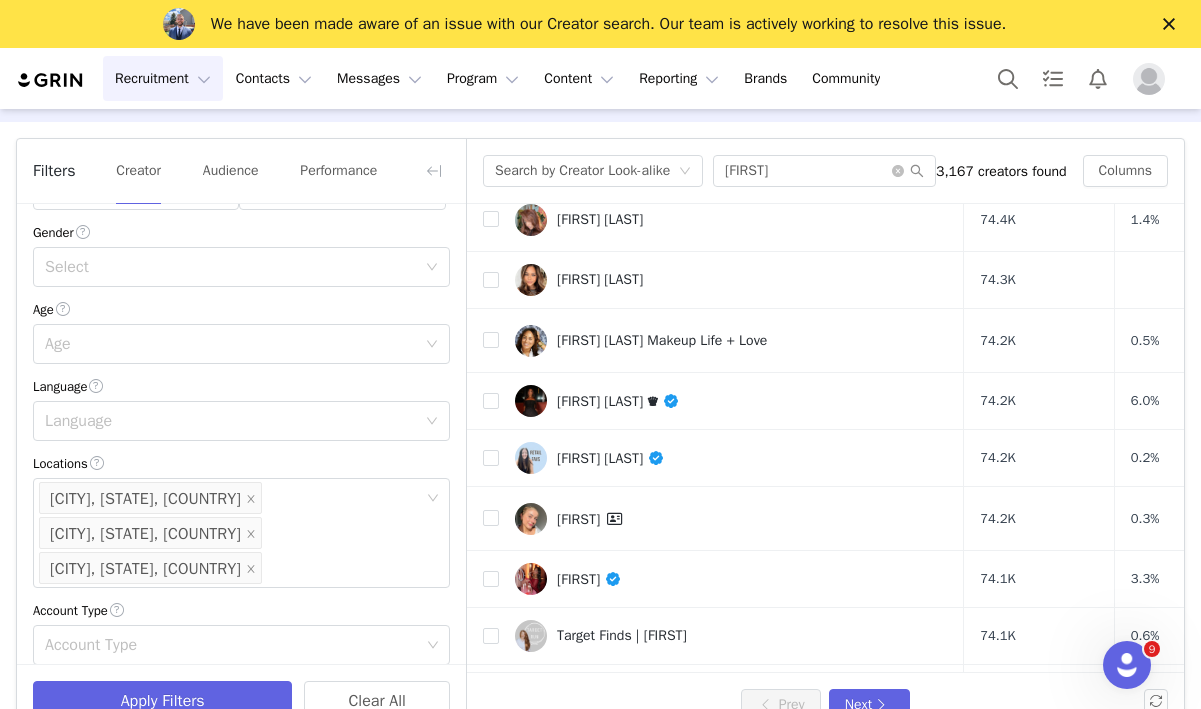 scroll, scrollTop: 803, scrollLeft: 0, axis: vertical 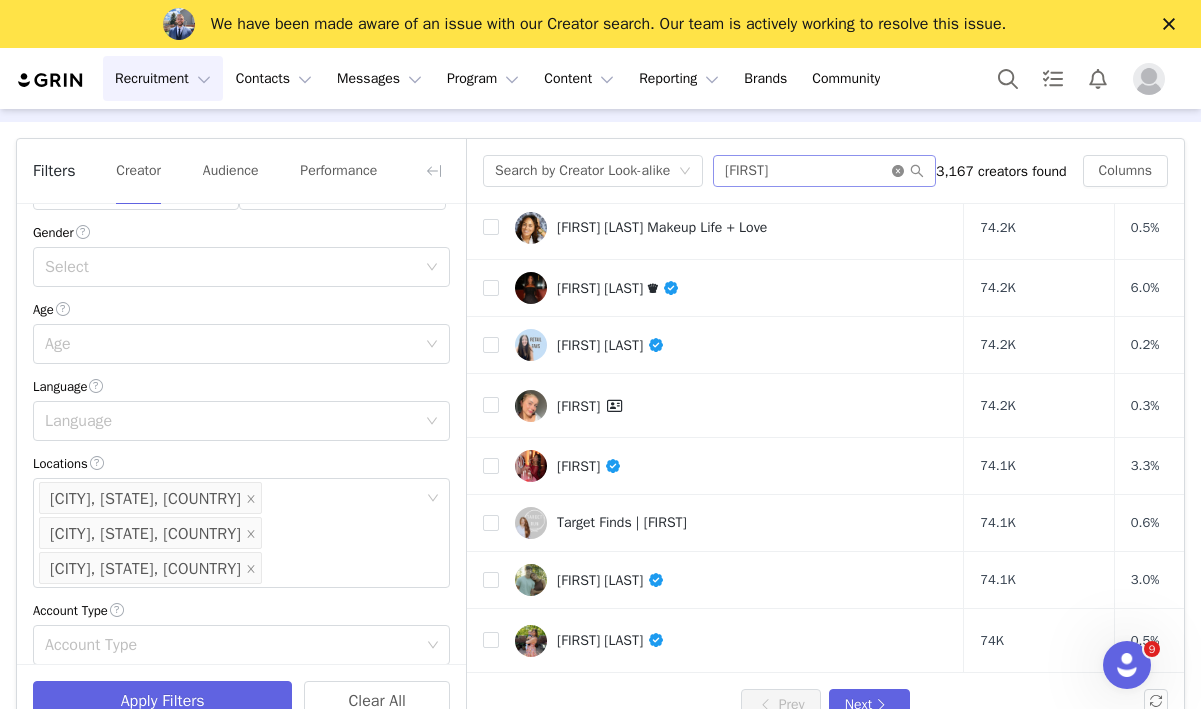 click 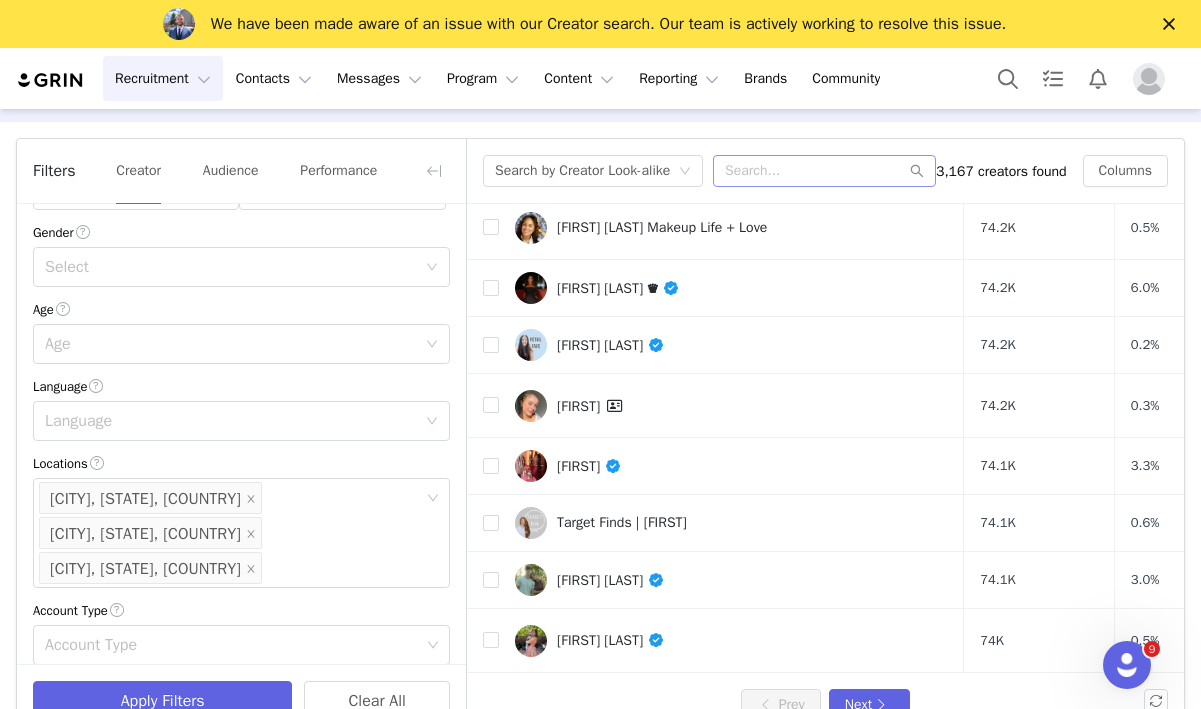 click on "Recruitment Recruitment" at bounding box center [163, 78] 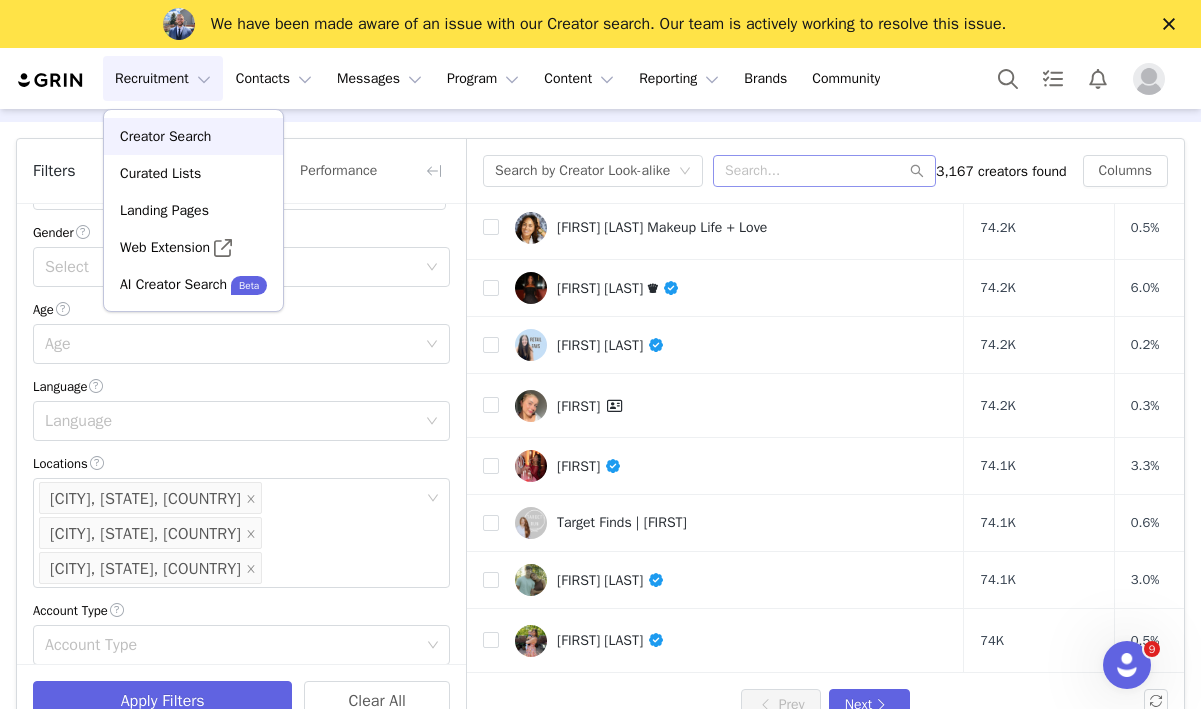 click on "Creator Search" at bounding box center (165, 136) 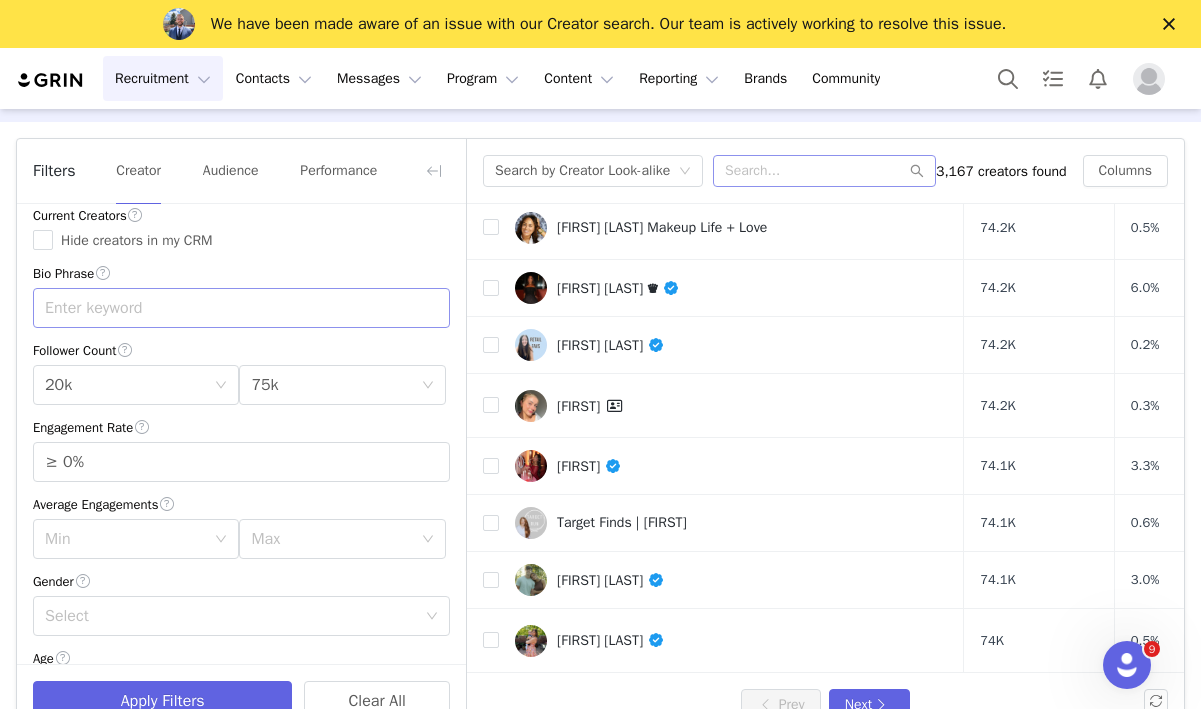scroll, scrollTop: 19, scrollLeft: 0, axis: vertical 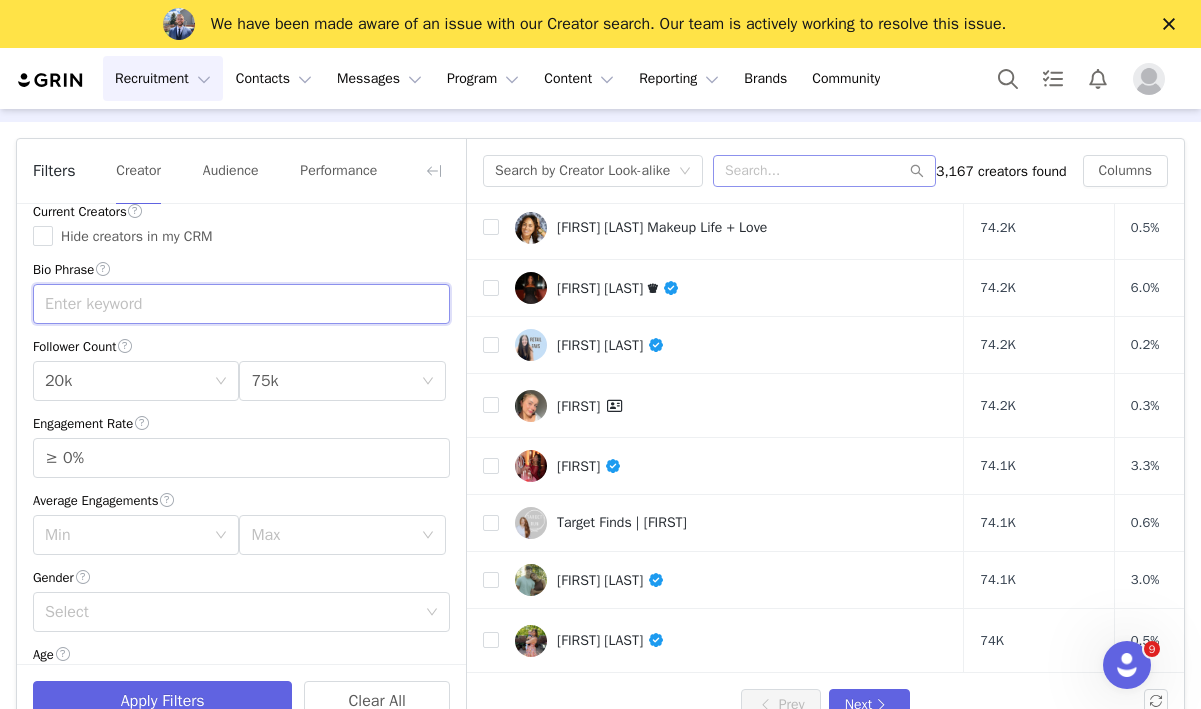 click at bounding box center (241, 304) 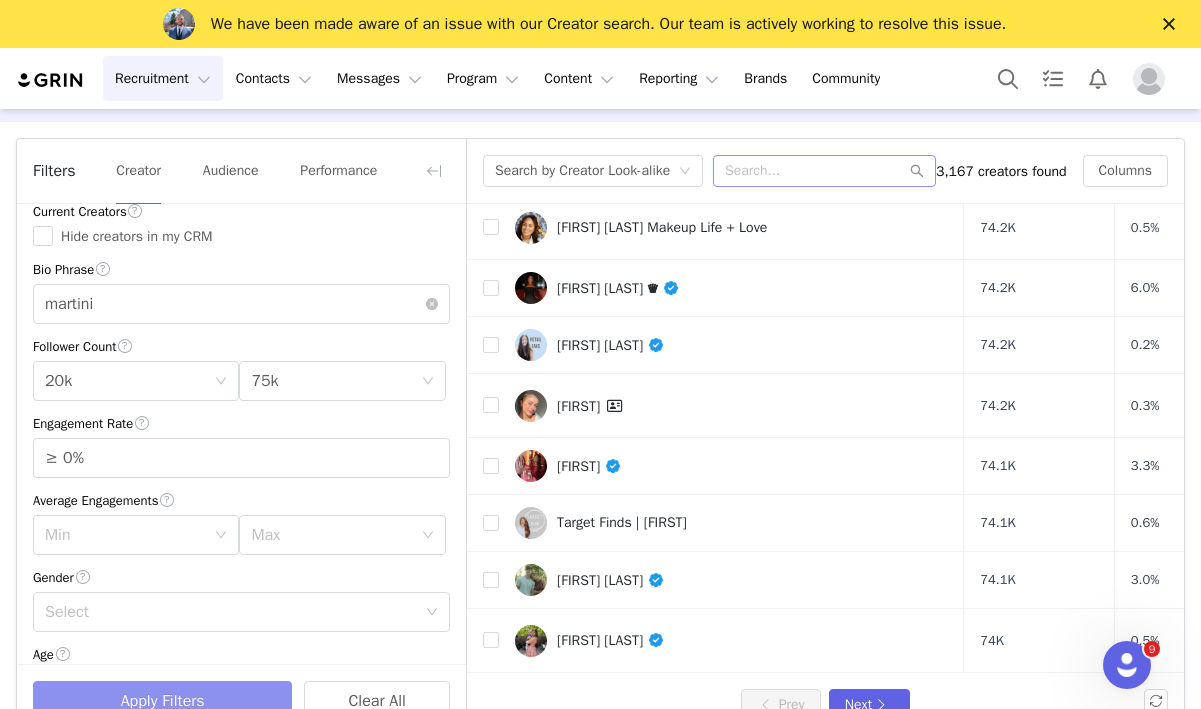click on "Apply Filters" at bounding box center [162, 701] 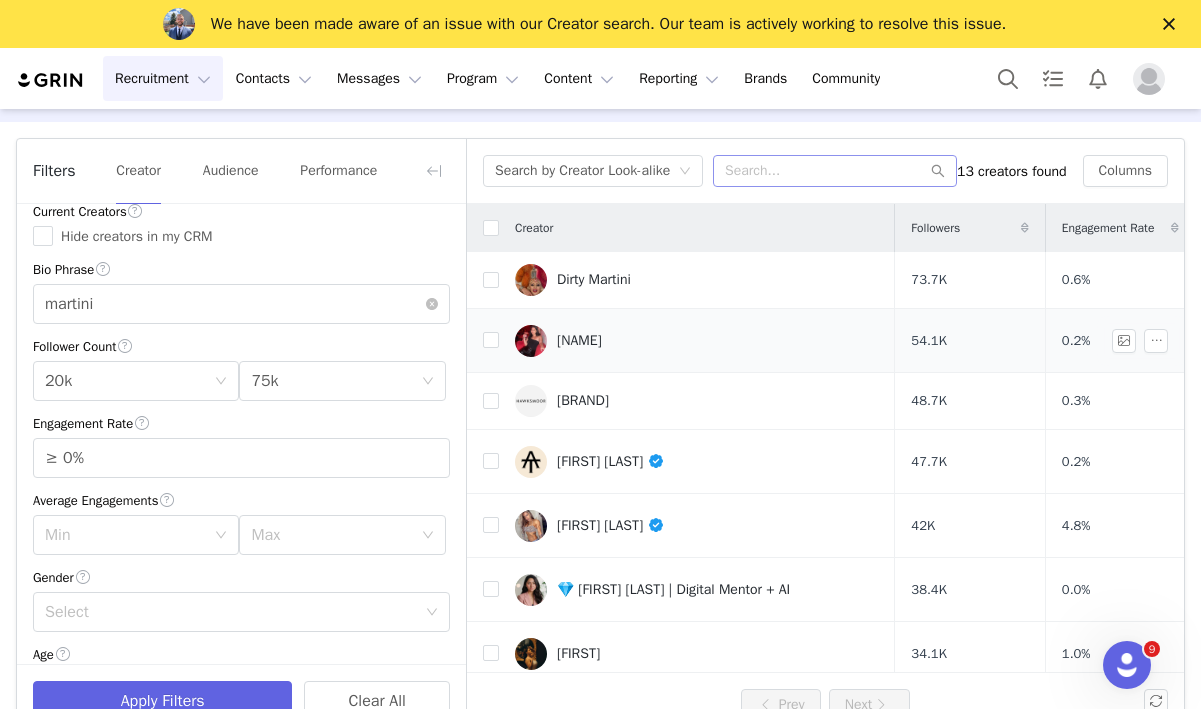 click on "[NAME]" at bounding box center [579, 341] 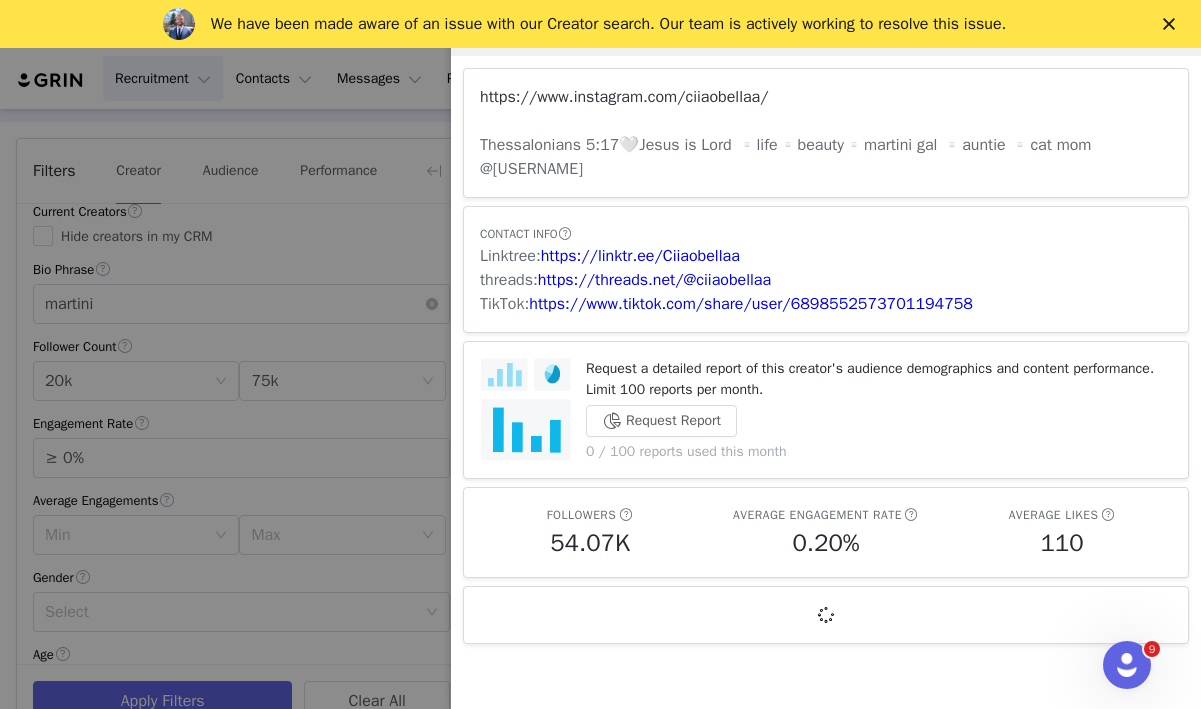 click on "https://www.instagram.com/ciiaobellaa/" at bounding box center (624, 97) 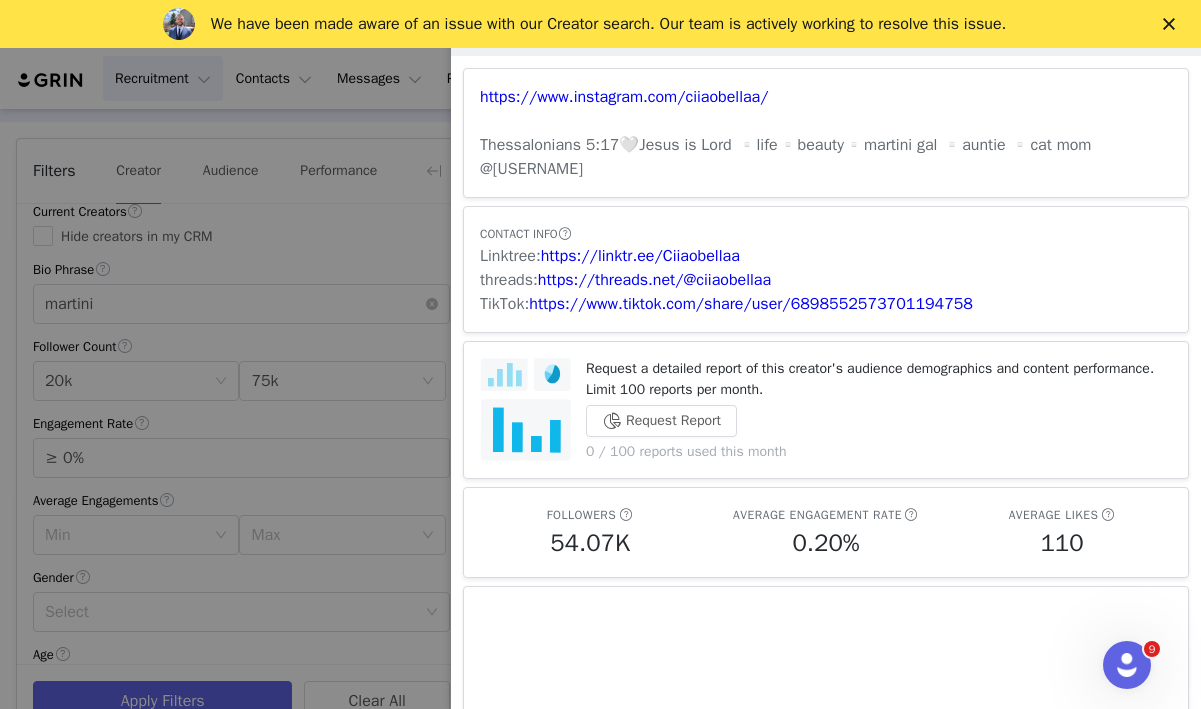 click at bounding box center (600, 354) 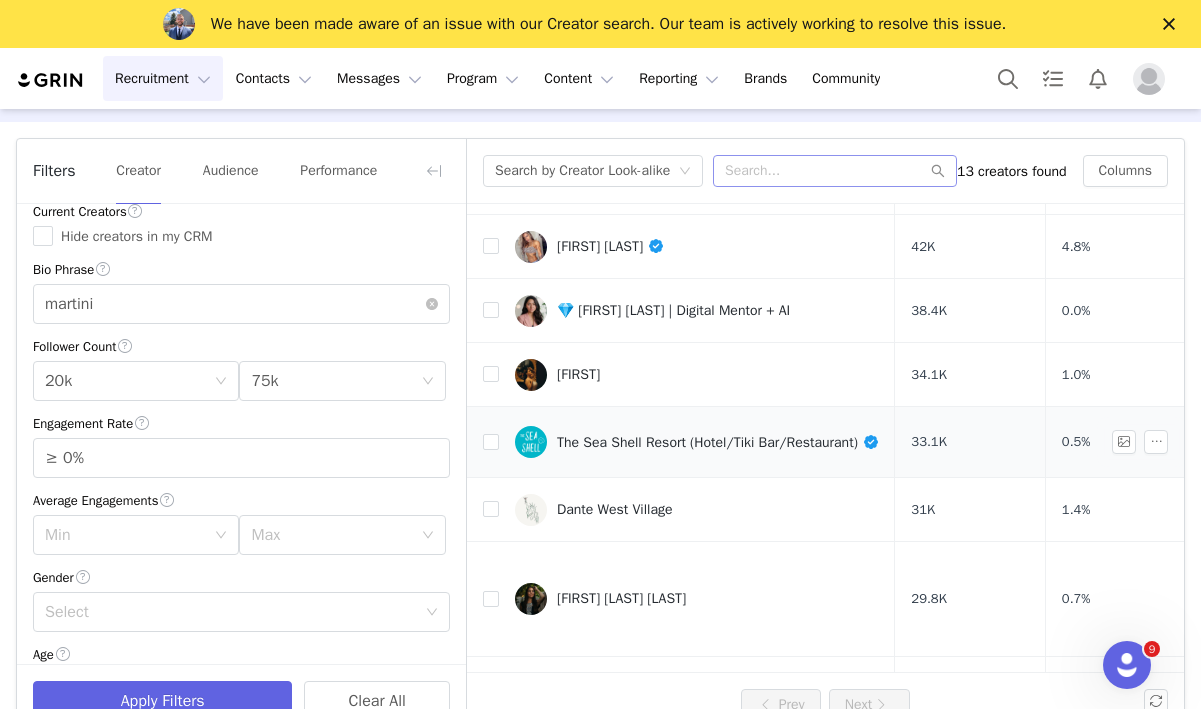 scroll, scrollTop: 283, scrollLeft: 0, axis: vertical 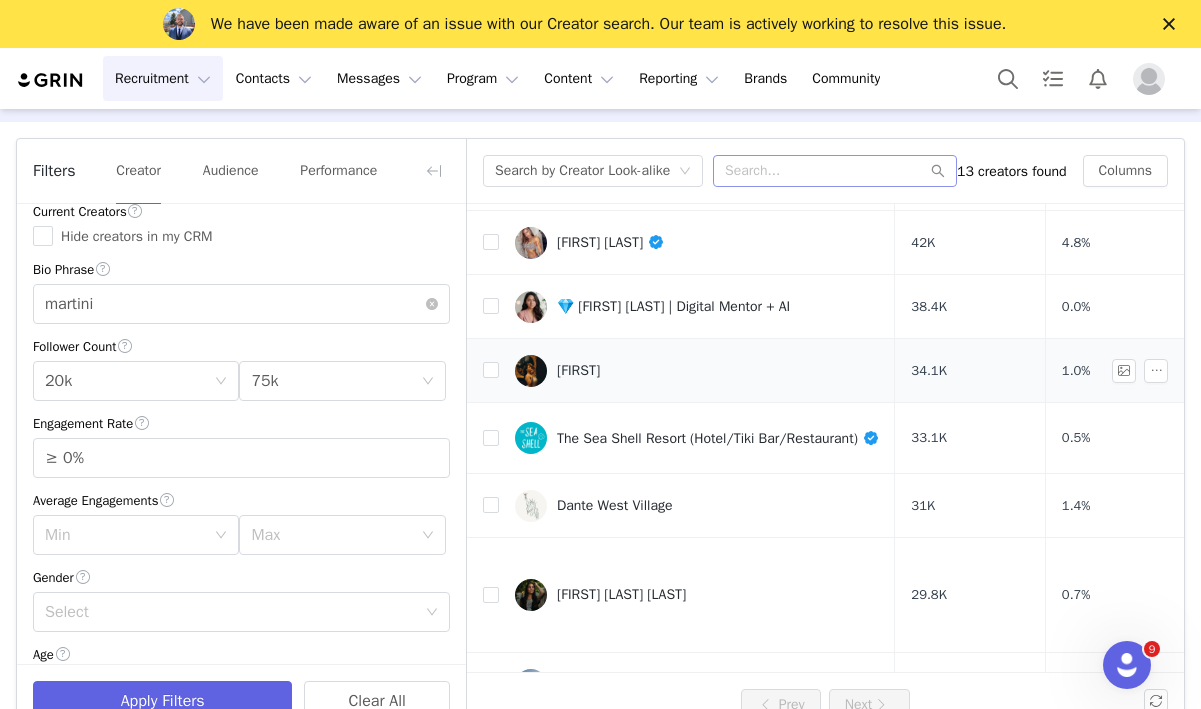 click on "[FIRST]" at bounding box center [578, 371] 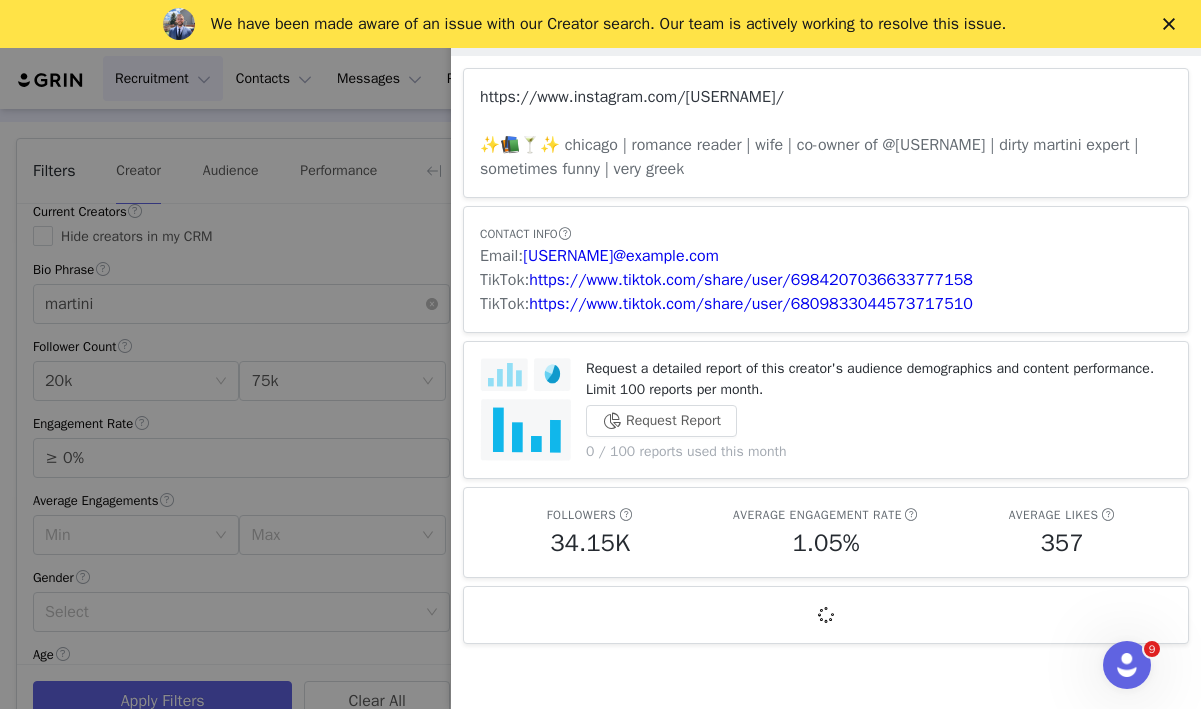 click on "https://www.instagram.com/[USERNAME]/" at bounding box center (632, 97) 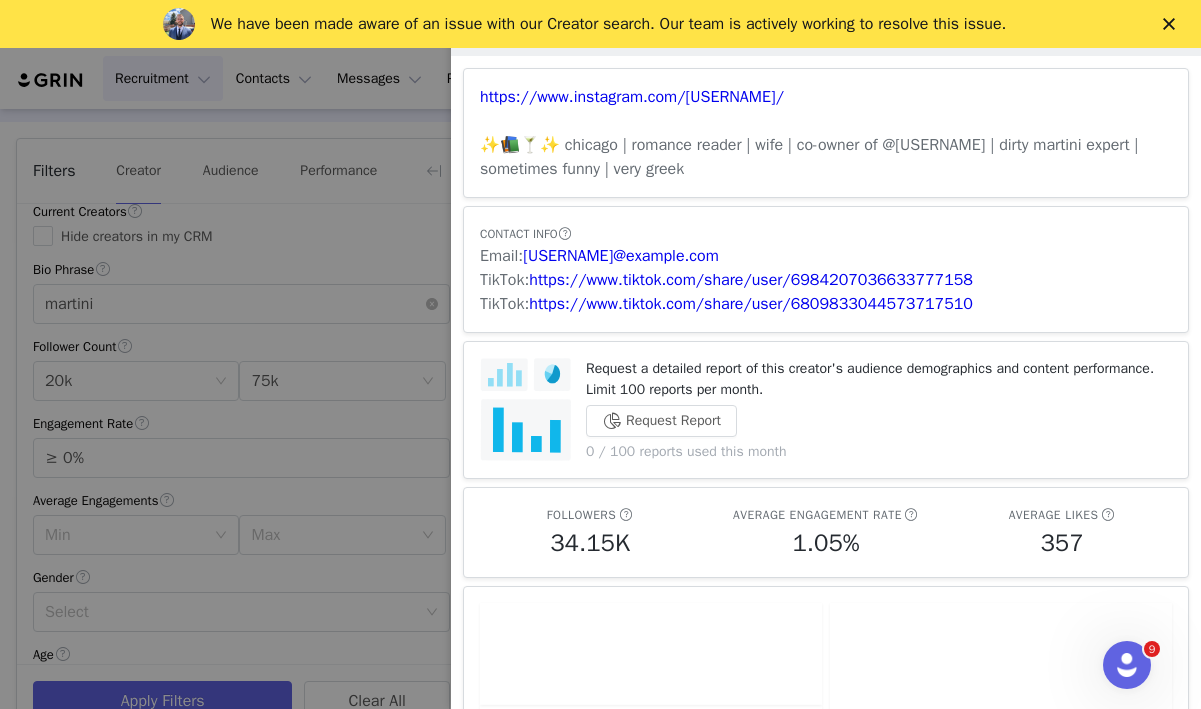 click at bounding box center (600, 354) 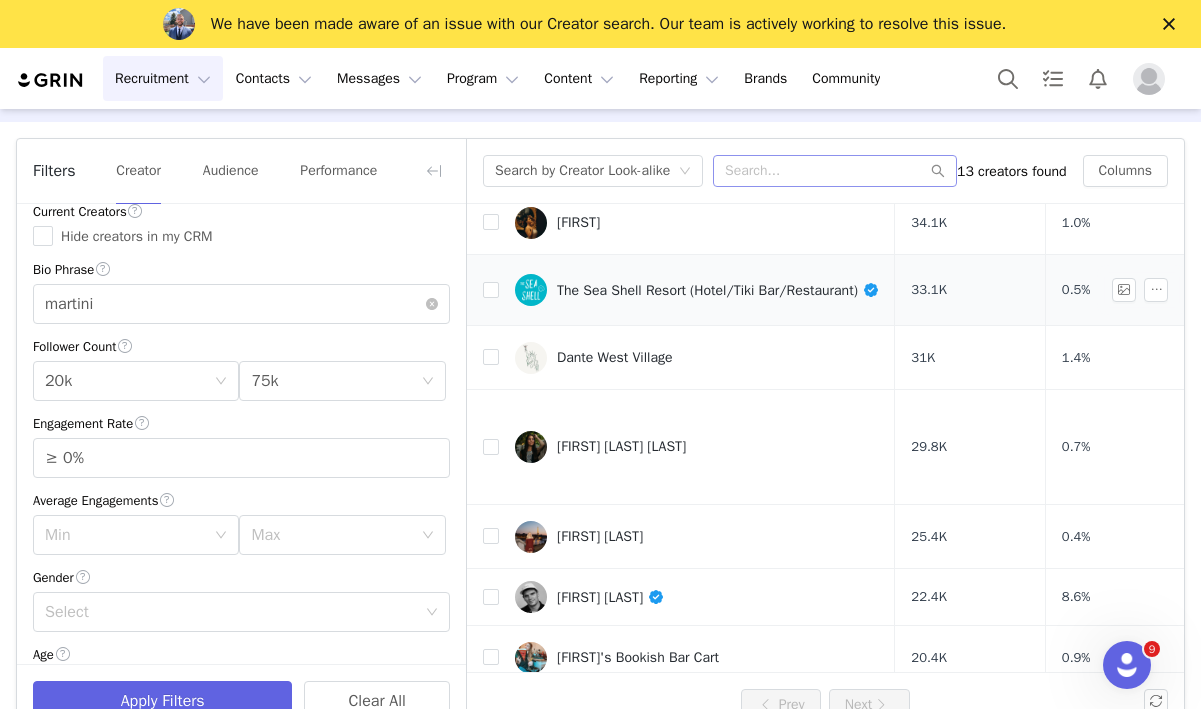 scroll, scrollTop: 448, scrollLeft: 0, axis: vertical 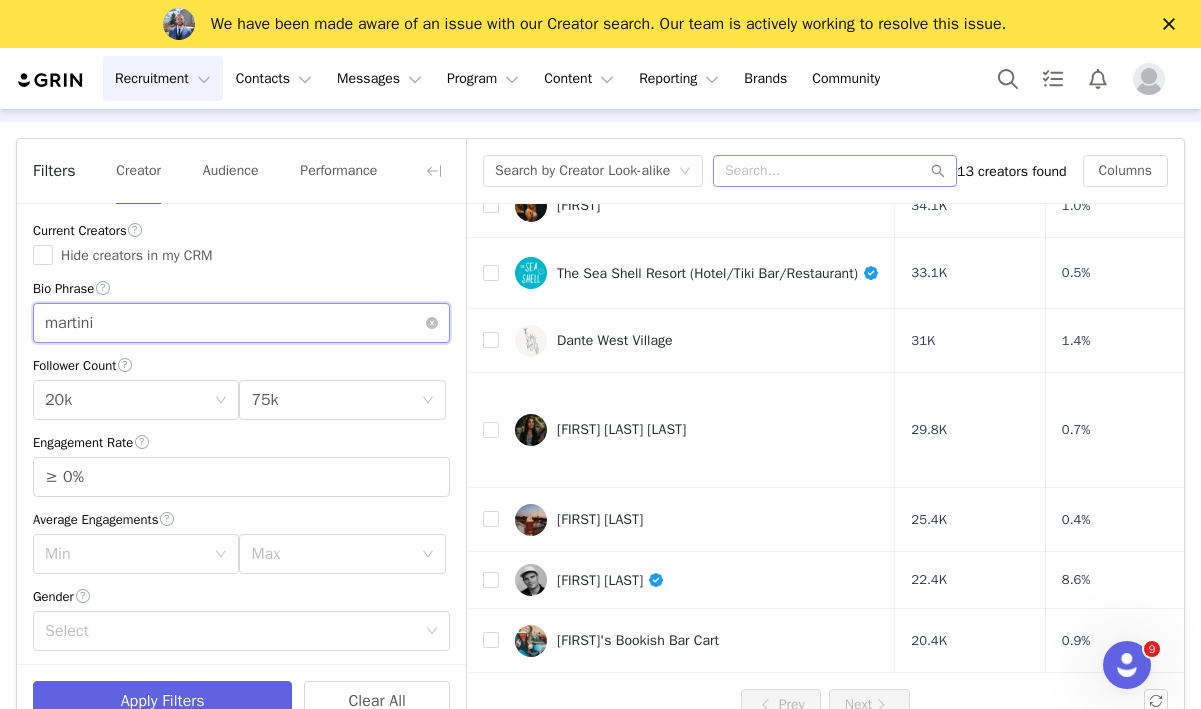 click on "martini" at bounding box center (241, 323) 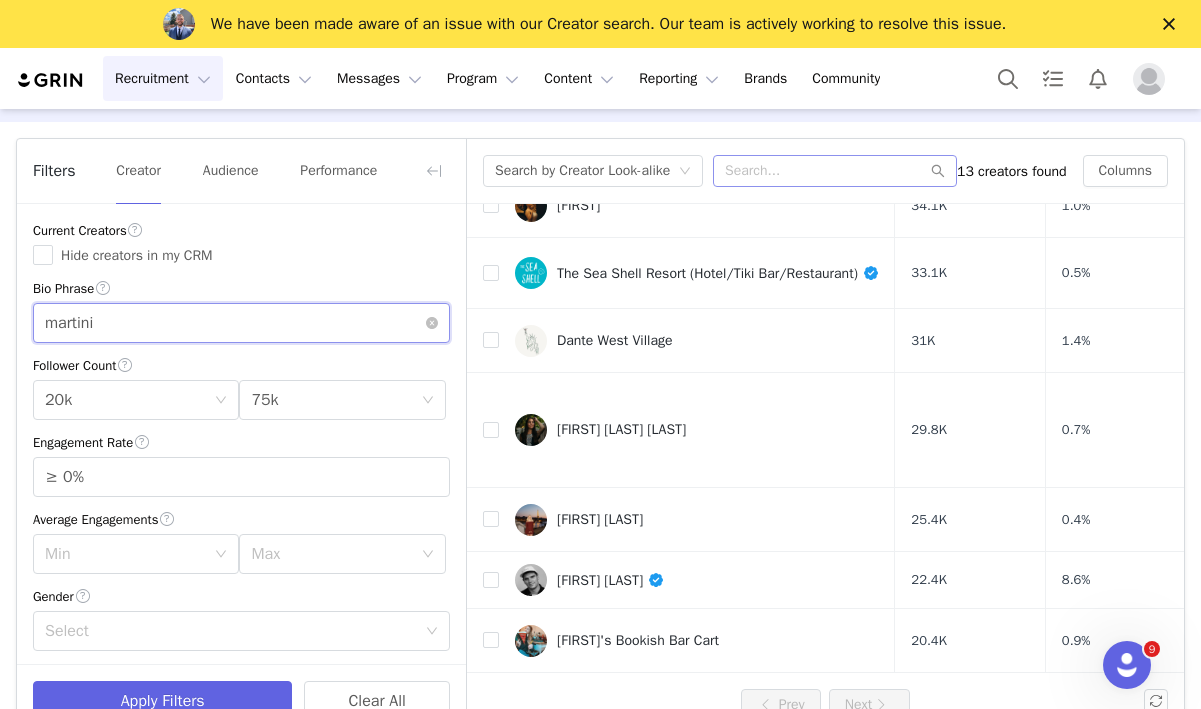 click on "martini" at bounding box center (241, 323) 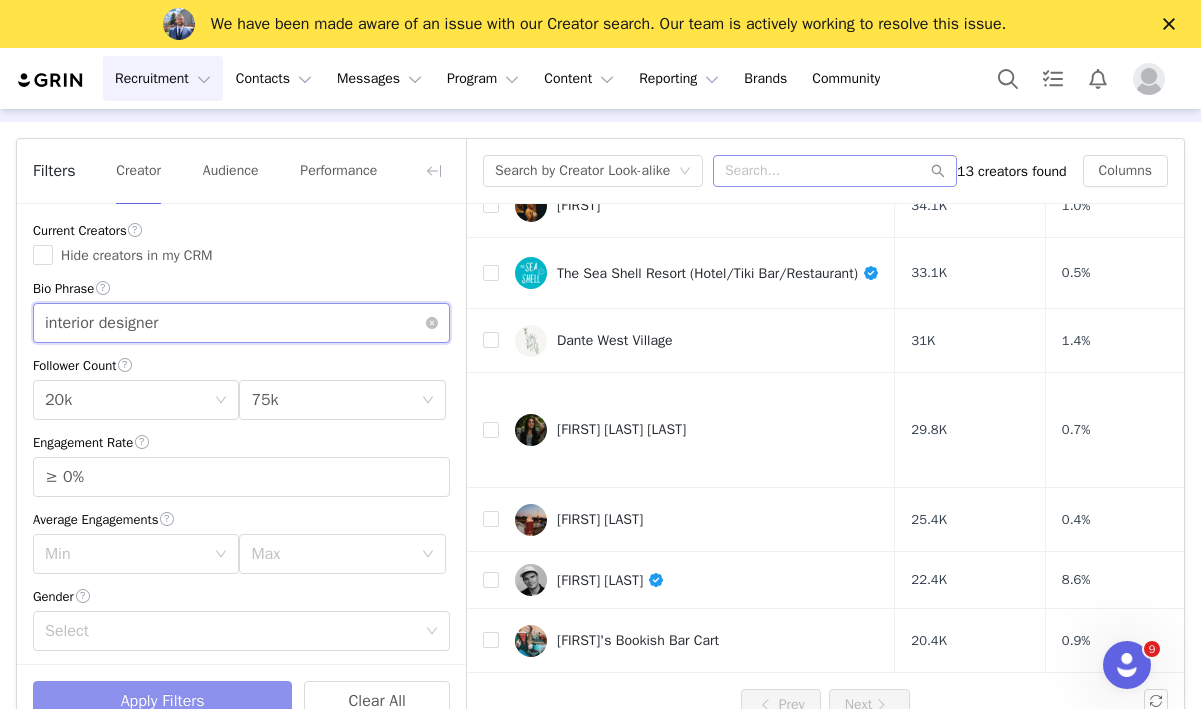 type on "interior designer" 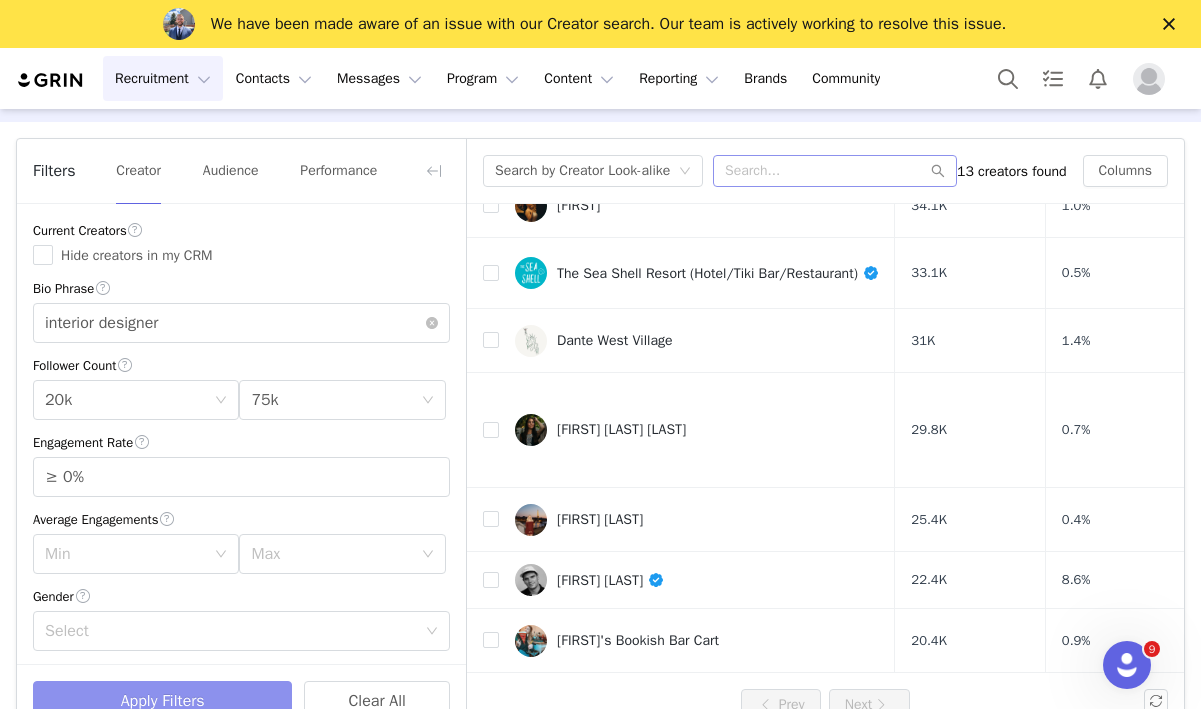 click on "Apply Filters" at bounding box center (162, 701) 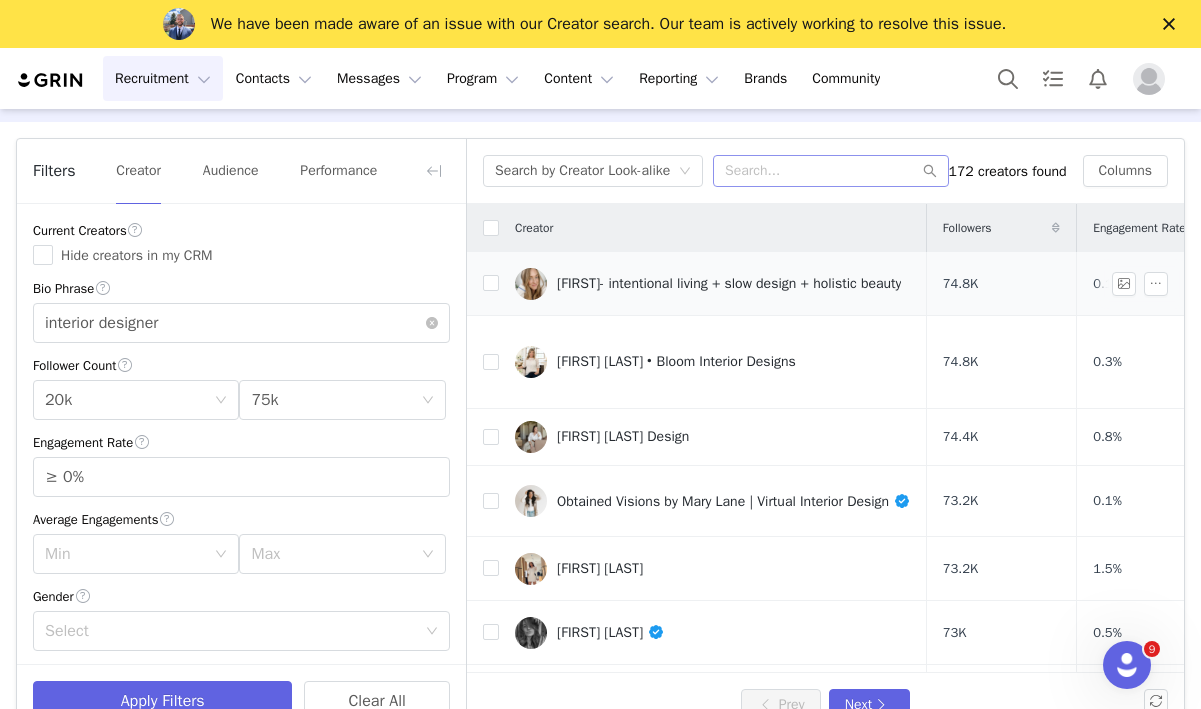 click on "[FIRST]- intentional living + slow design + holistic beauty" at bounding box center [729, 284] 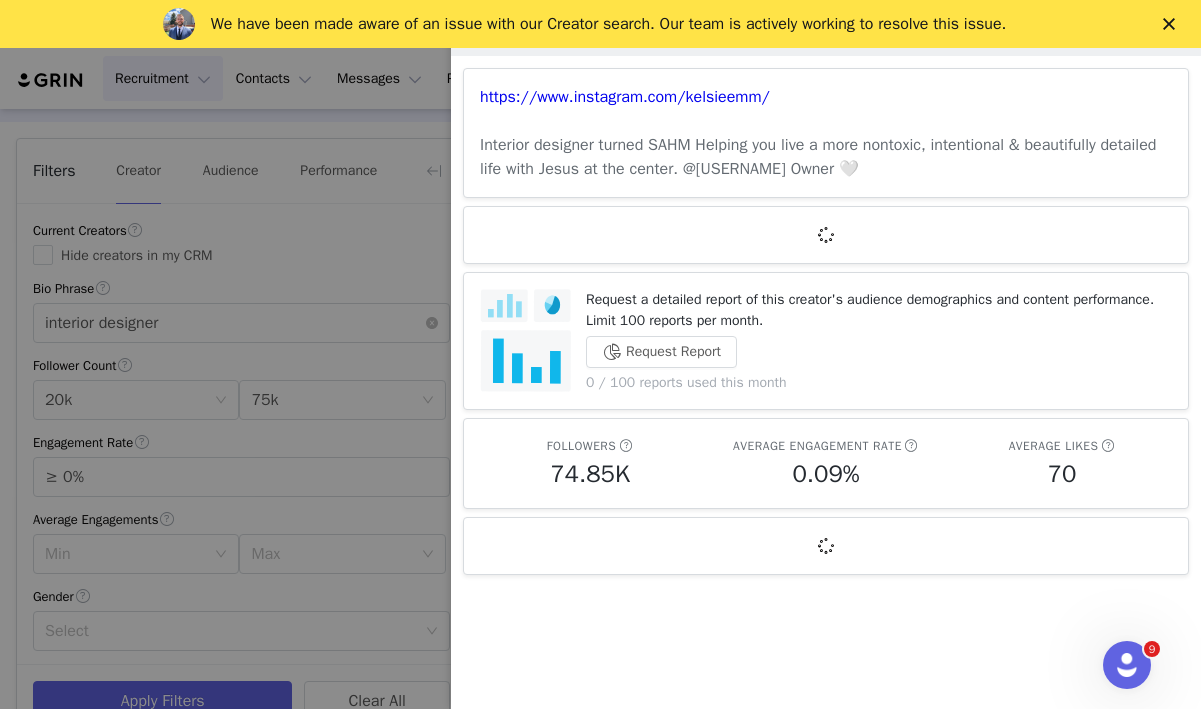 click at bounding box center (600, 354) 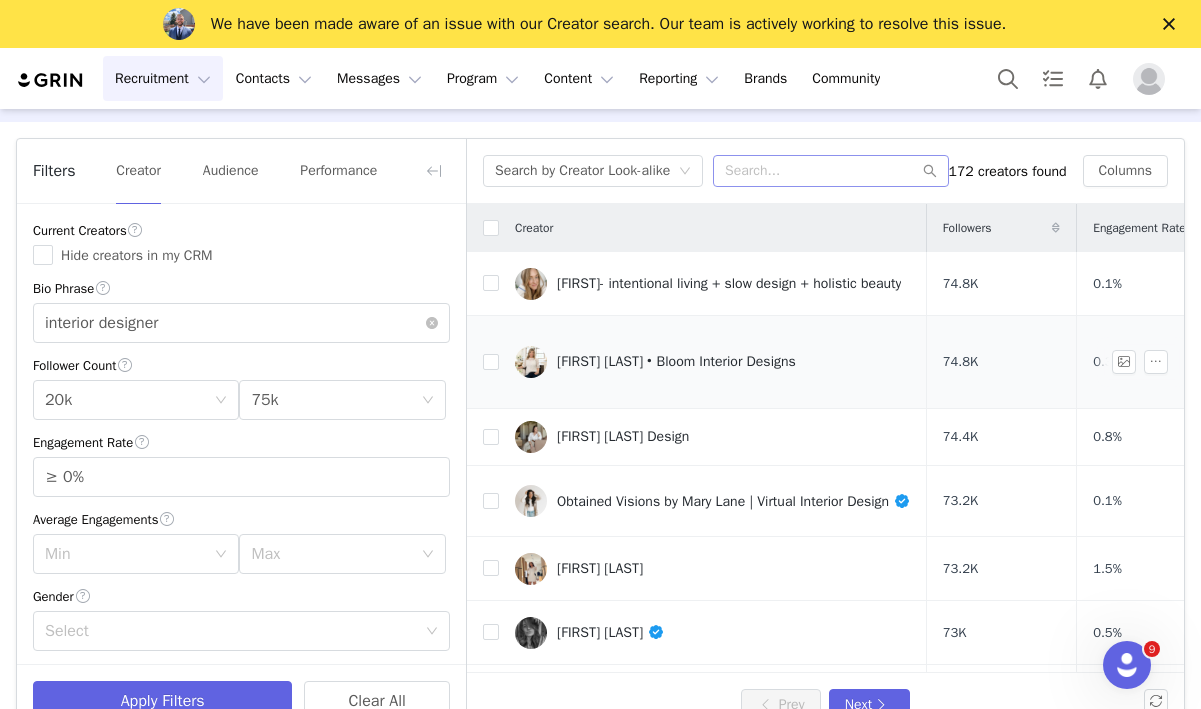 click on "[FIRST] [LAST] • Bloom Interior Designs" at bounding box center (676, 362) 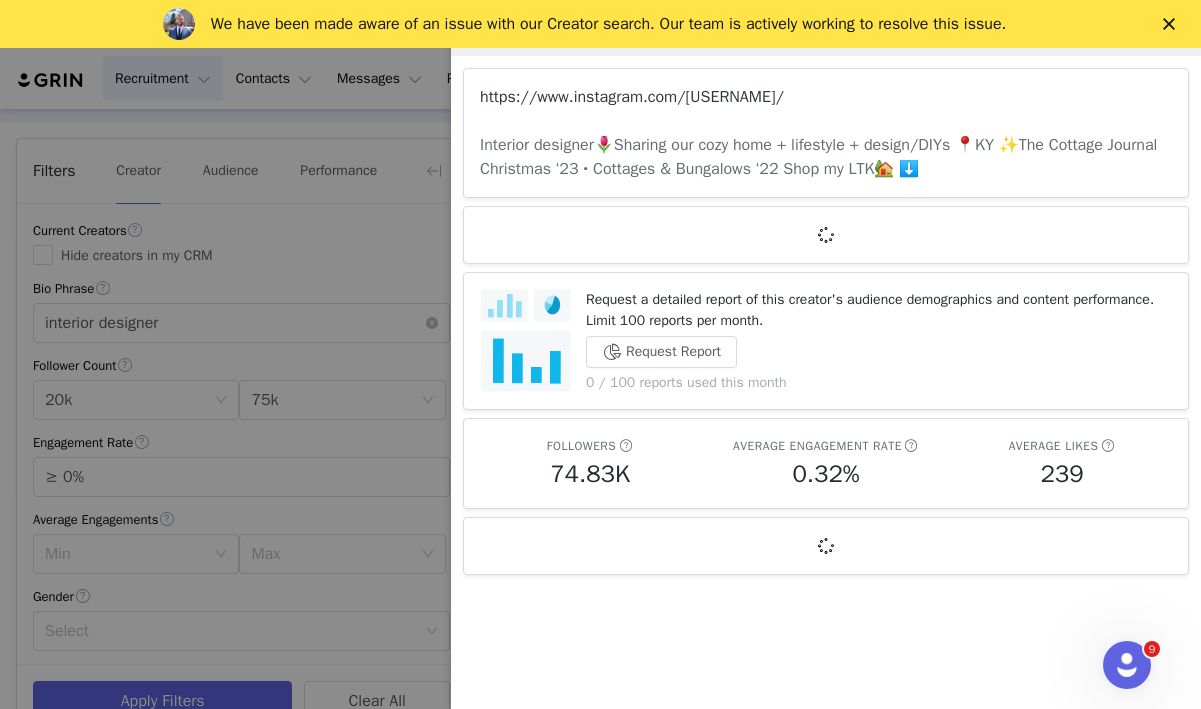 click on "https://www.instagram.com/[USERNAME]/" at bounding box center [632, 97] 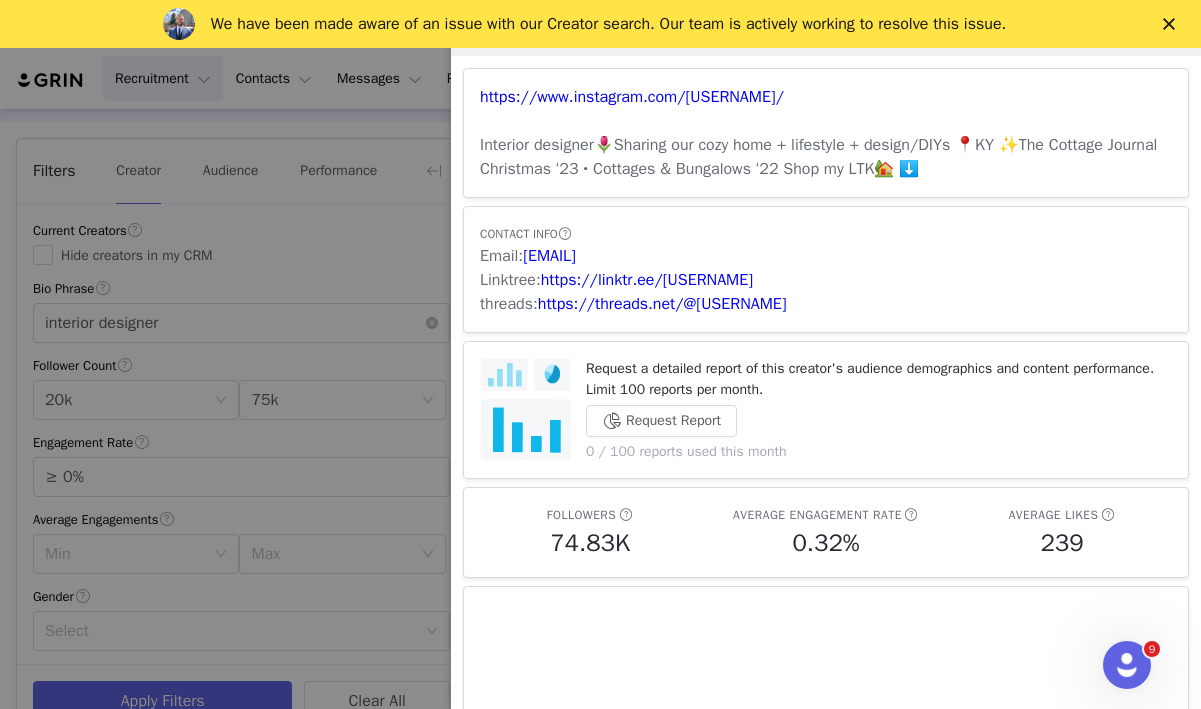 click at bounding box center [600, 354] 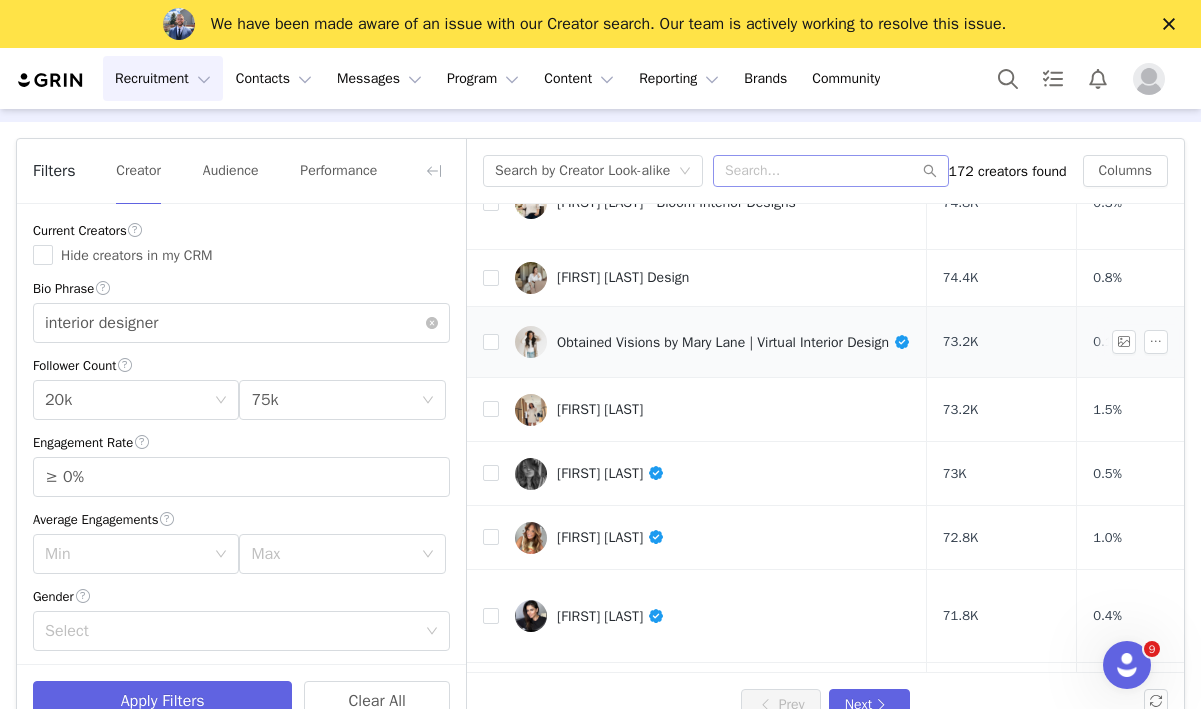 scroll, scrollTop: 165, scrollLeft: 0, axis: vertical 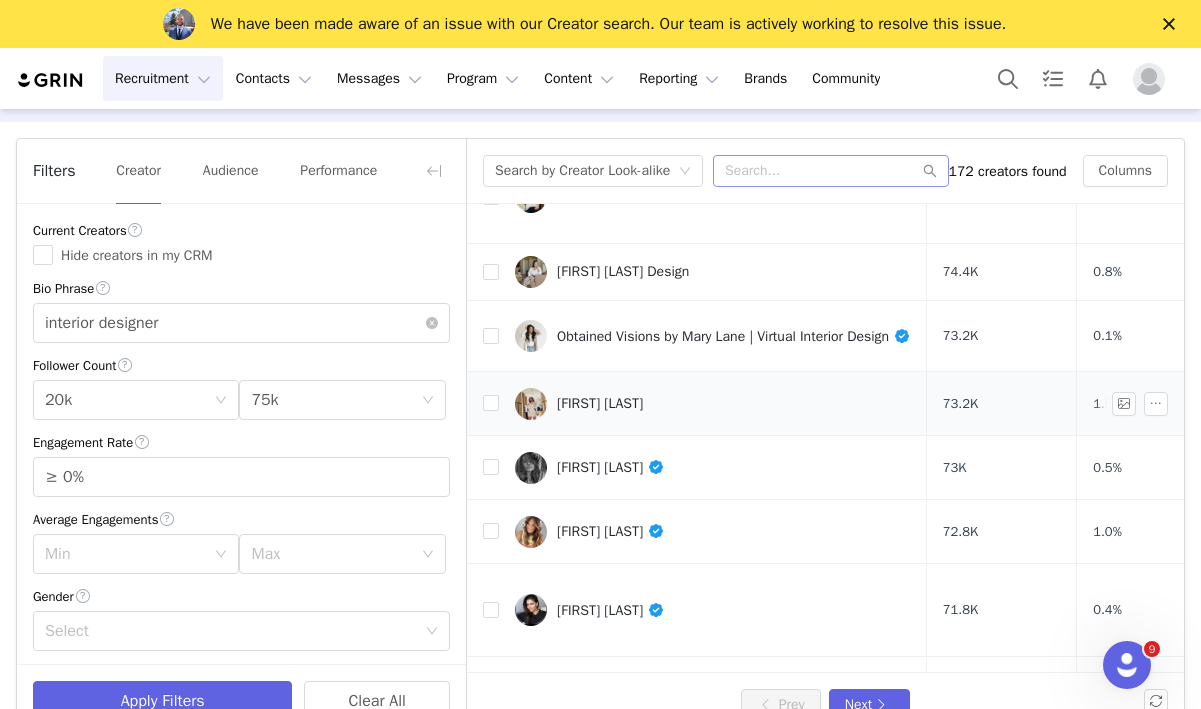 click on "[FIRST] [LAST]" at bounding box center (600, 404) 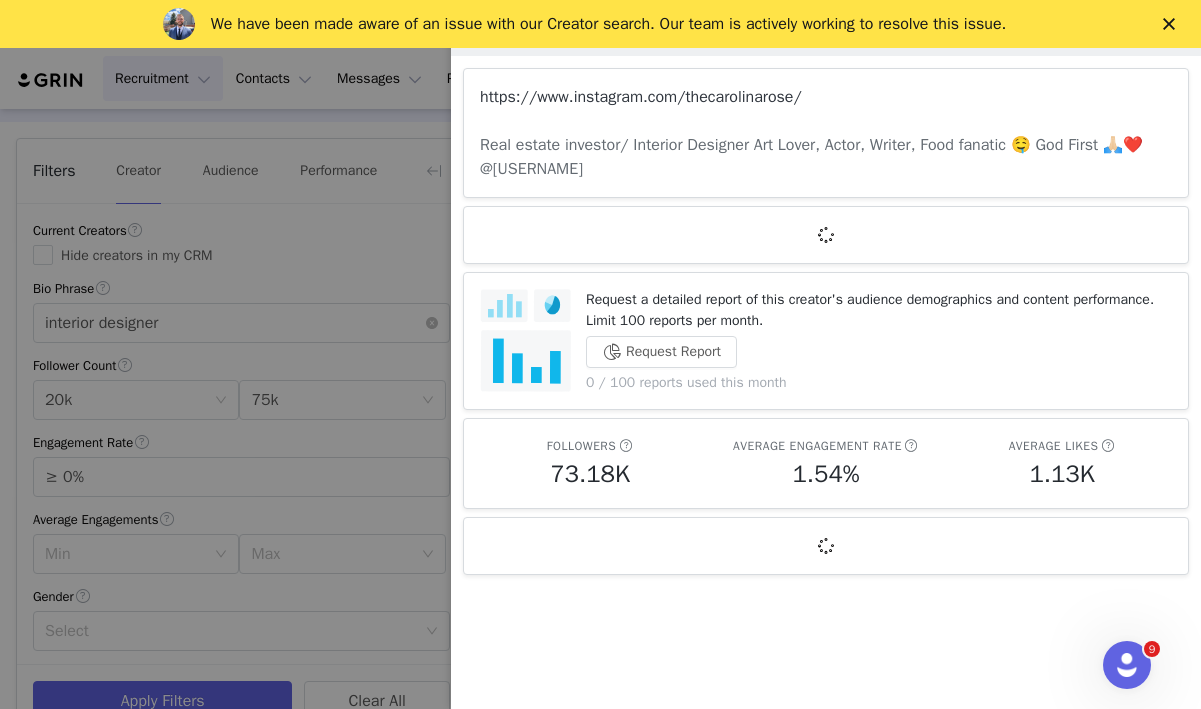 click on "https://www.instagram.com/thecarolinarose/" at bounding box center (641, 97) 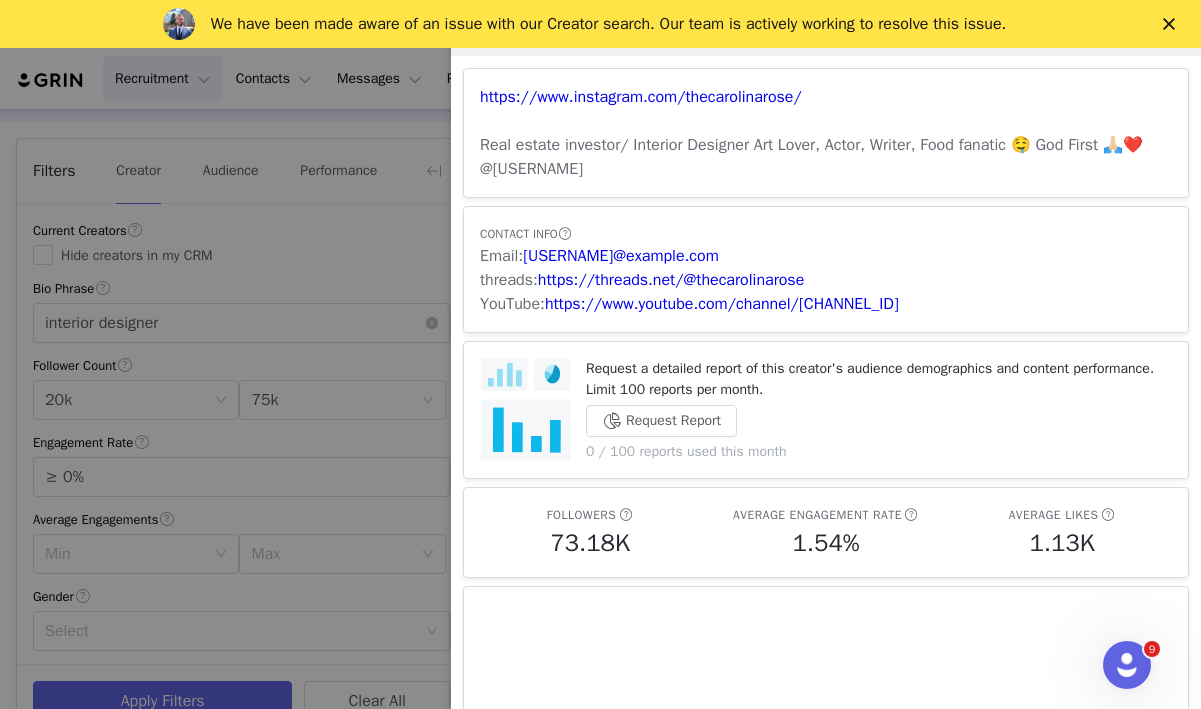 click at bounding box center [600, 354] 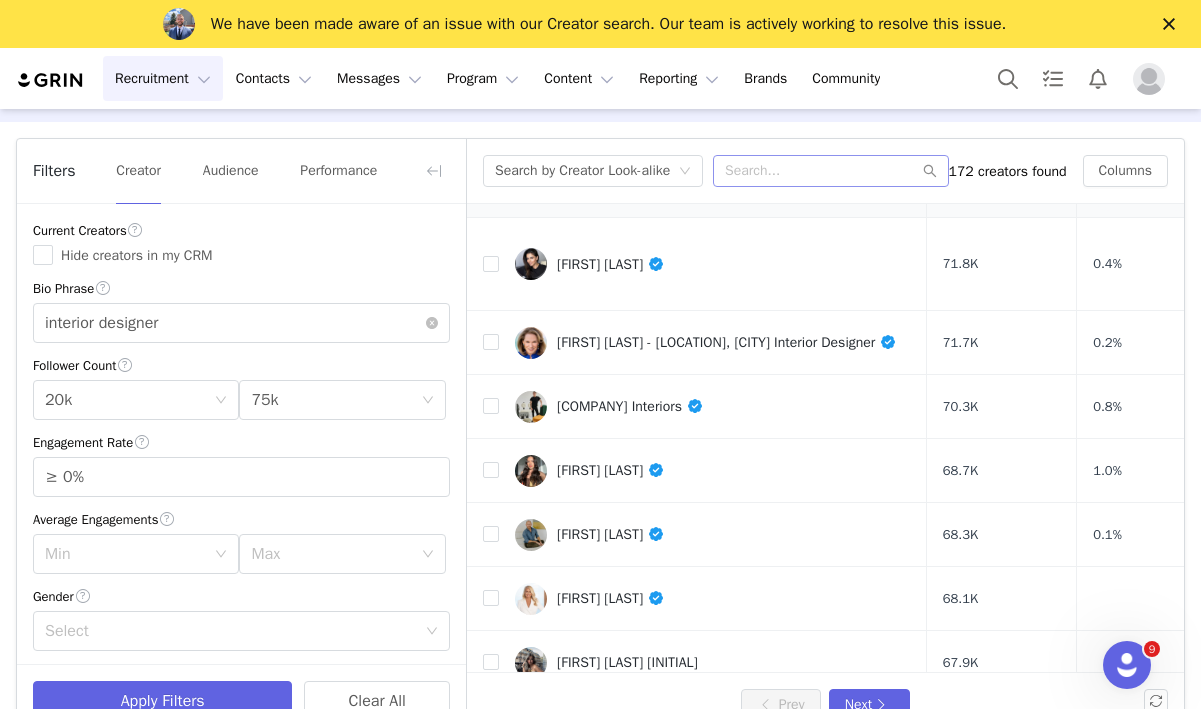scroll, scrollTop: 519, scrollLeft: 0, axis: vertical 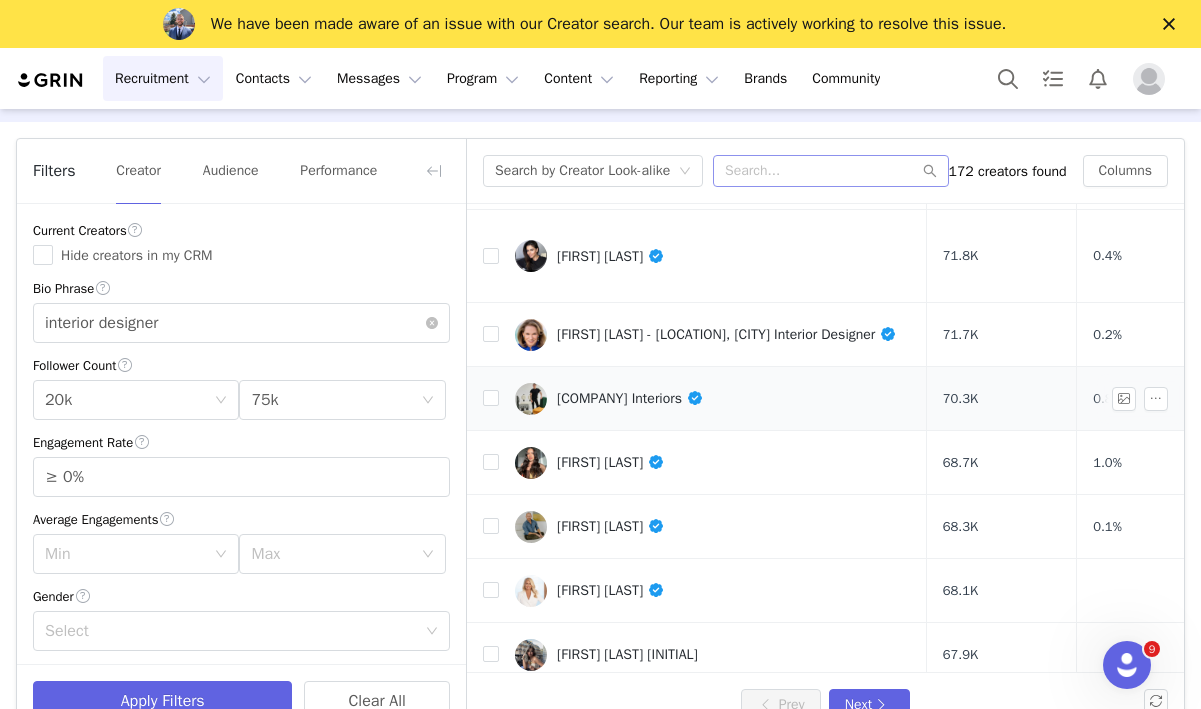 click on "[COMPANY] Interiors" at bounding box center (630, 398) 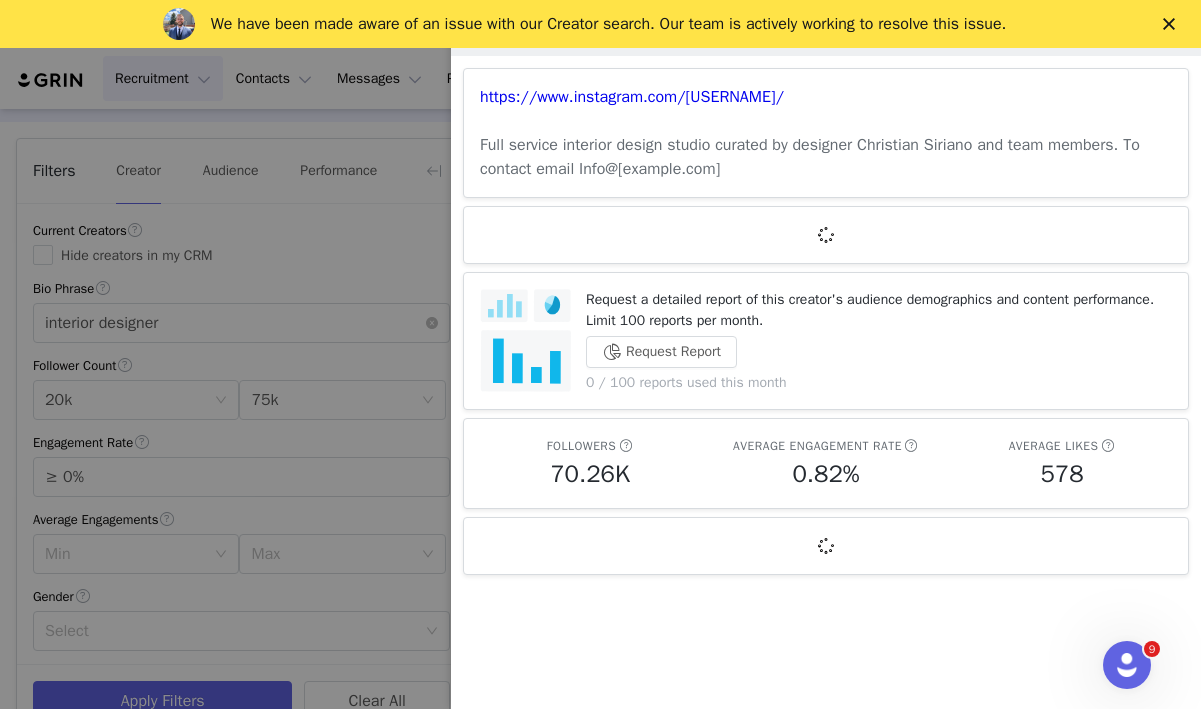 click at bounding box center [600, 354] 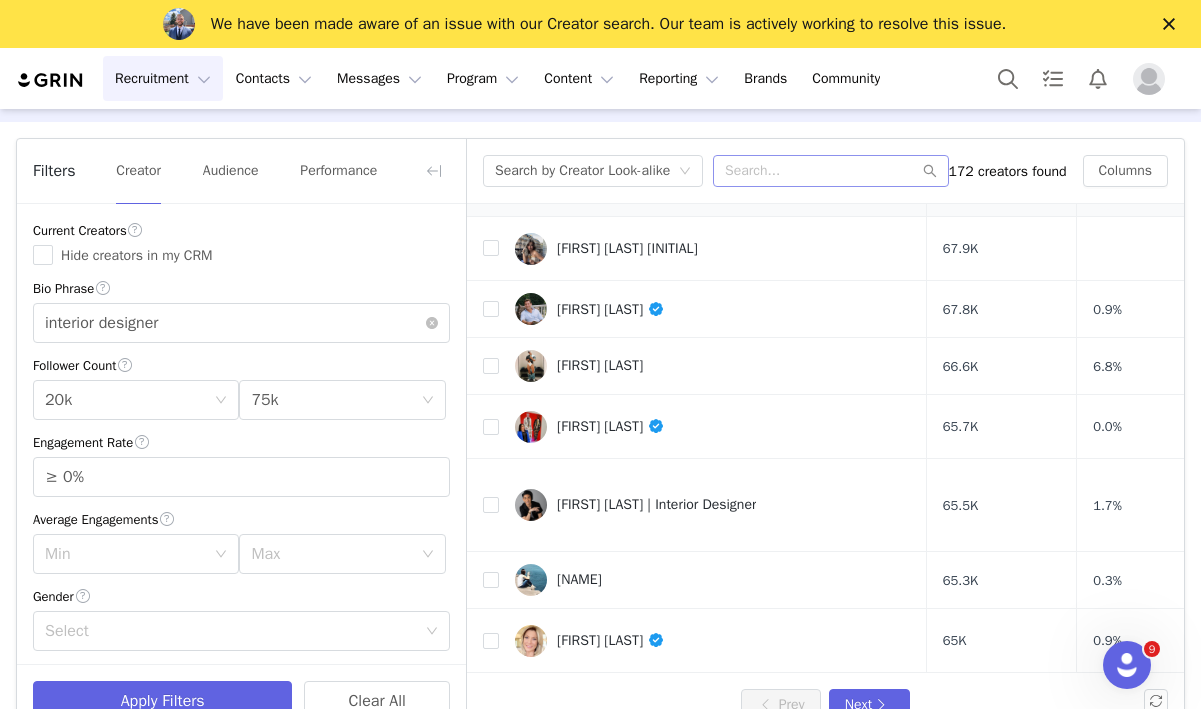 scroll, scrollTop: 954, scrollLeft: 0, axis: vertical 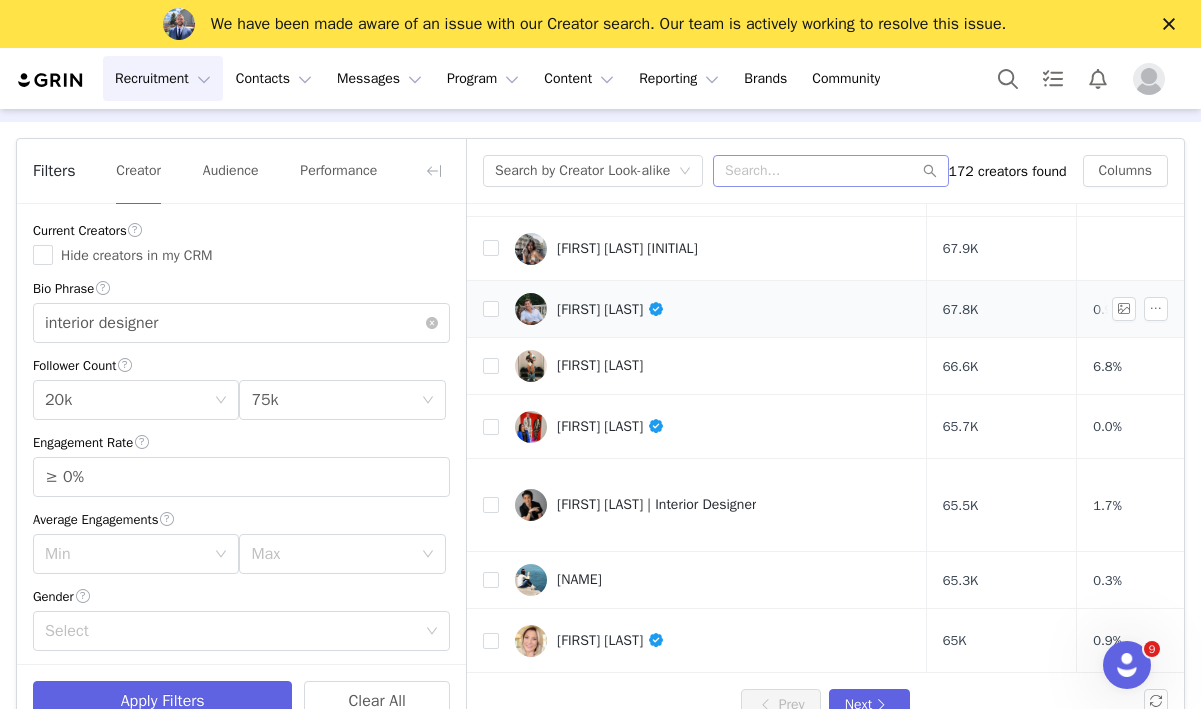 click on "[FIRST] [LAST]" at bounding box center (611, 309) 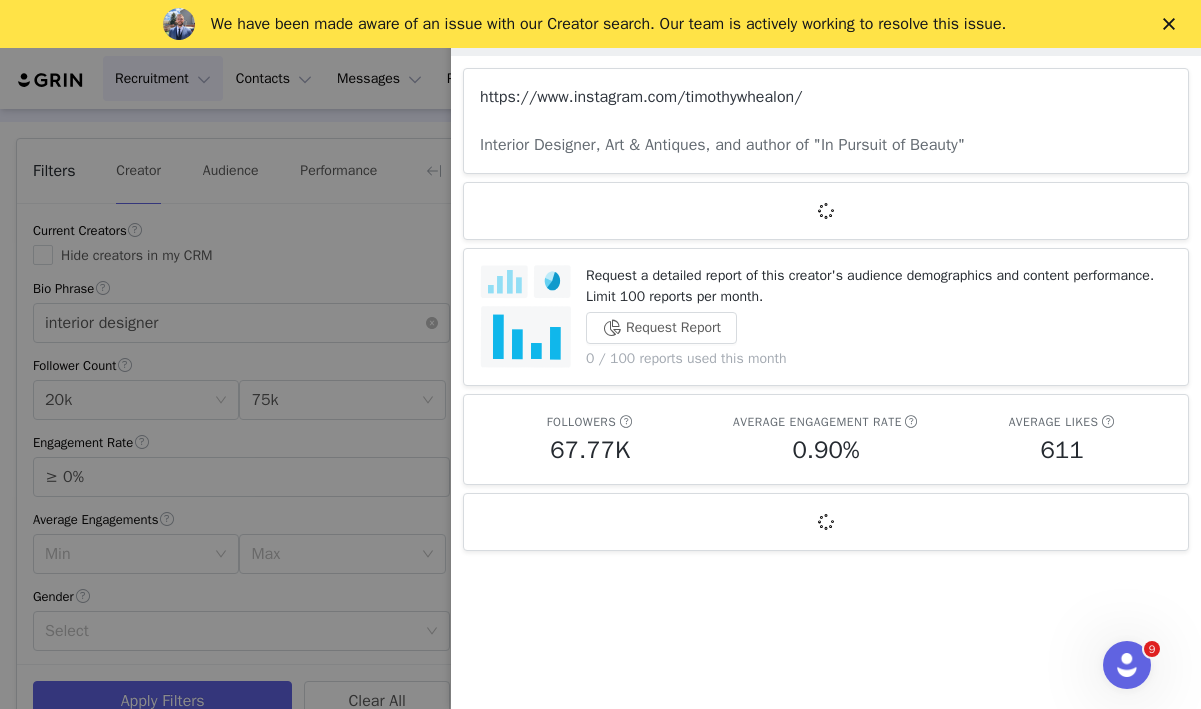 click on "https://www.instagram.com/timothywhealon/" at bounding box center (641, 97) 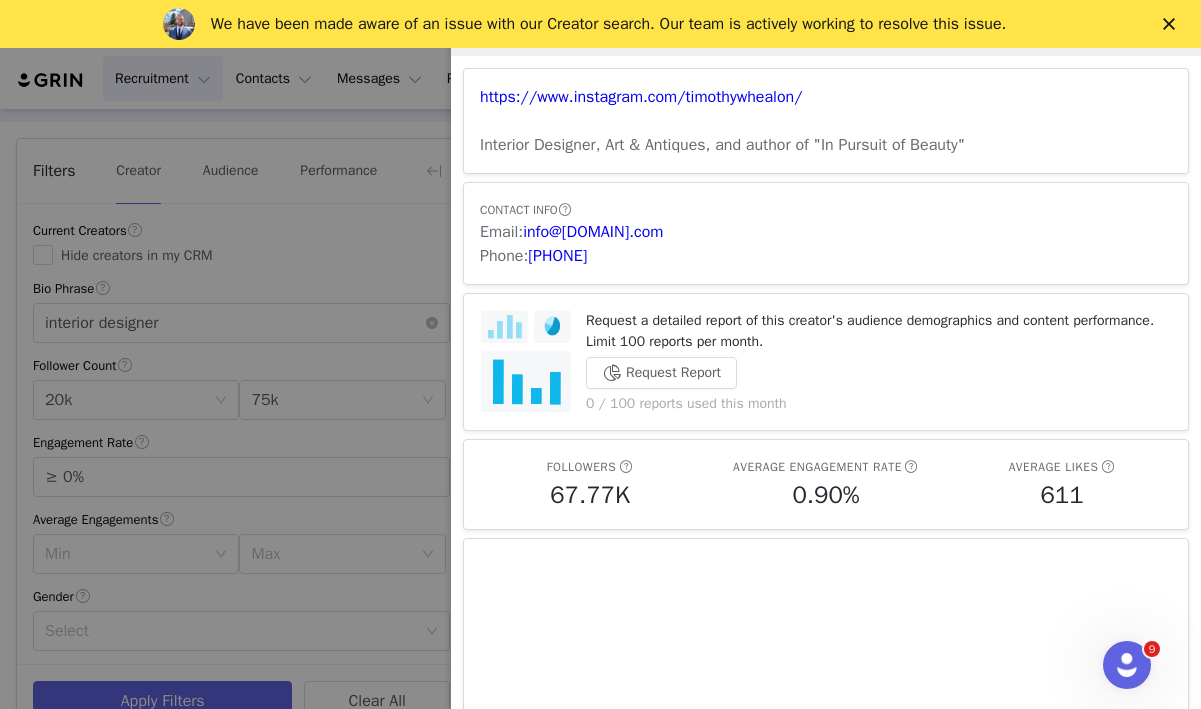 click at bounding box center [600, 354] 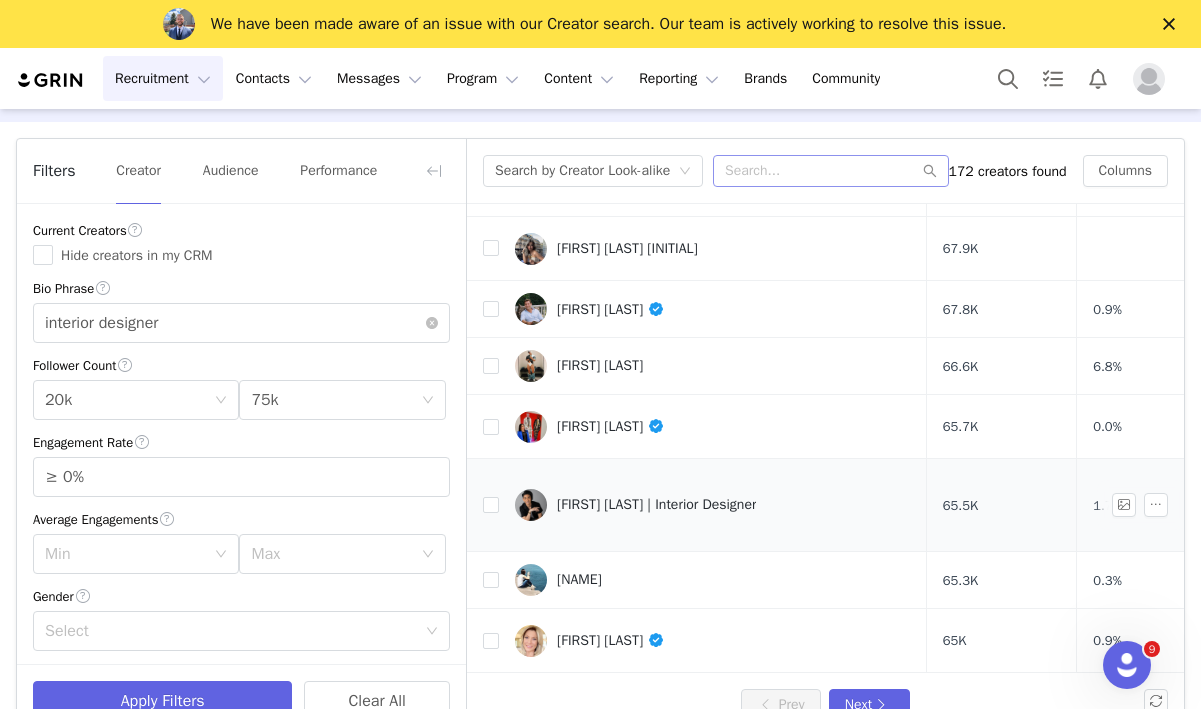 click on "[FIRST] [LAST] | Interior Designer" at bounding box center [656, 505] 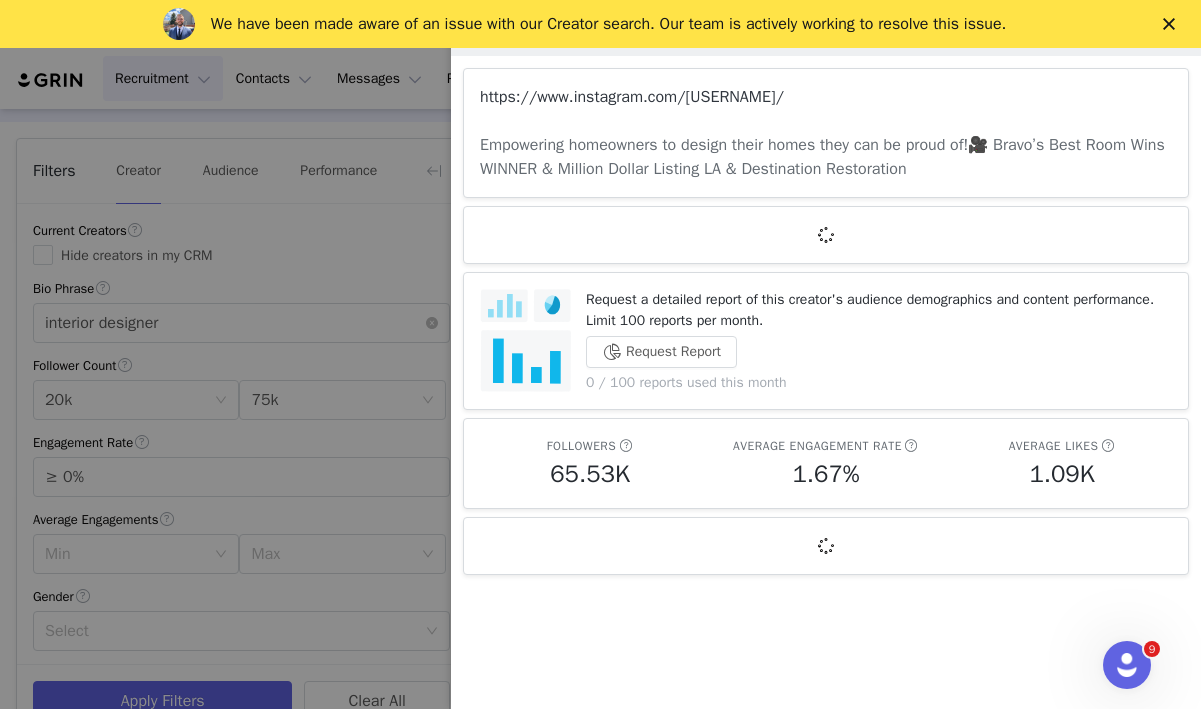click on "https://www.instagram.com/[USERNAME]/" at bounding box center (632, 97) 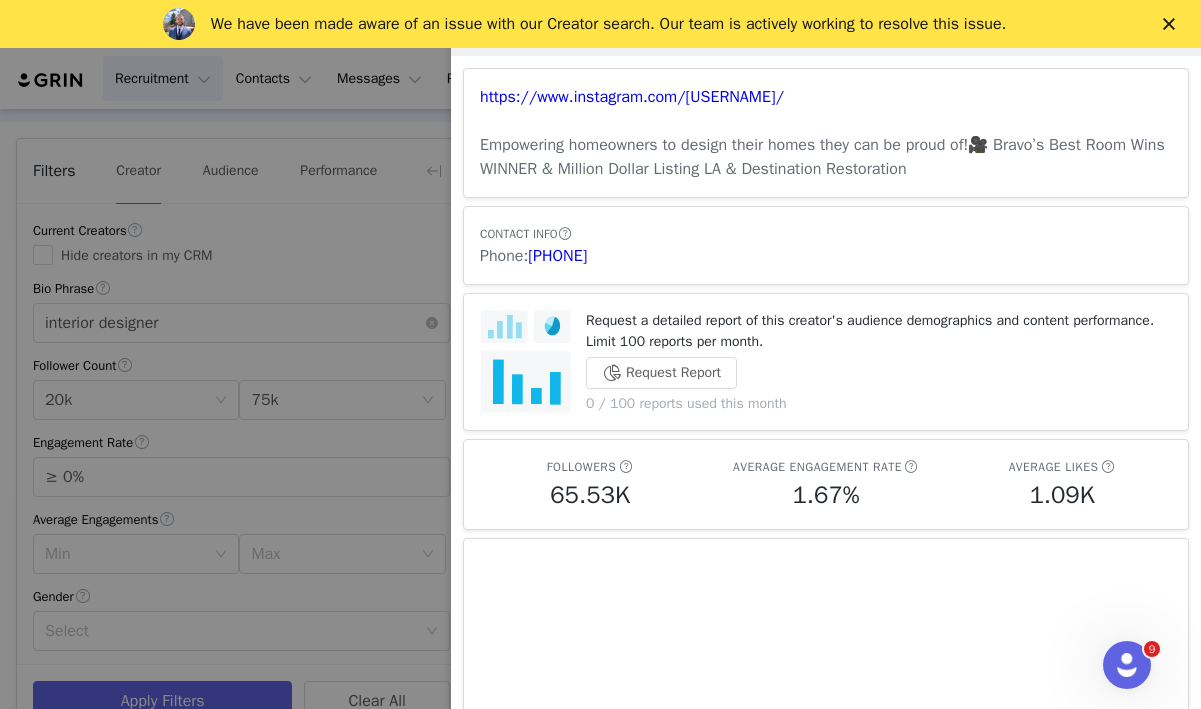 click at bounding box center (600, 354) 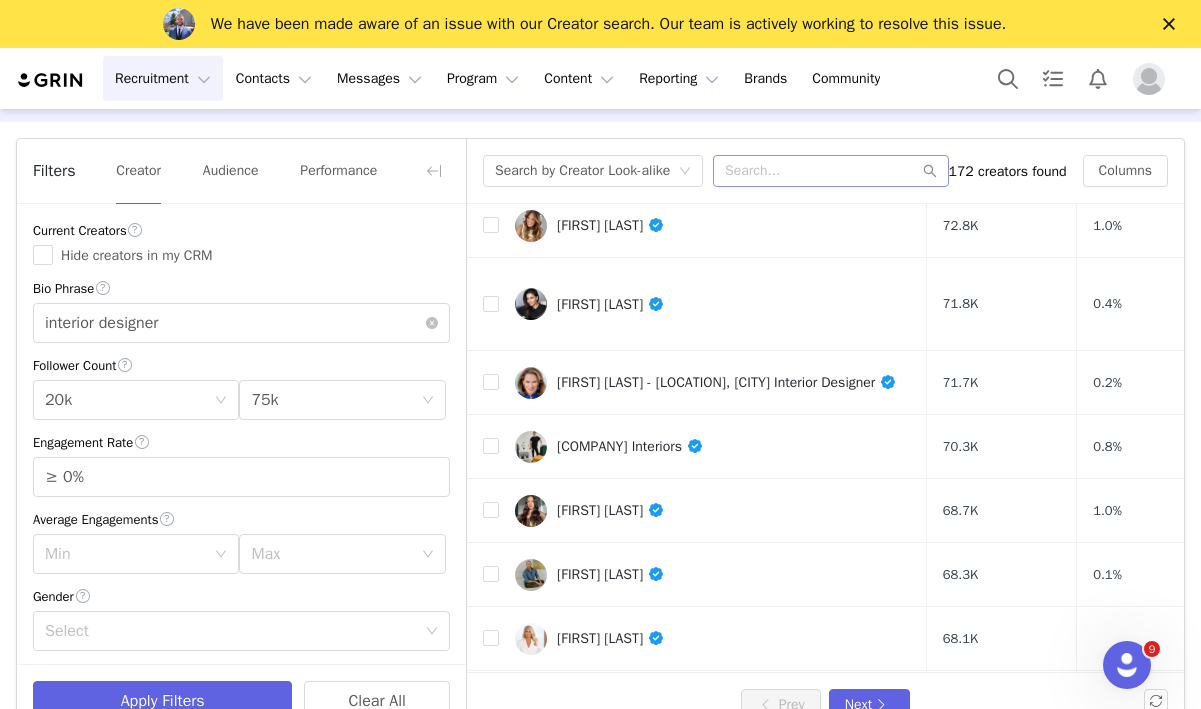 scroll, scrollTop: 464, scrollLeft: 0, axis: vertical 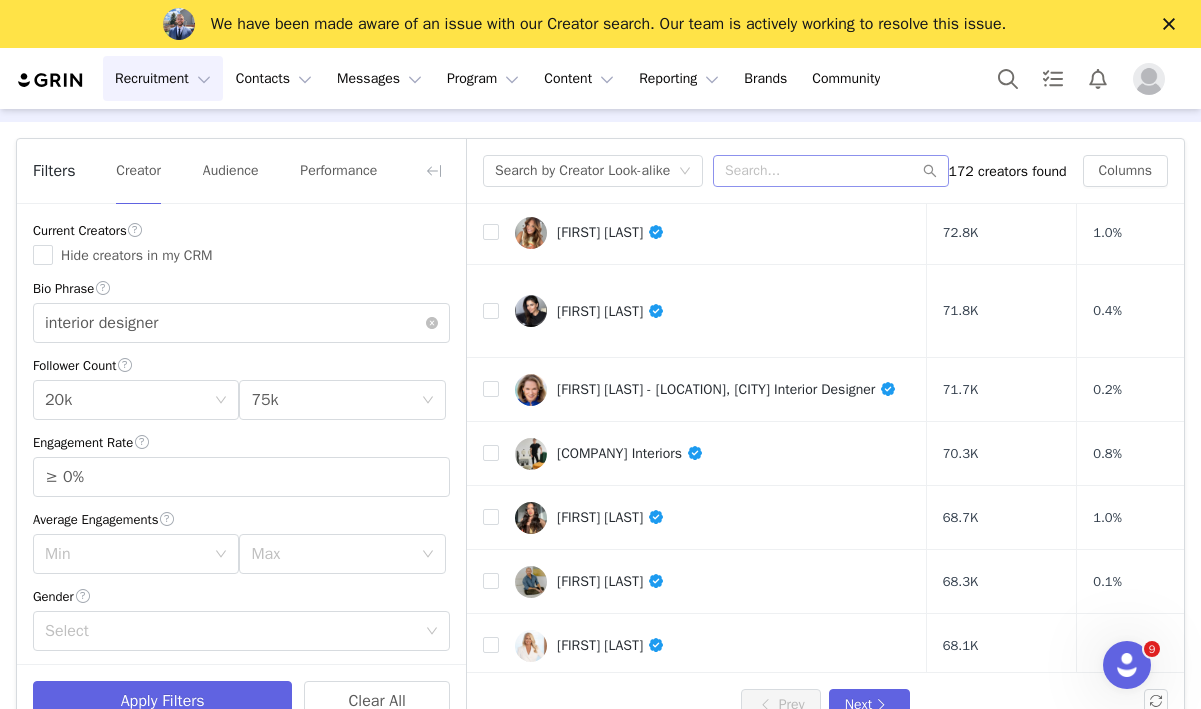 click on "Filters  Creator Audience Performance  Current Creators   Hide creators in my CRM   Bio Phrase  interior designer  Follower Count  Min 20k Max 75k  Engagement Rate  ≥ 0%  Average Engagements  Min Max  Gender  Select  Age  Age  Language  Language  Locations  Locations [CITY], [STATE], [COUNTRY] [CITY], [STATE], [COUNTRY] [CITY], [STATE], [COUNTRY]    Account Type  Account Type    Most Recent Post  Select     Only show creators with an email address   Mentions  Mentions    Hashtags  Enter hashtag    Brand affinities  Select   Apply Filters Clear All  Search by Creator Look-alike       172 creators found      Columns  Creator   Followers   Engagement Rate   Avg. Likes   Profile Url   Biography   KELSIE- intentional living + slow design + holistic beauty  74.8K 0.1% 70  https://www.instagram.com/kelsieemm/  Interior designer turned SAHM
Helping you live a more nontoxic, intentional & beautifully detailed life with Jesus at the center.
@guided.co Owner 🤍 74.8K 0.3% 239" at bounding box center [600, 438] 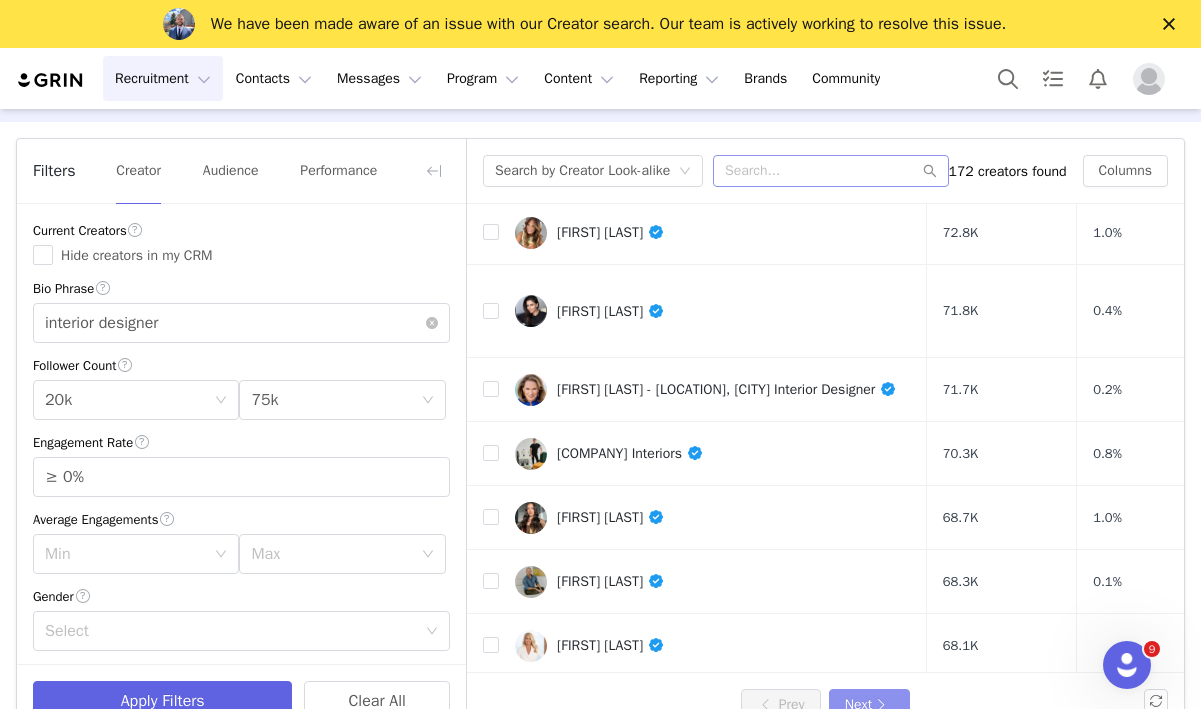 click on "Next" at bounding box center (869, 705) 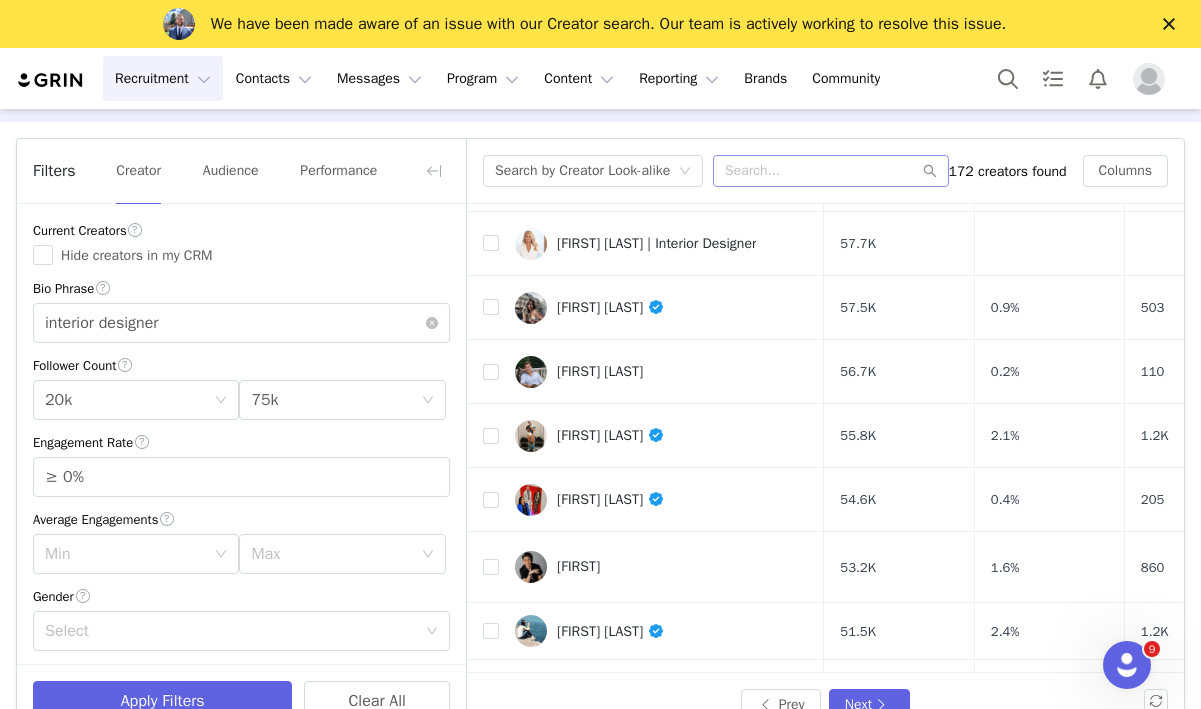 scroll, scrollTop: 838, scrollLeft: 0, axis: vertical 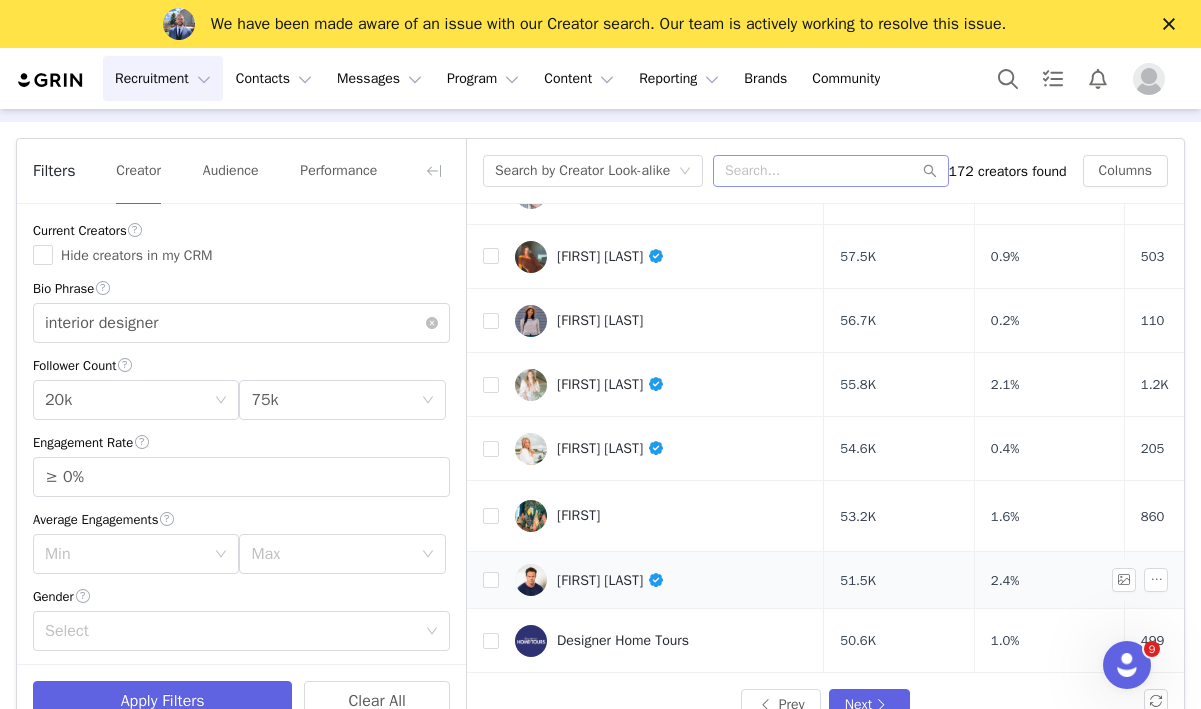 click on "[FIRST] [LAST]" at bounding box center (611, 580) 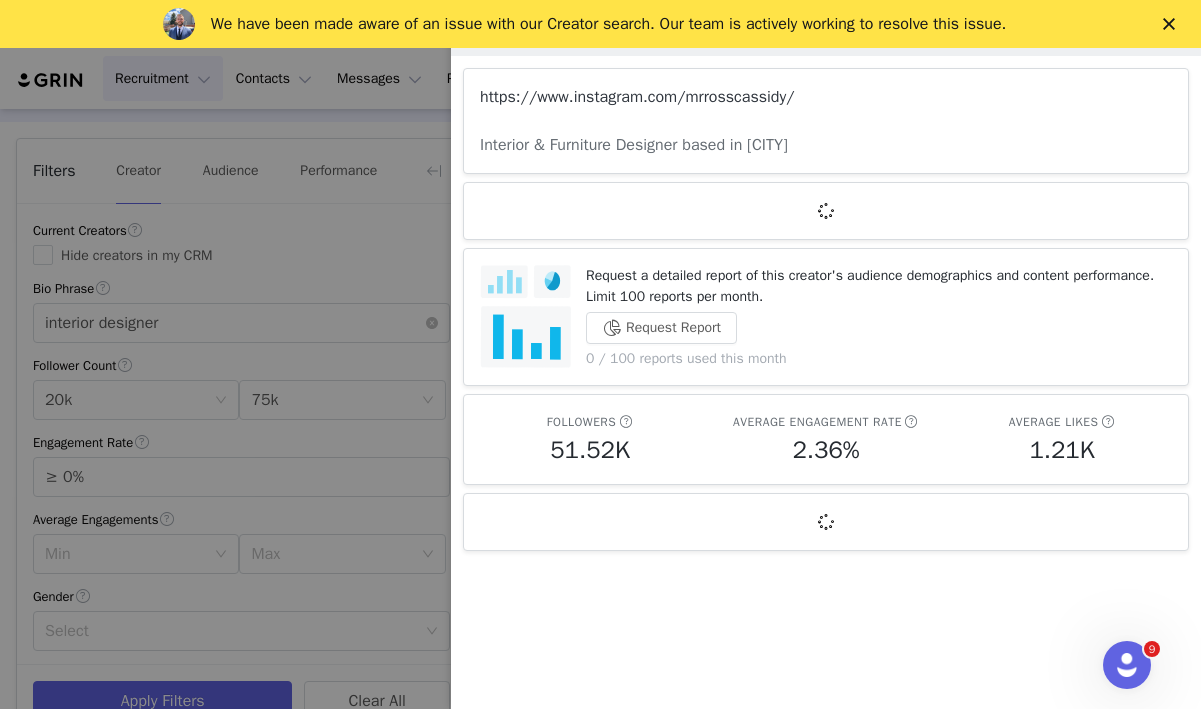 click on "https://www.instagram.com/mrrosscassidy/" at bounding box center [637, 97] 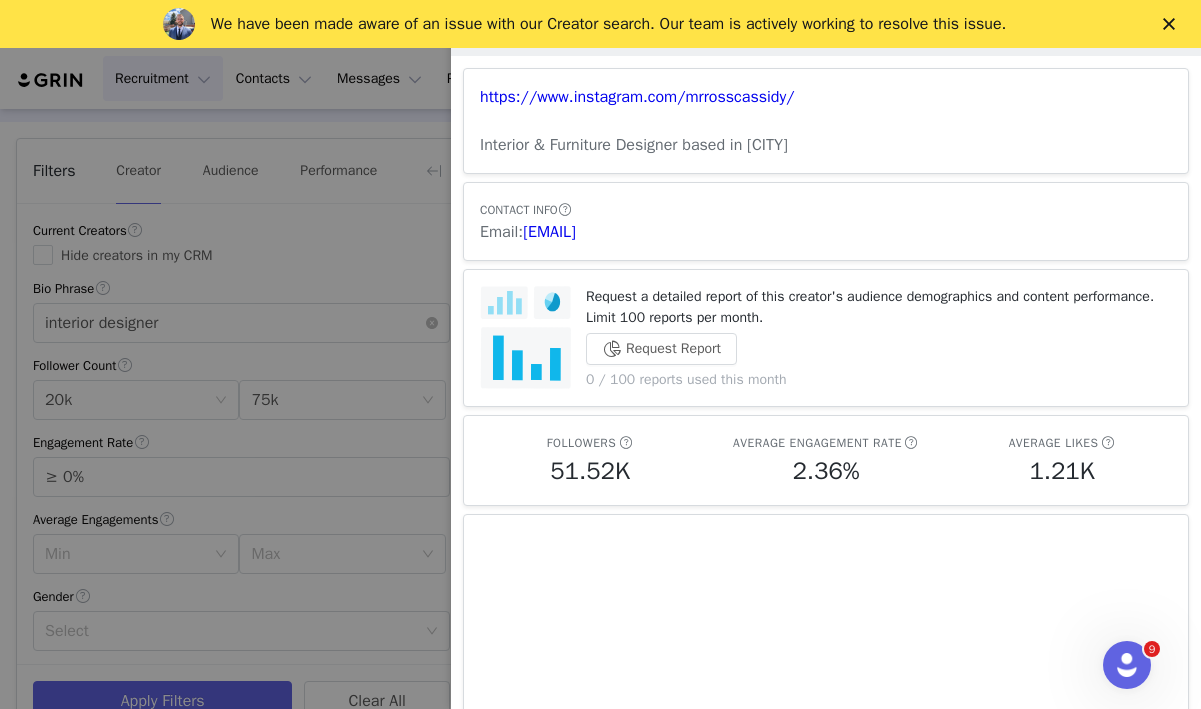 click at bounding box center (600, 354) 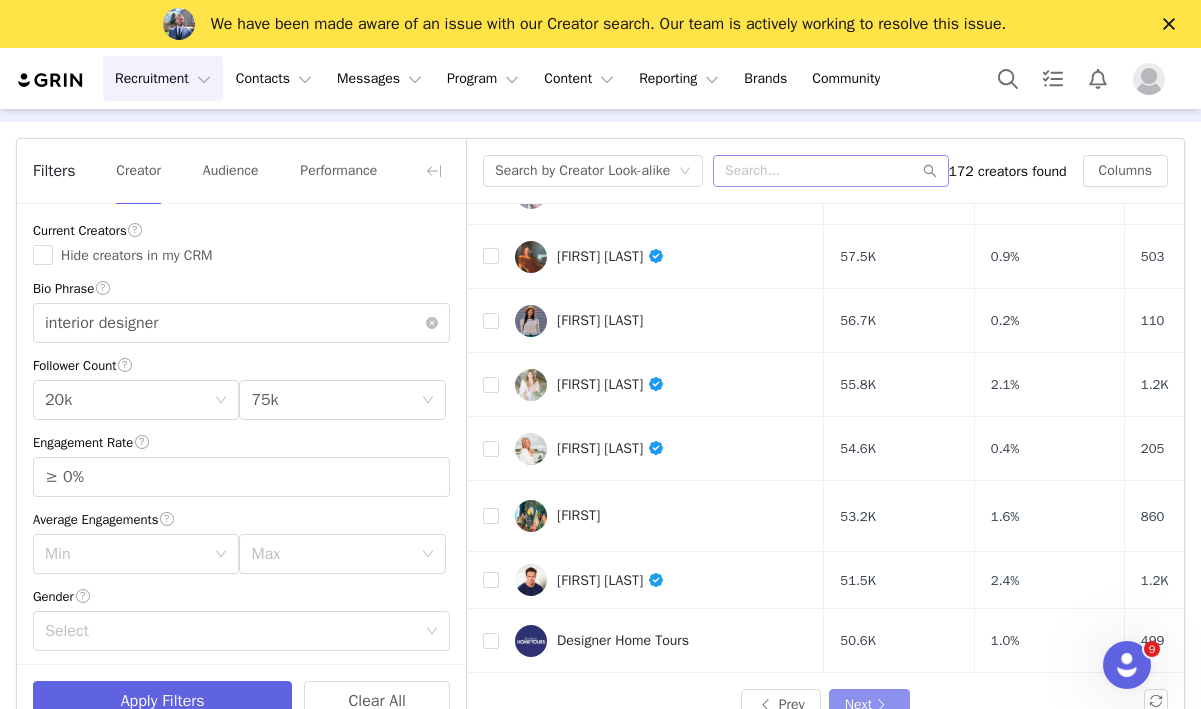 click on "Next" at bounding box center (869, 705) 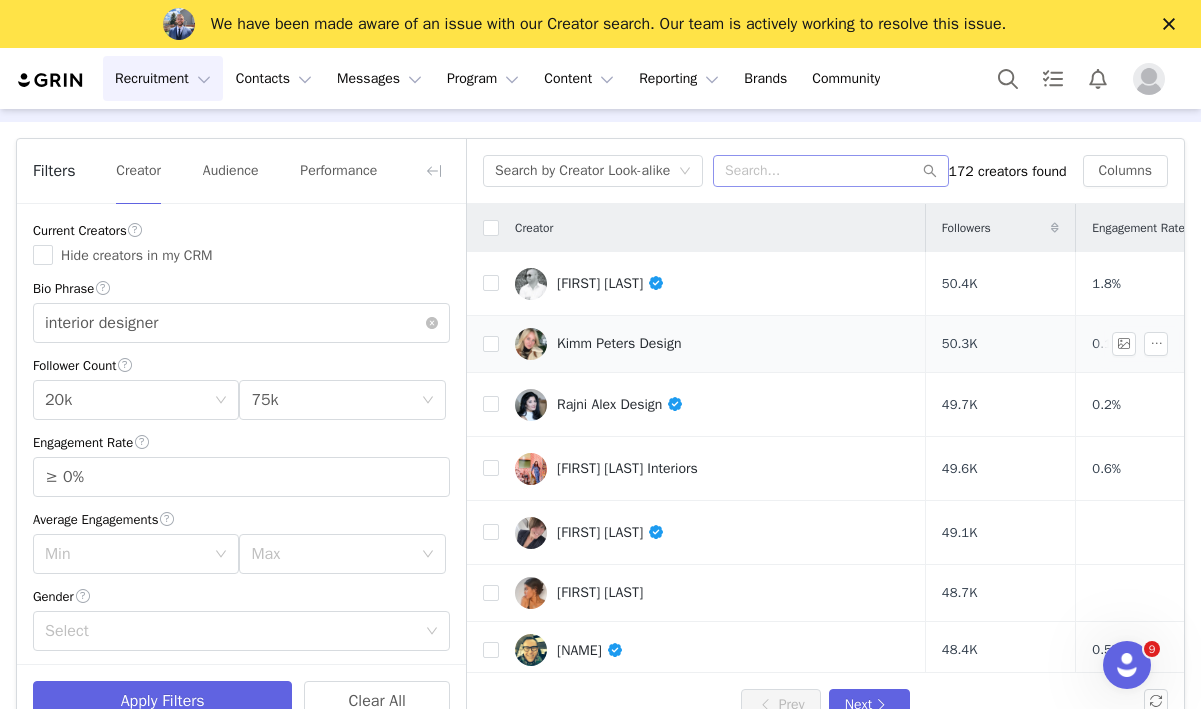 click on "Kimm Peters Design" at bounding box center [619, 344] 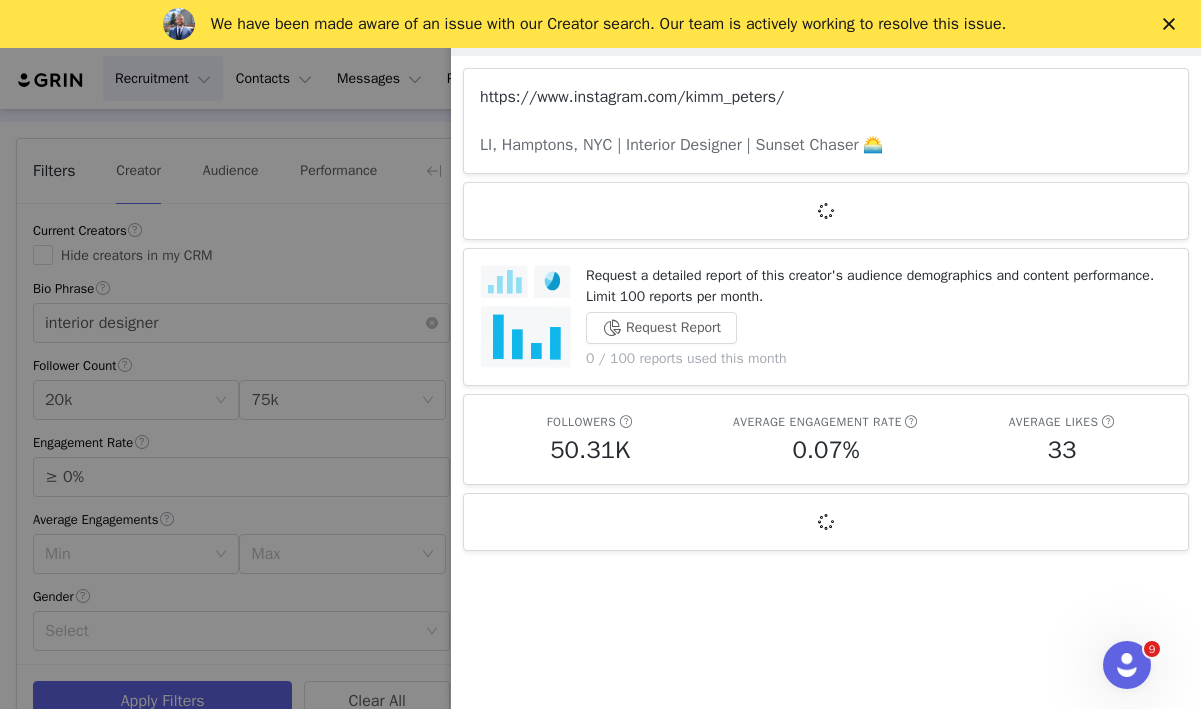 click on "https://www.instagram.com/kimm_peters/" at bounding box center [632, 97] 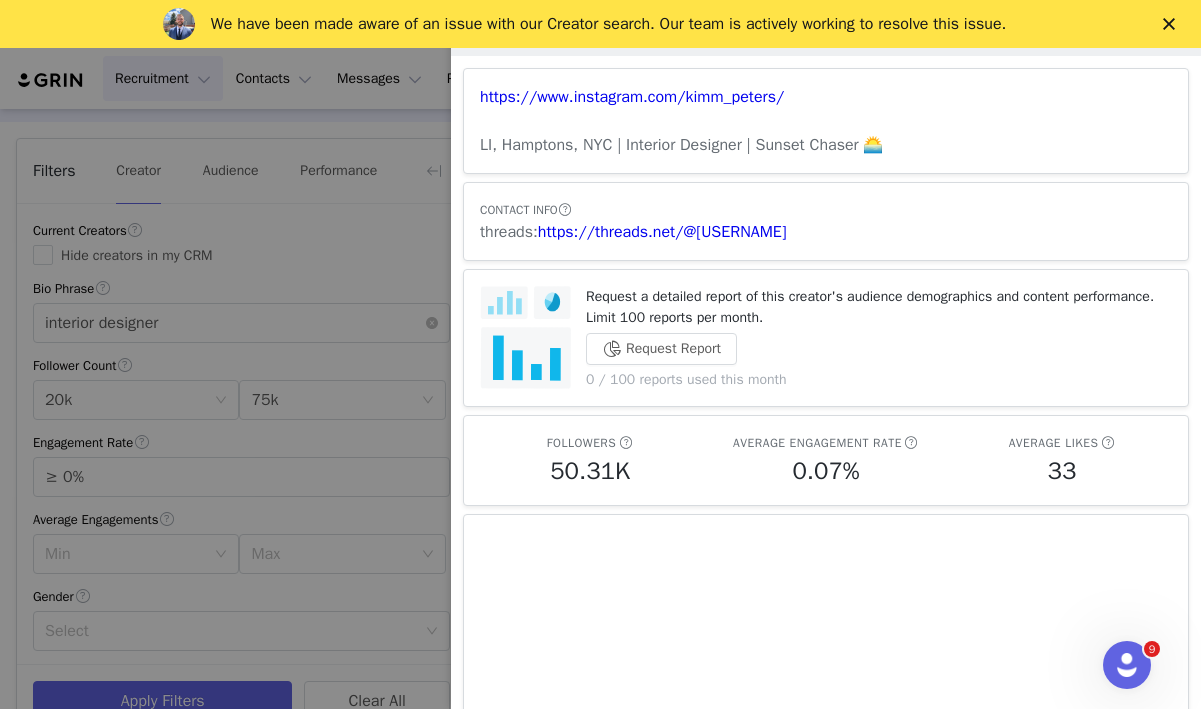 click at bounding box center (600, 354) 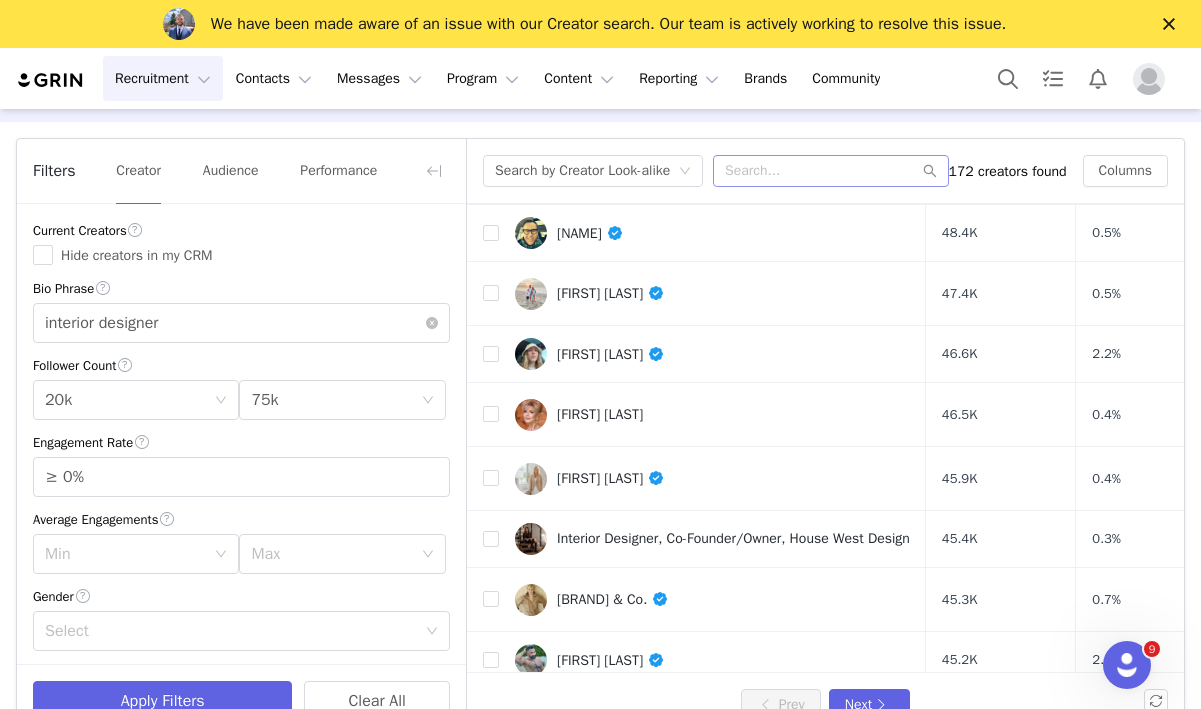 scroll, scrollTop: 419, scrollLeft: 0, axis: vertical 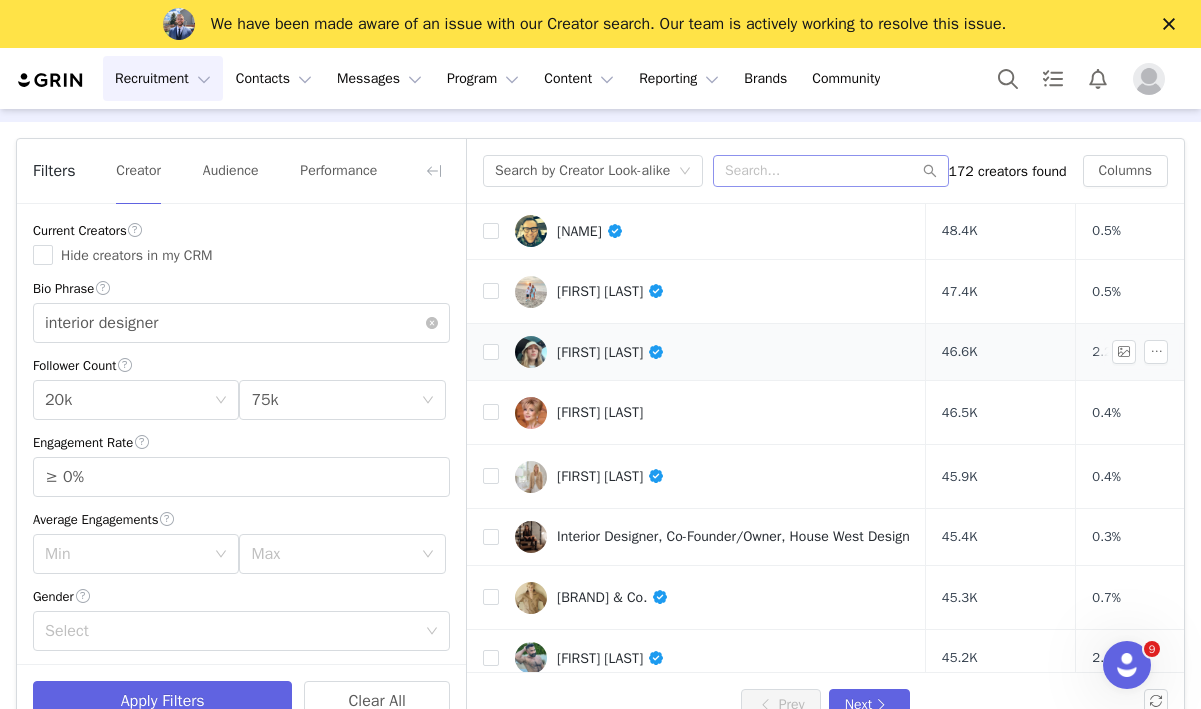click on "[FIRST] [LAST]" at bounding box center (611, 352) 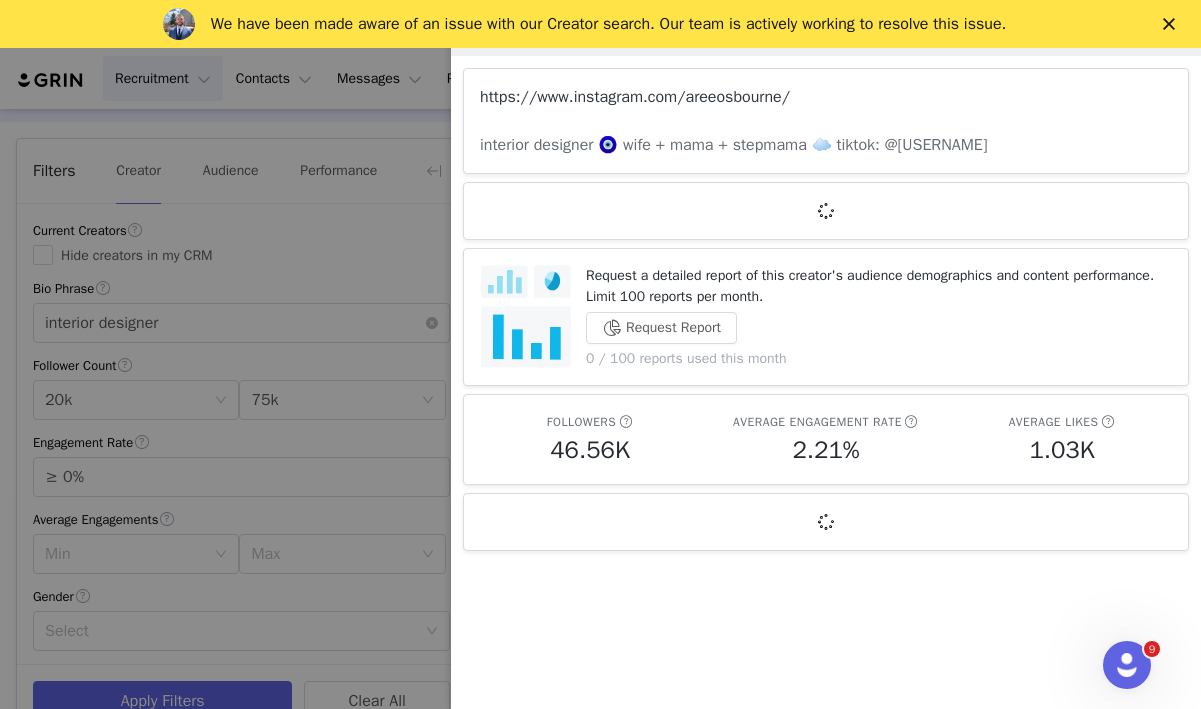 click on "https://www.instagram.com/areeosbourne/" at bounding box center (635, 97) 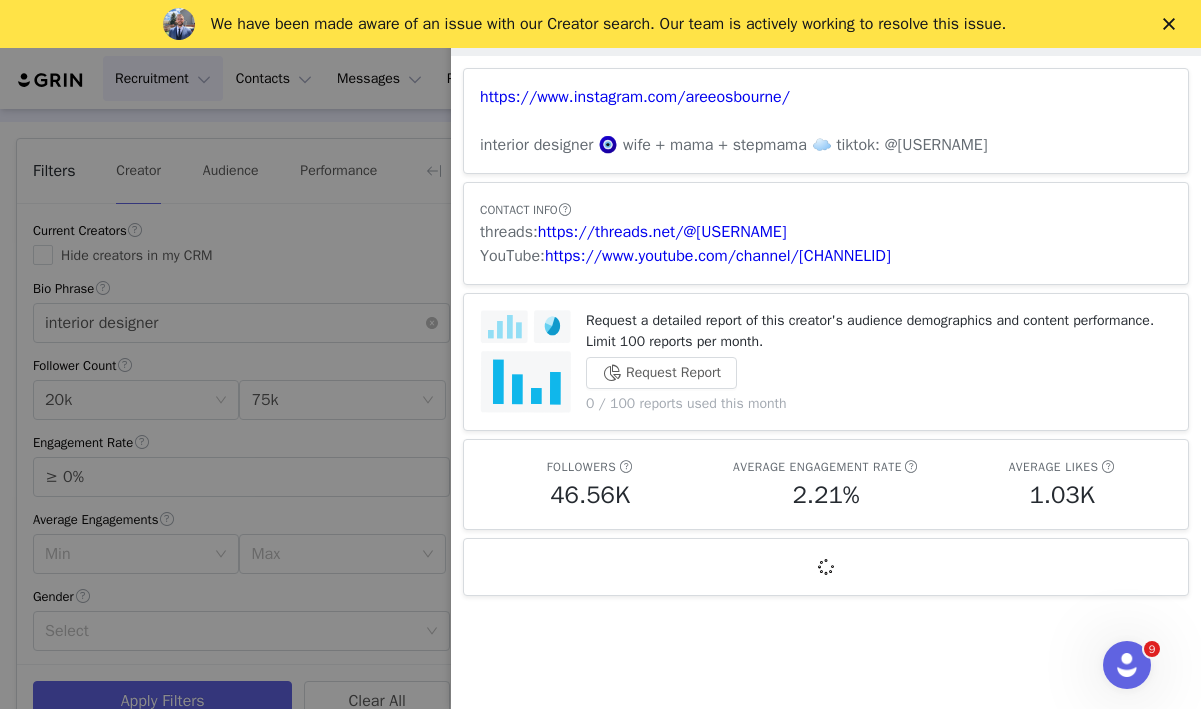 click at bounding box center [600, 354] 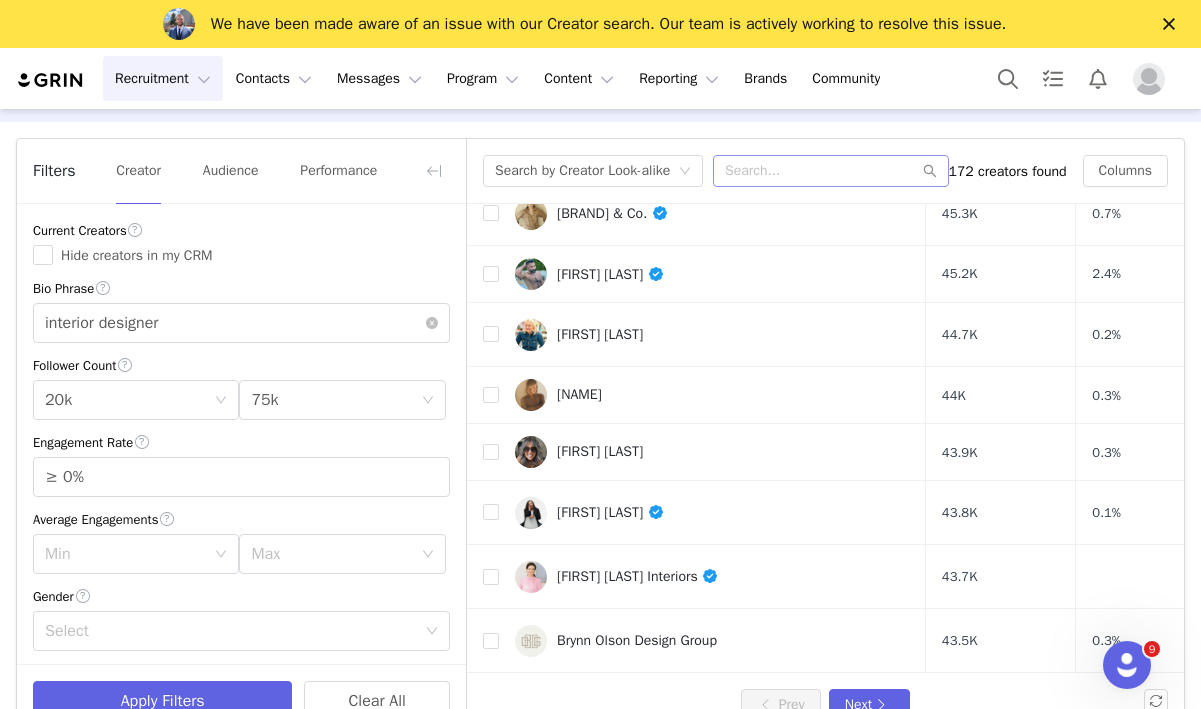 scroll, scrollTop: 842, scrollLeft: 0, axis: vertical 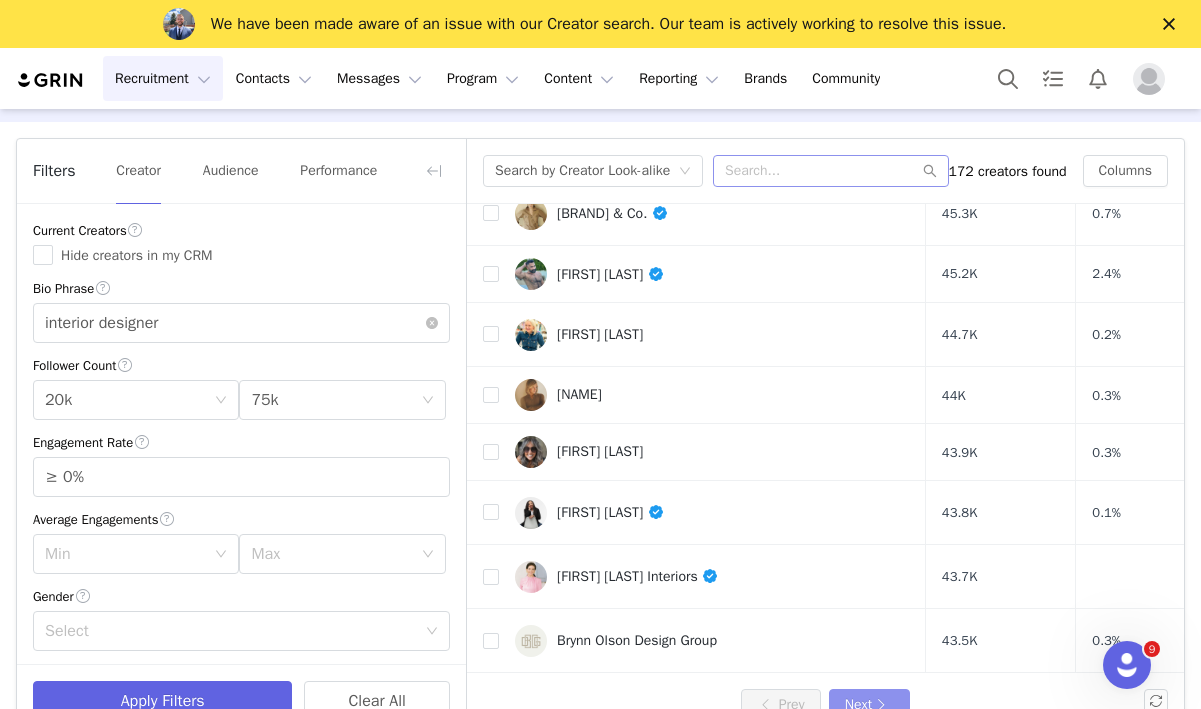 click on "Next" at bounding box center (869, 705) 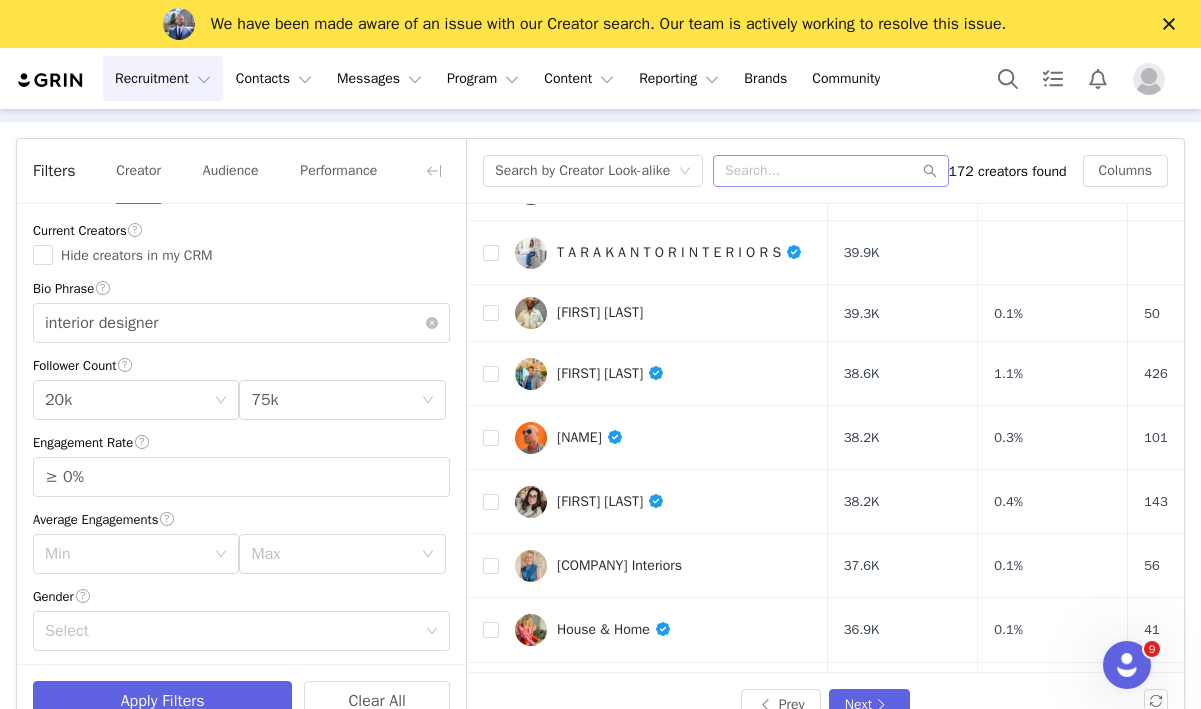 scroll, scrollTop: 852, scrollLeft: 0, axis: vertical 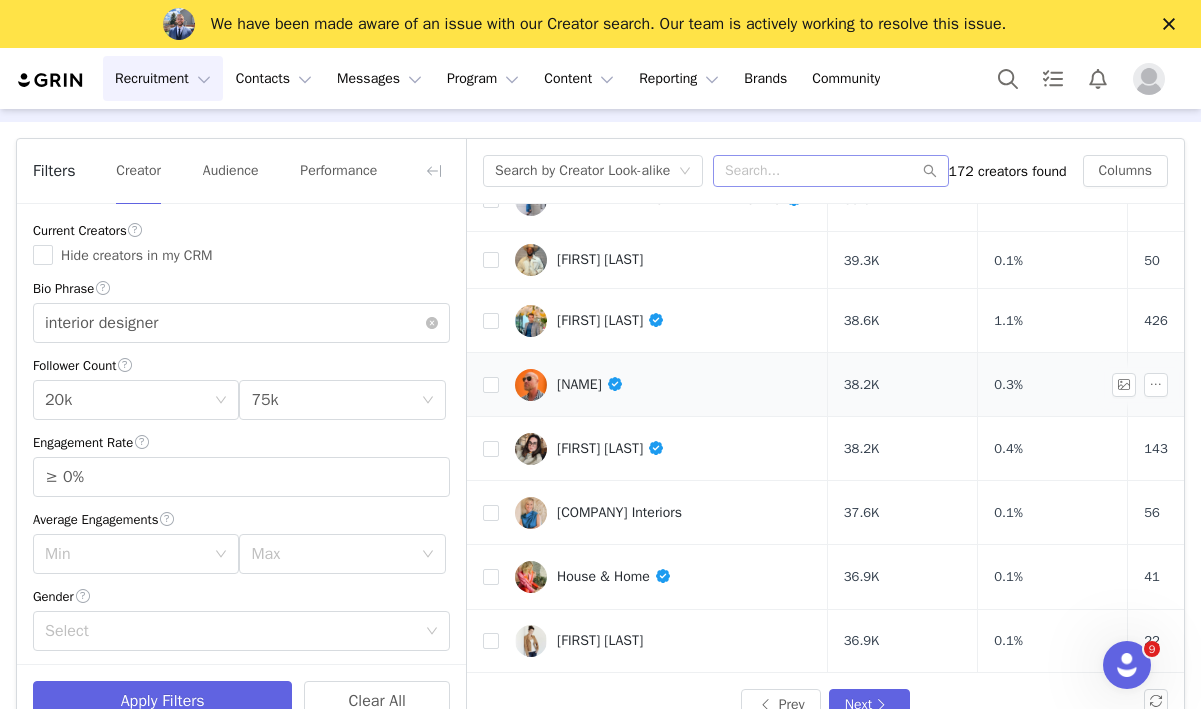click on "[NAME]" at bounding box center (590, 384) 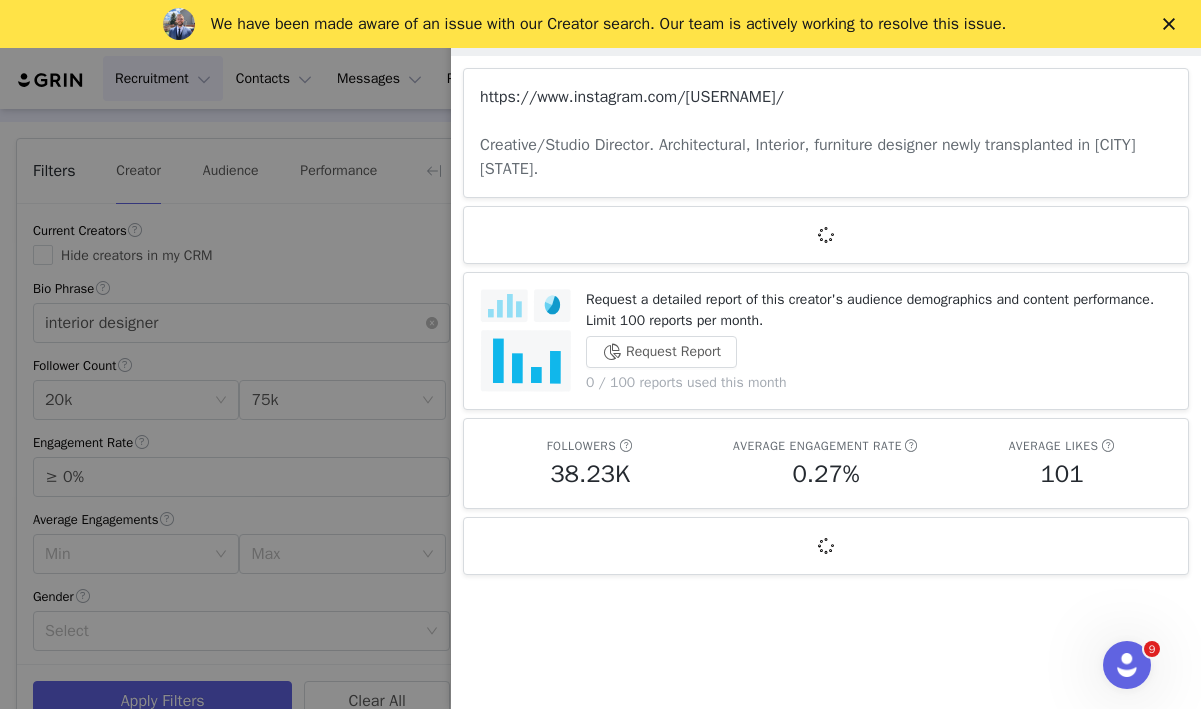 click on "https://www.instagram.com/[USERNAME]/" at bounding box center [632, 97] 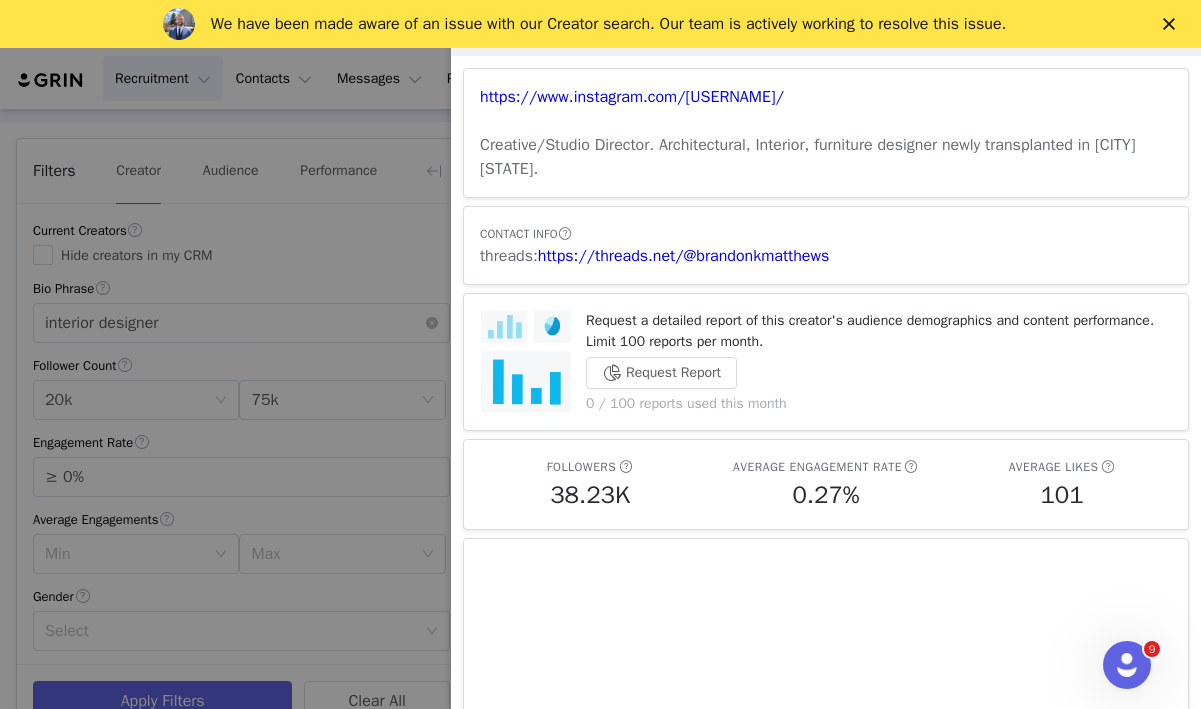 click at bounding box center (600, 354) 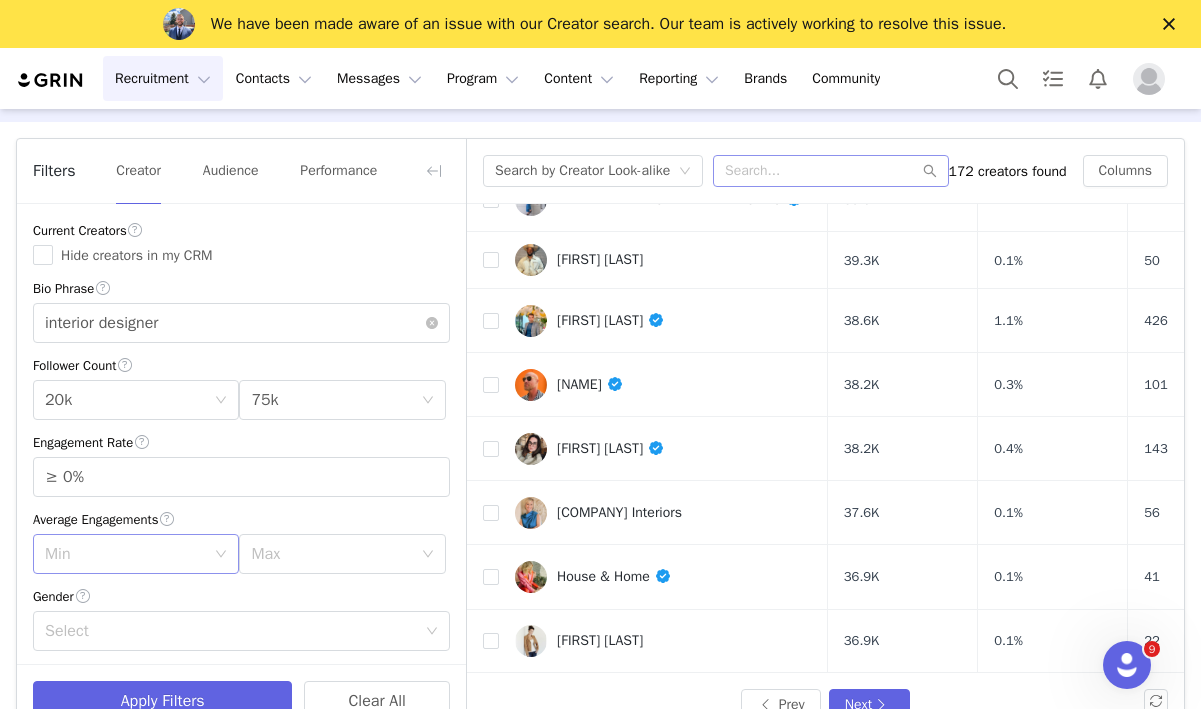 scroll, scrollTop: 15, scrollLeft: 0, axis: vertical 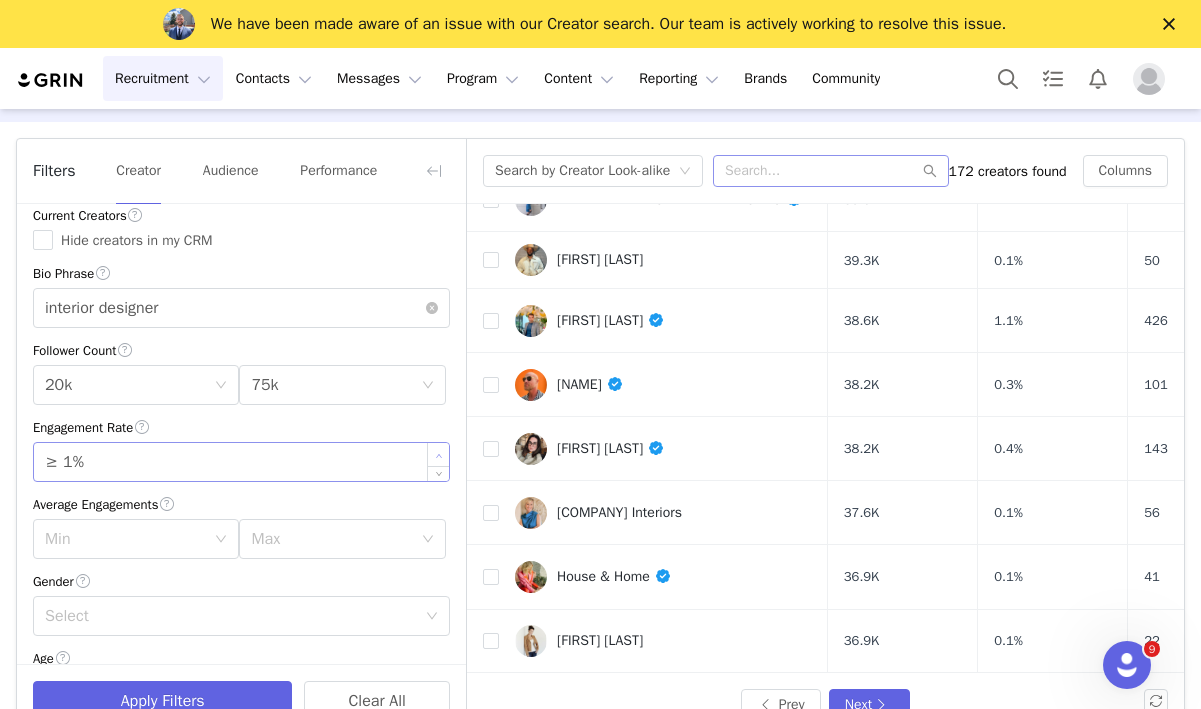 click 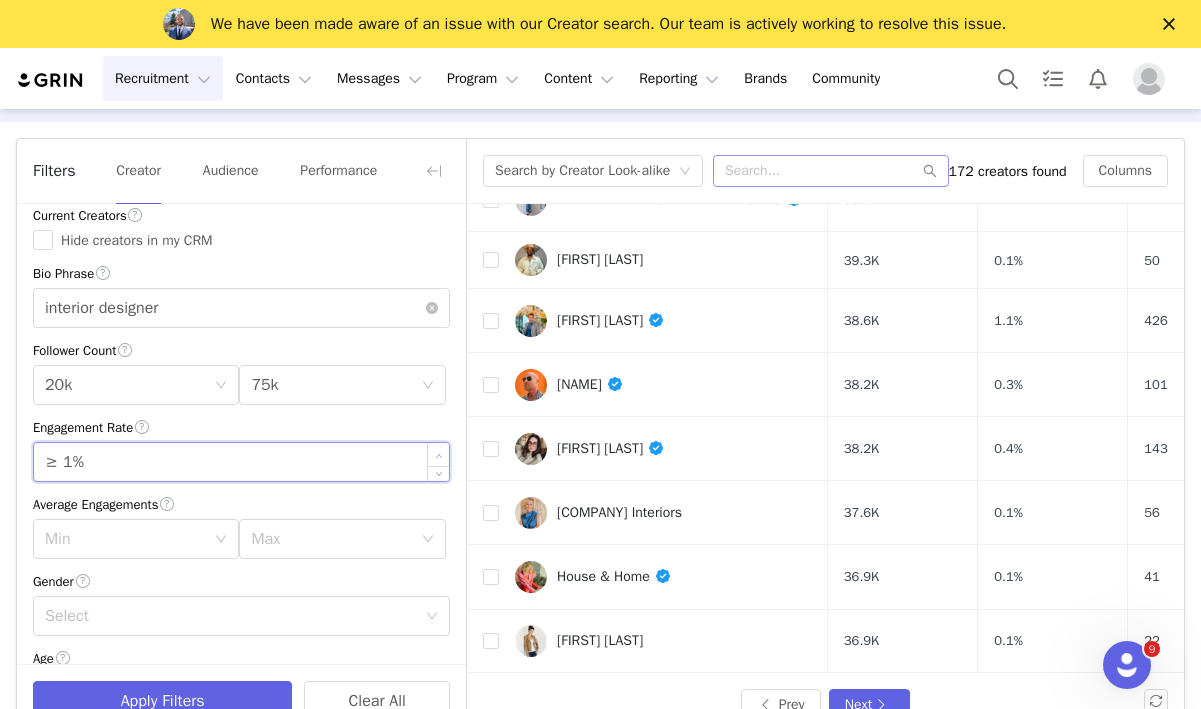 type on "≥ 2%" 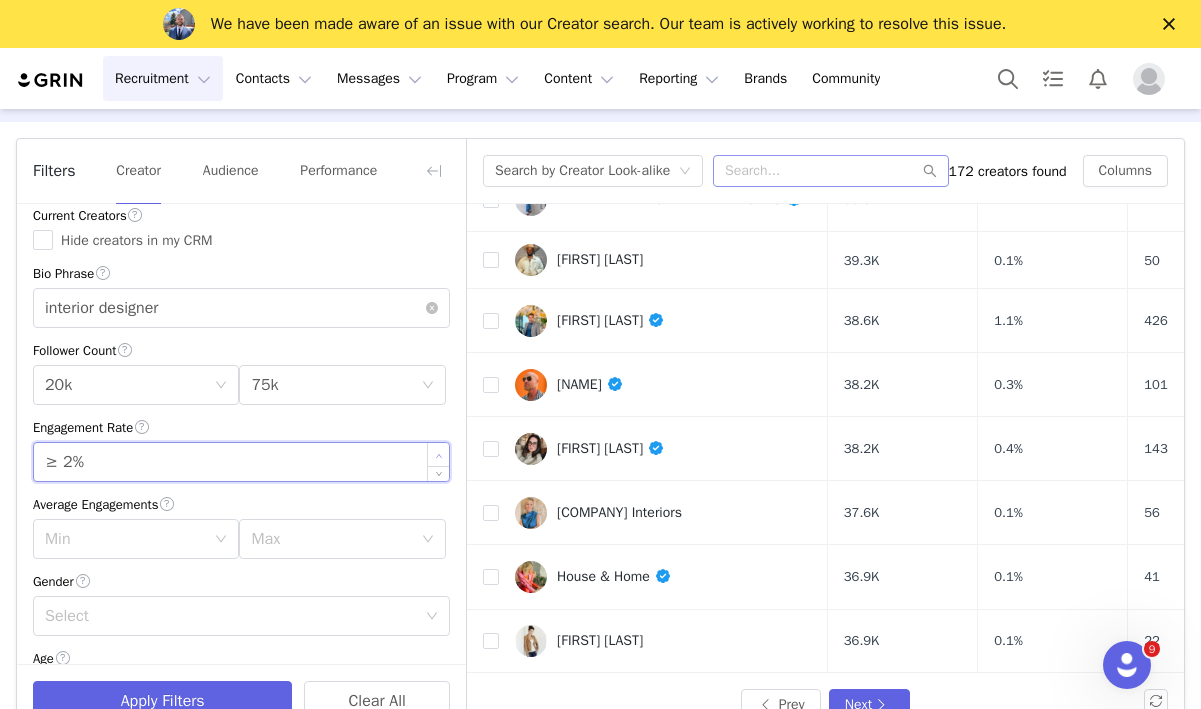 click 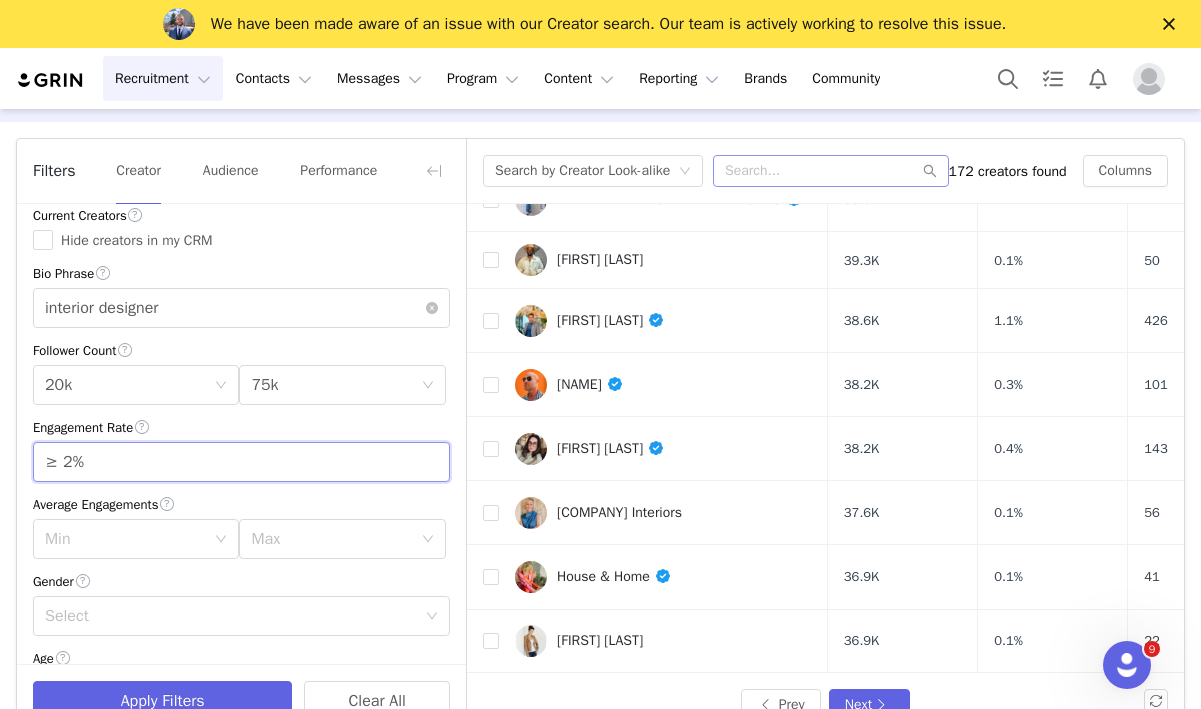 click on "Average Engagements" at bounding box center [241, 504] 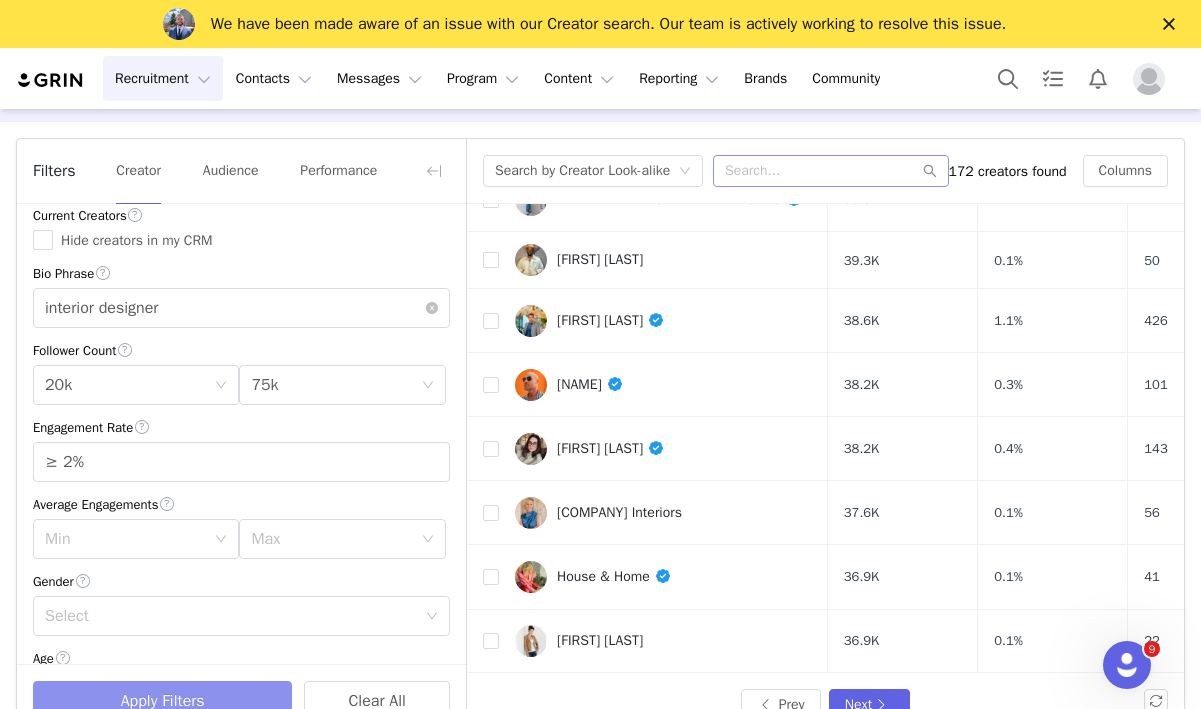 click on "Apply Filters" at bounding box center (162, 701) 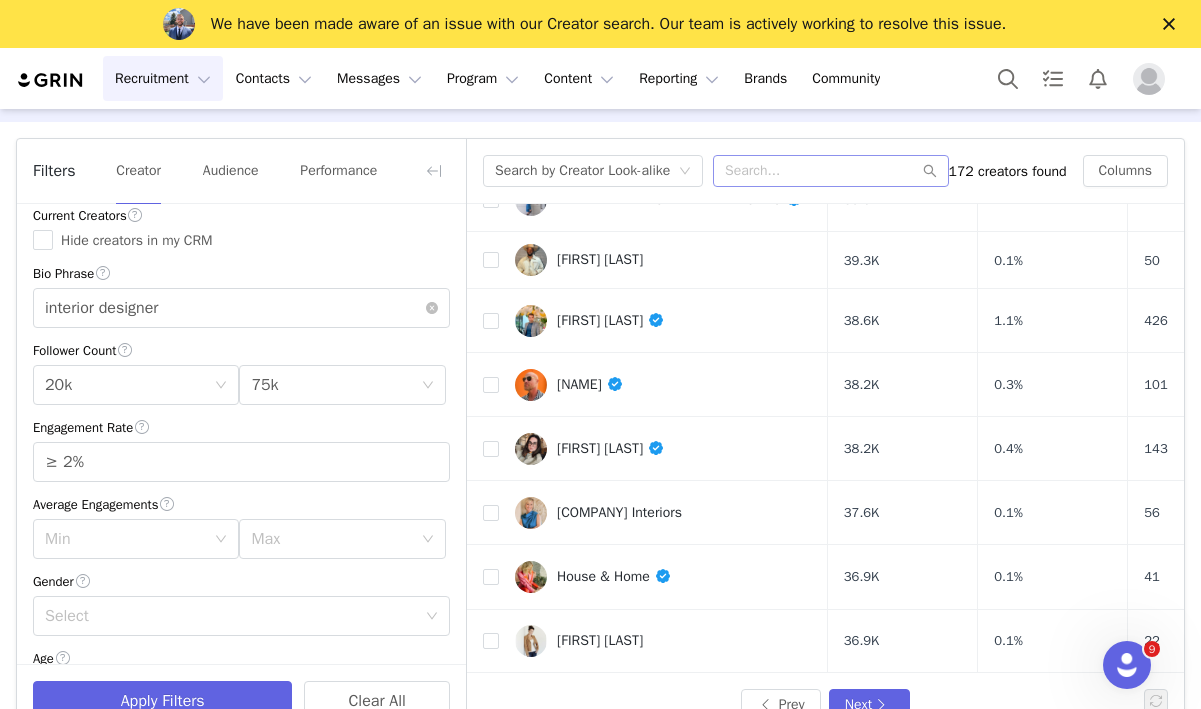 scroll, scrollTop: 0, scrollLeft: 0, axis: both 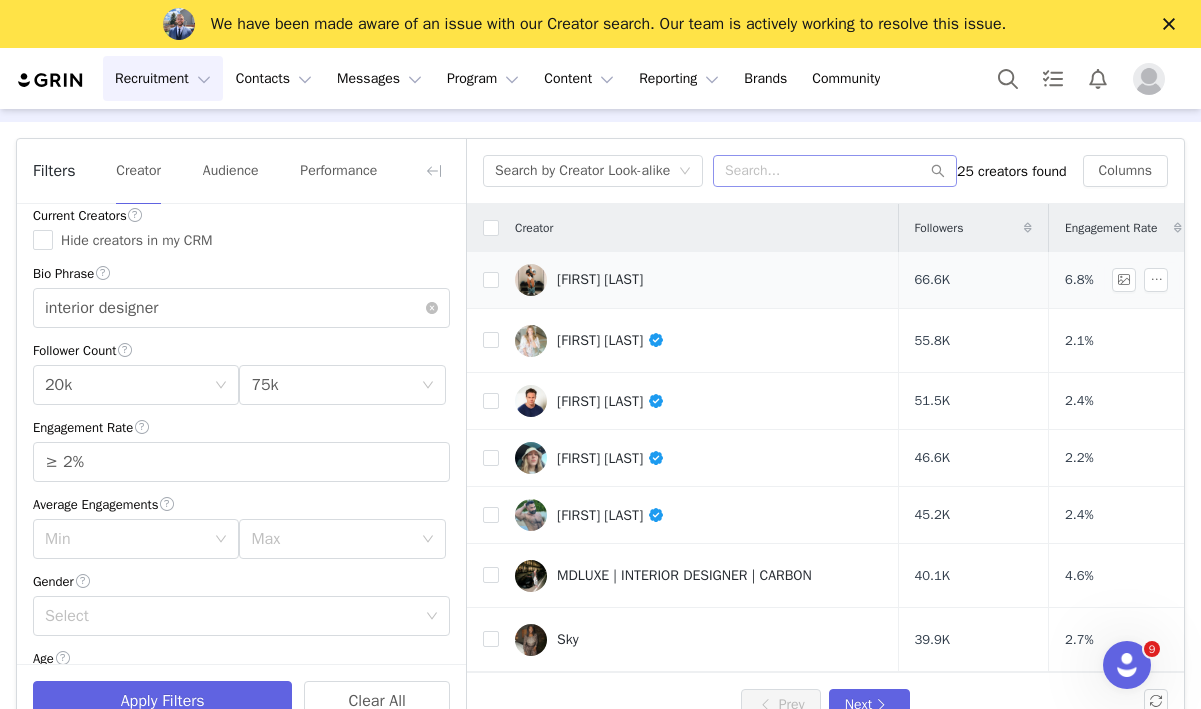 click on "[FIRST] [LAST]" at bounding box center [699, 280] 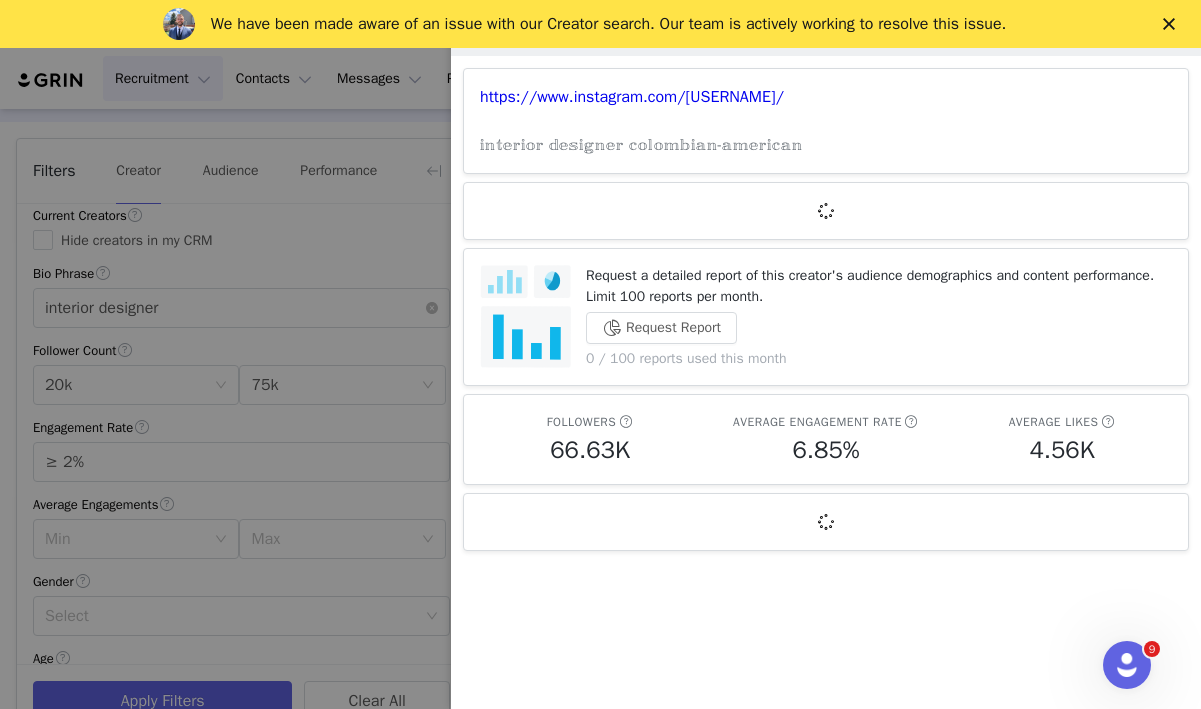 click at bounding box center [600, 354] 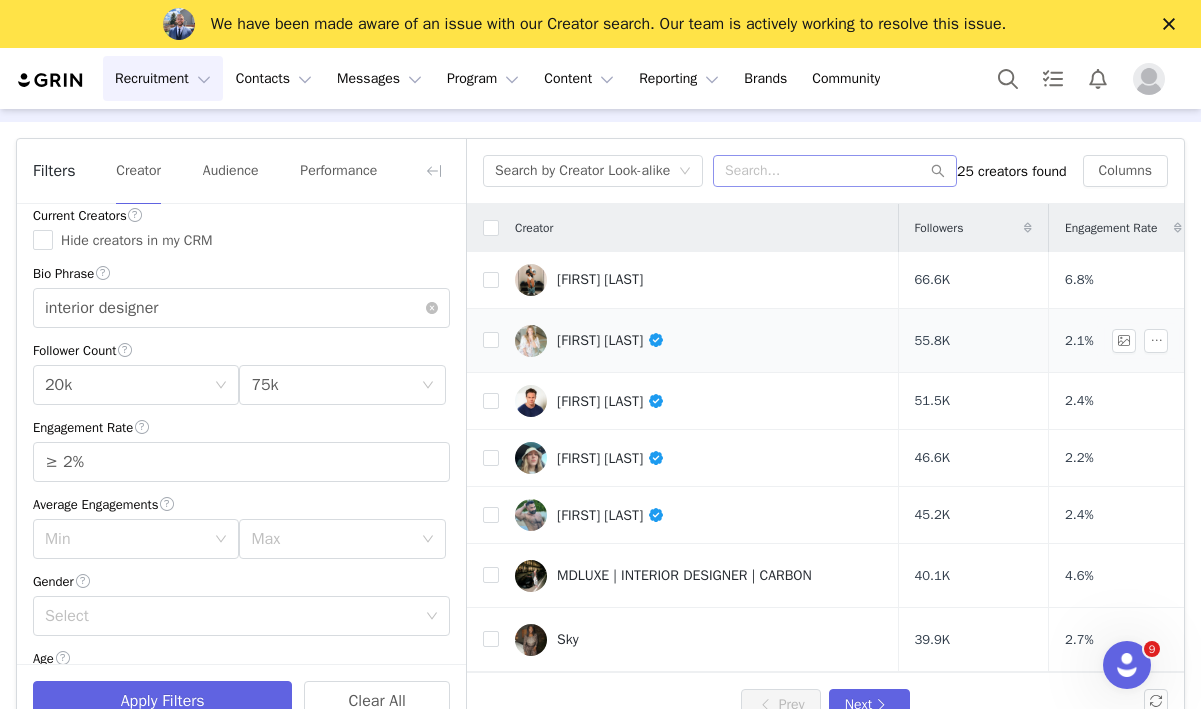 click on "[FIRST] [LAST]" at bounding box center (611, 340) 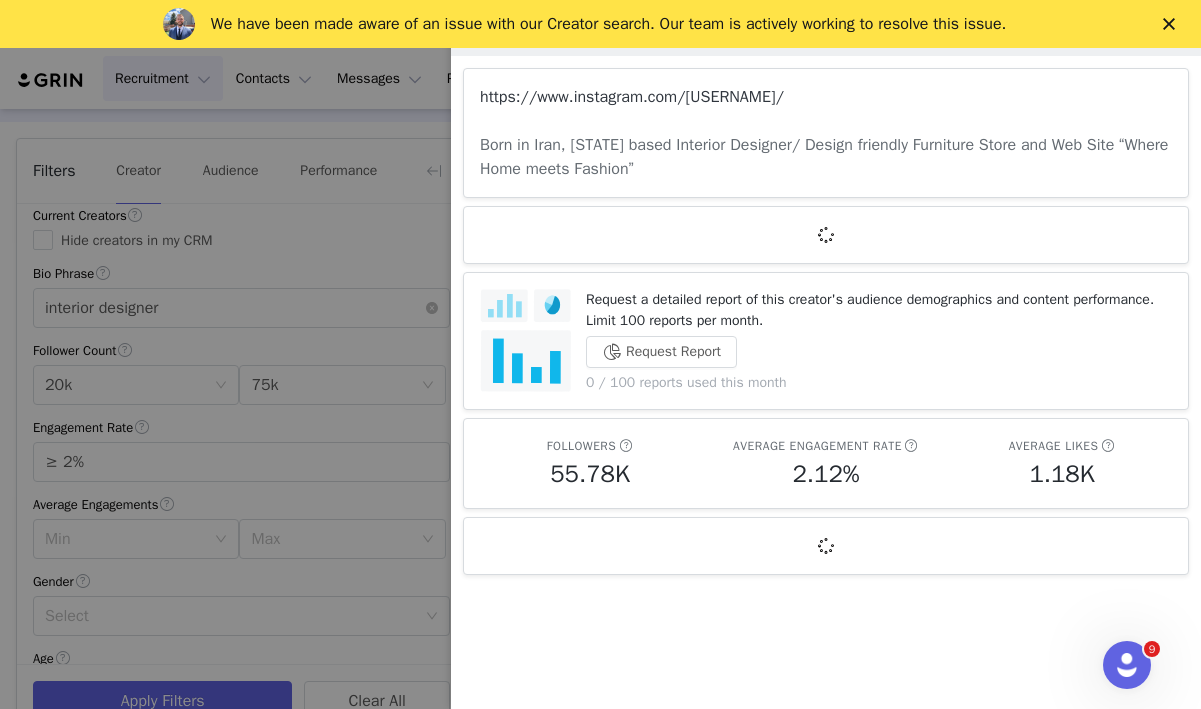 click on "https://www.instagram.com/[USERNAME]/" at bounding box center [632, 97] 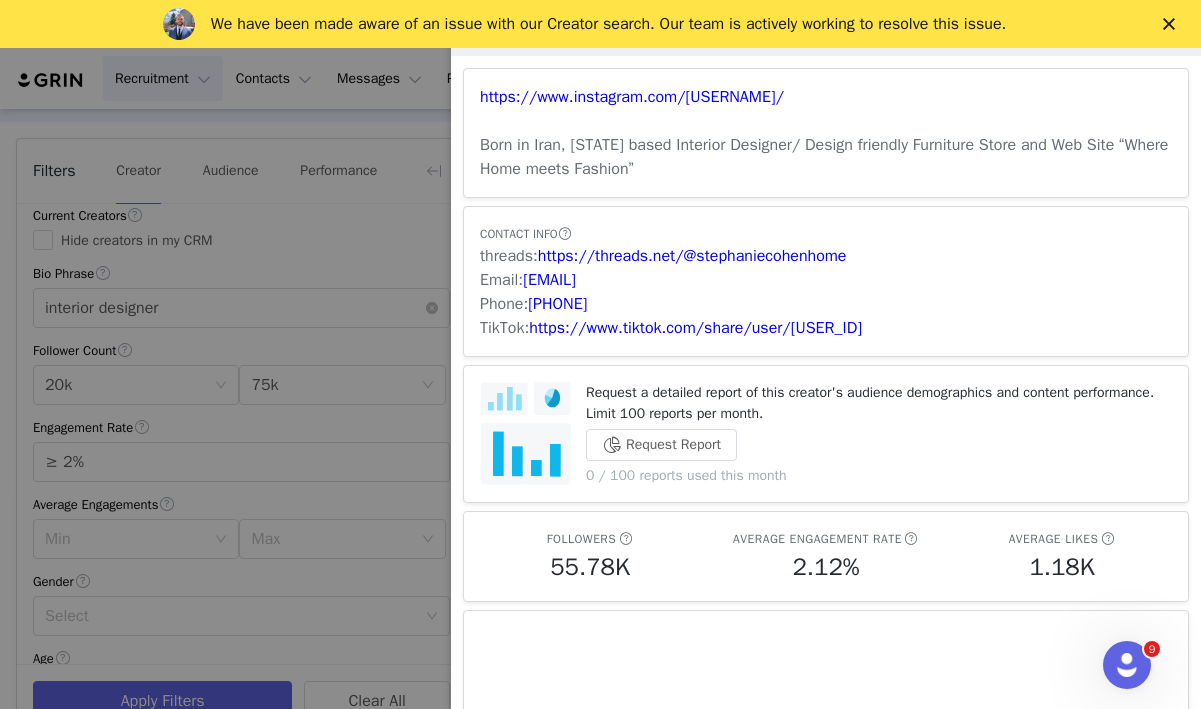 click at bounding box center (600, 354) 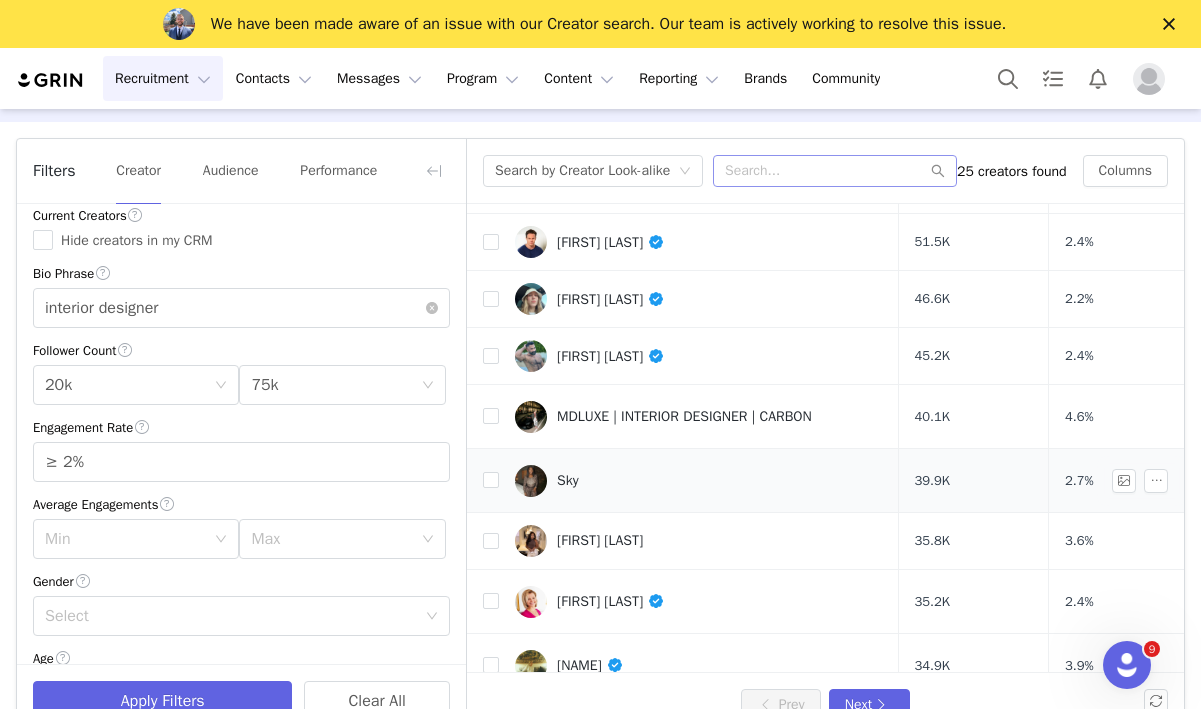 scroll, scrollTop: 163, scrollLeft: 0, axis: vertical 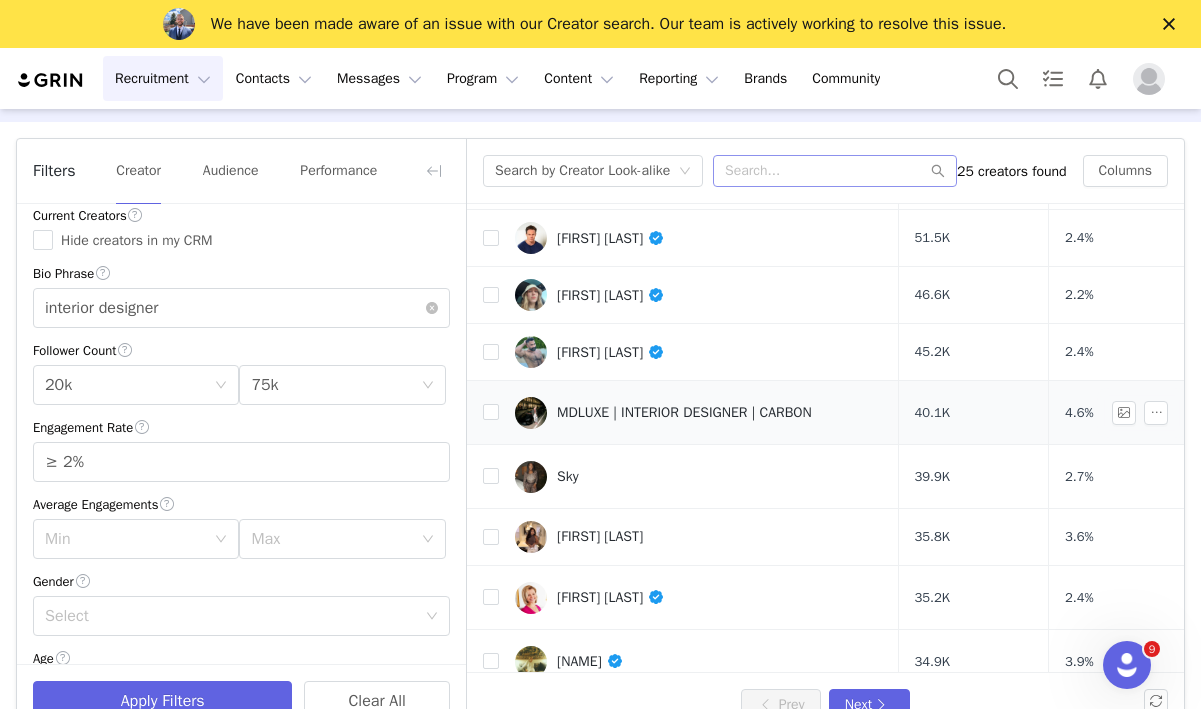 click on "MDLUXE | INTERIOR DESIGNER | CARBON" at bounding box center (684, 413) 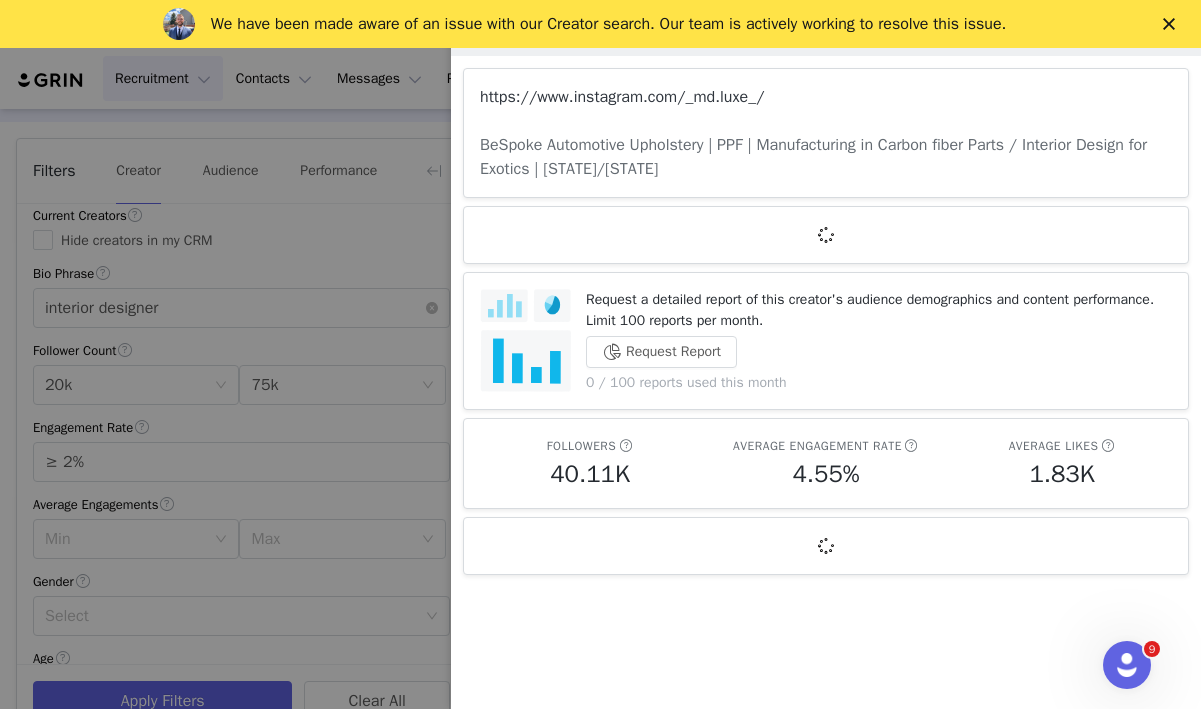 click on "https://www.instagram.com/_md.luxe_/" at bounding box center [622, 97] 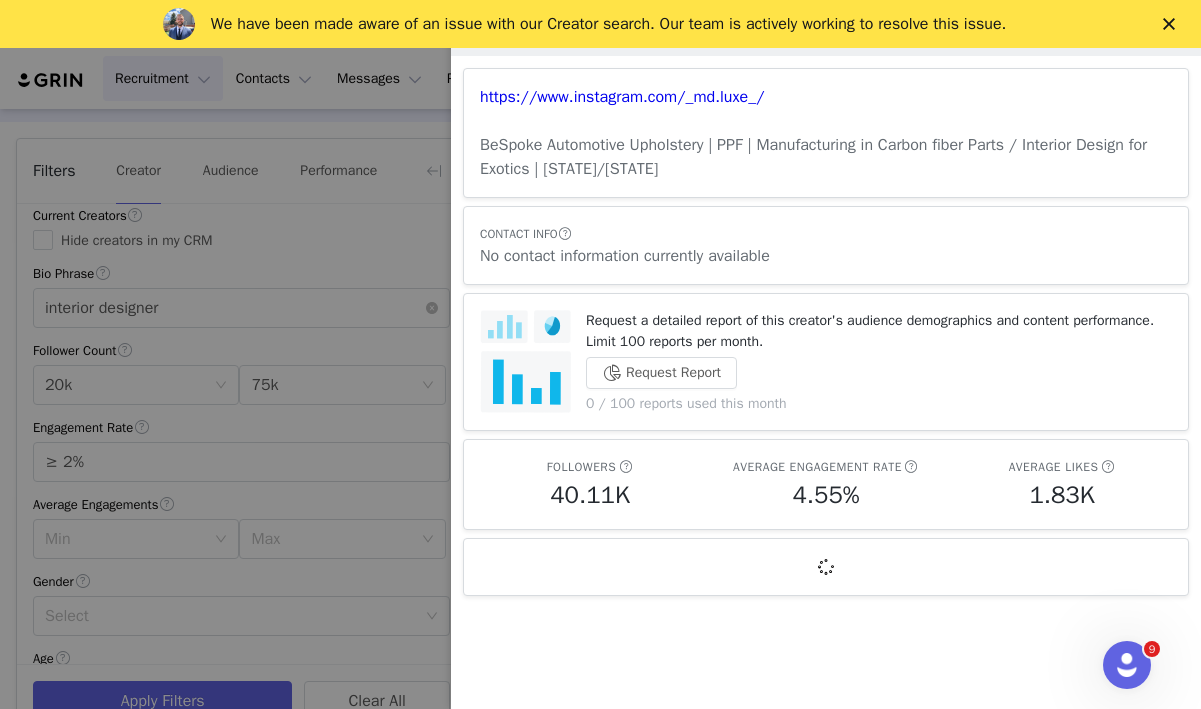 click at bounding box center (600, 354) 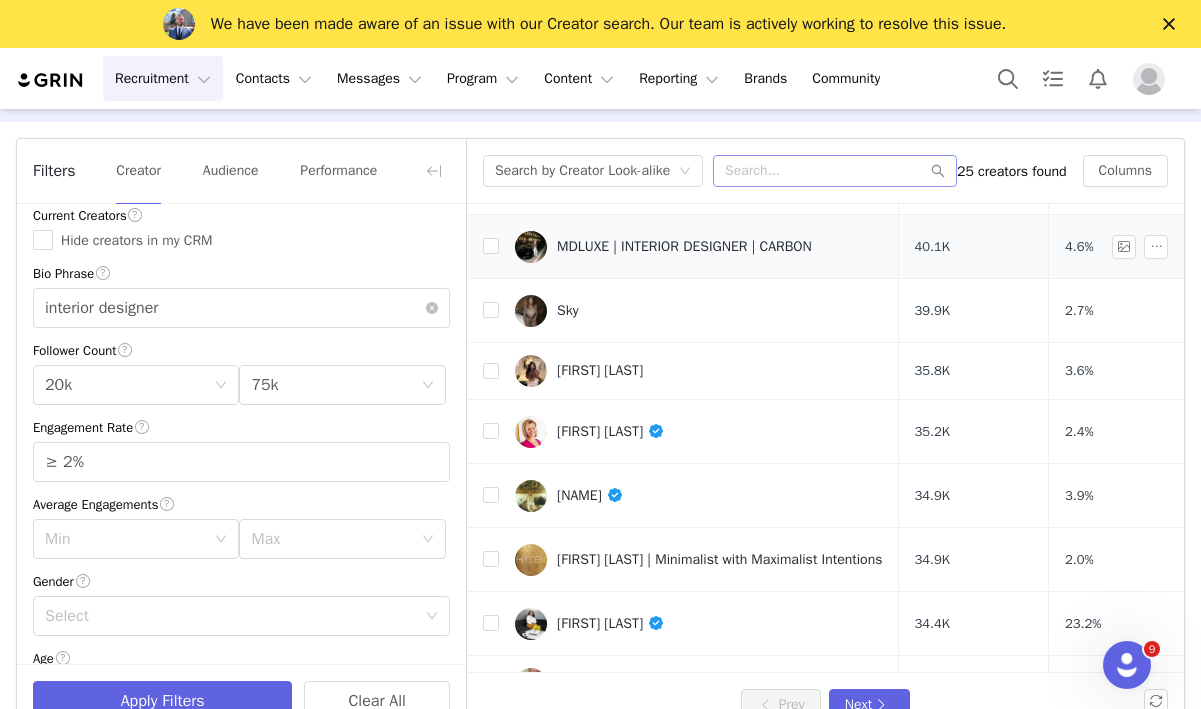 scroll, scrollTop: 342, scrollLeft: 0, axis: vertical 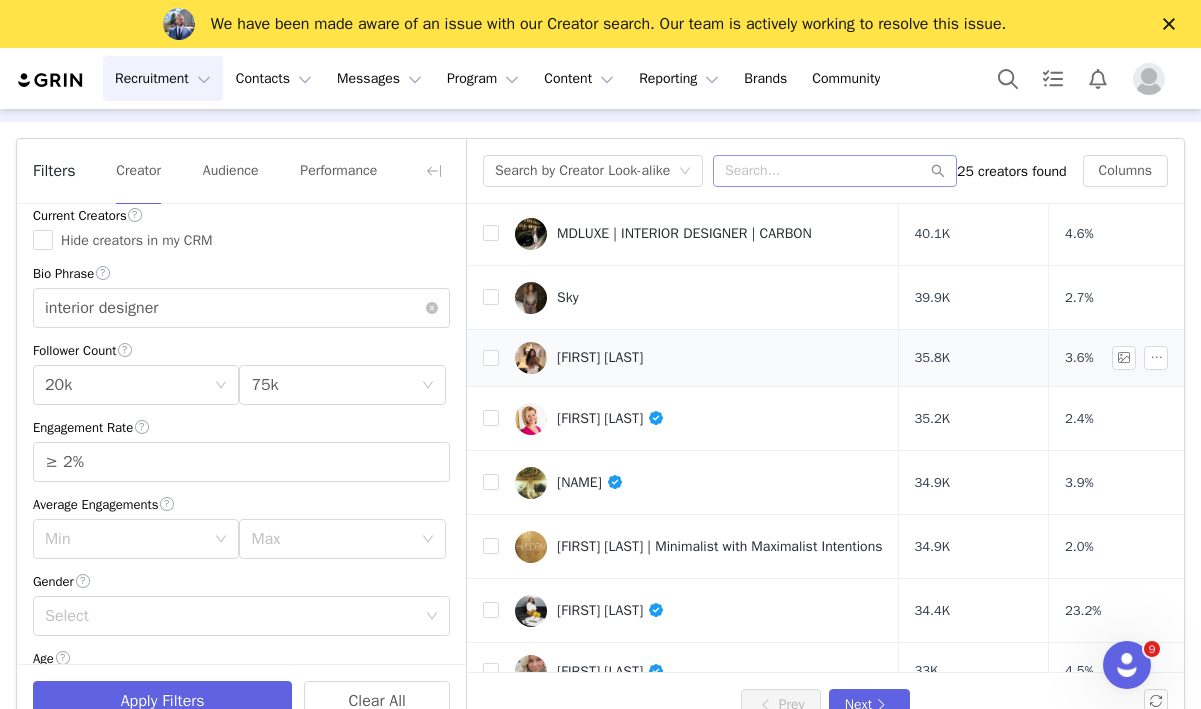 click on "[FIRST] [LAST]" at bounding box center [600, 358] 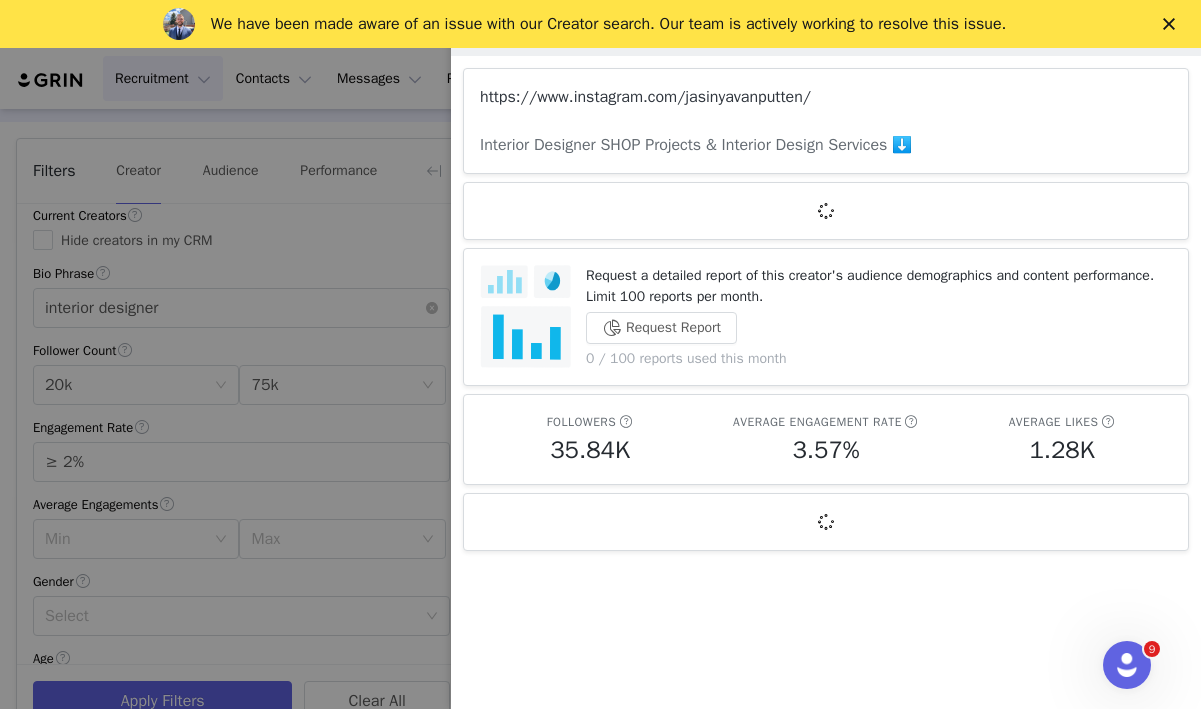 click on "https://www.instagram.com/jasinyavanputten/" at bounding box center [645, 97] 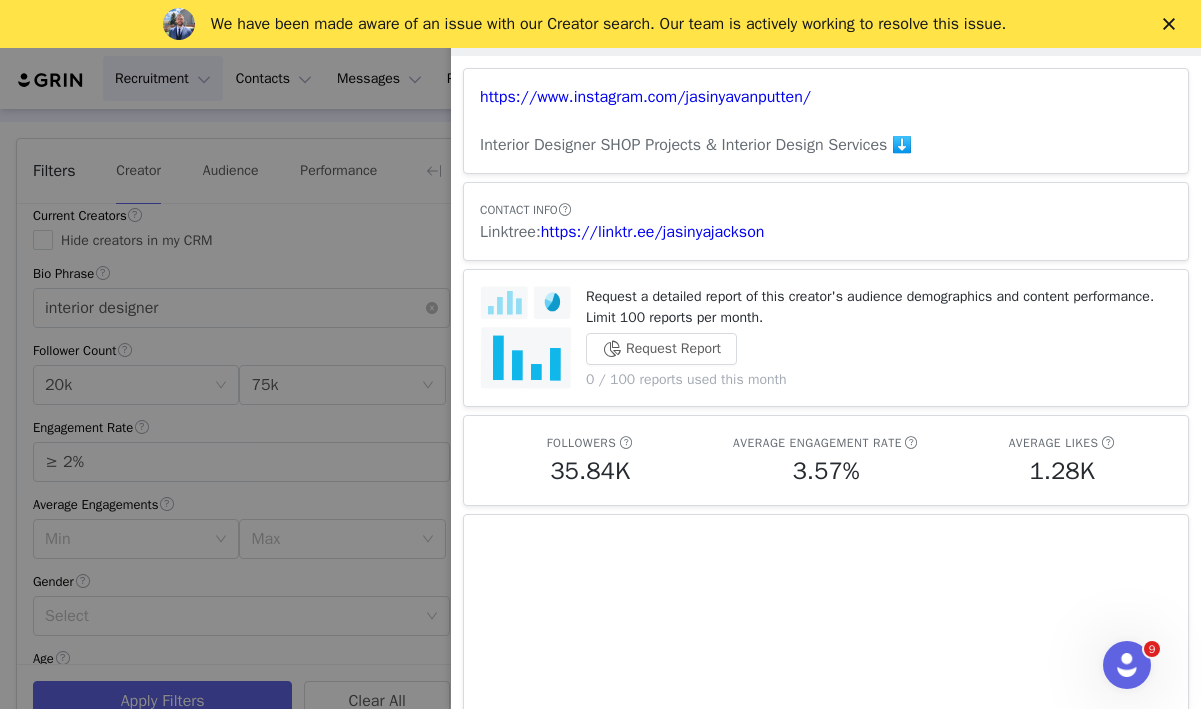click at bounding box center (600, 354) 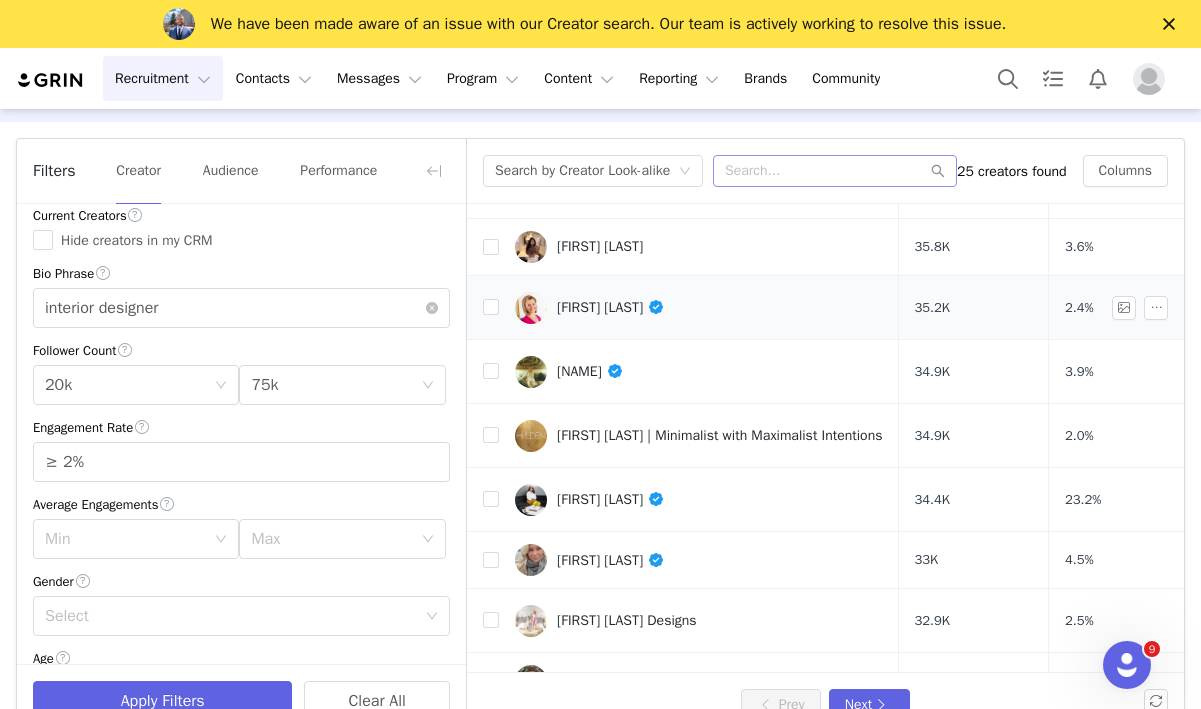scroll, scrollTop: 467, scrollLeft: 0, axis: vertical 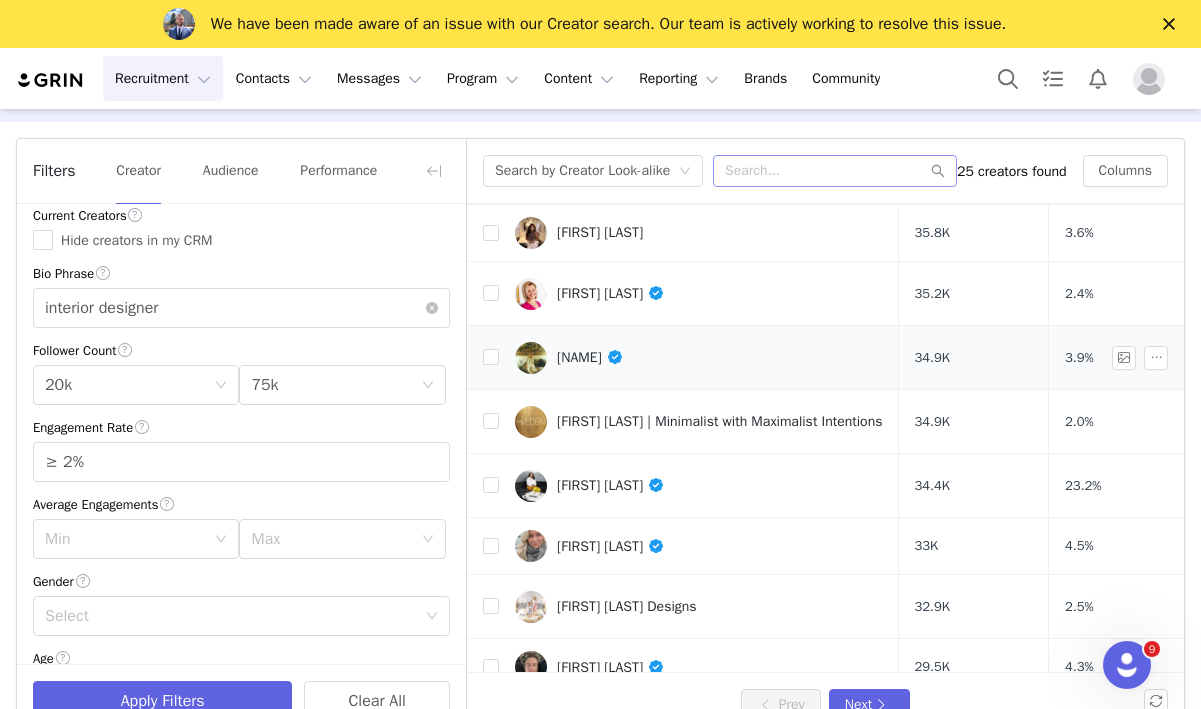 click on "[NAME]" at bounding box center (699, 358) 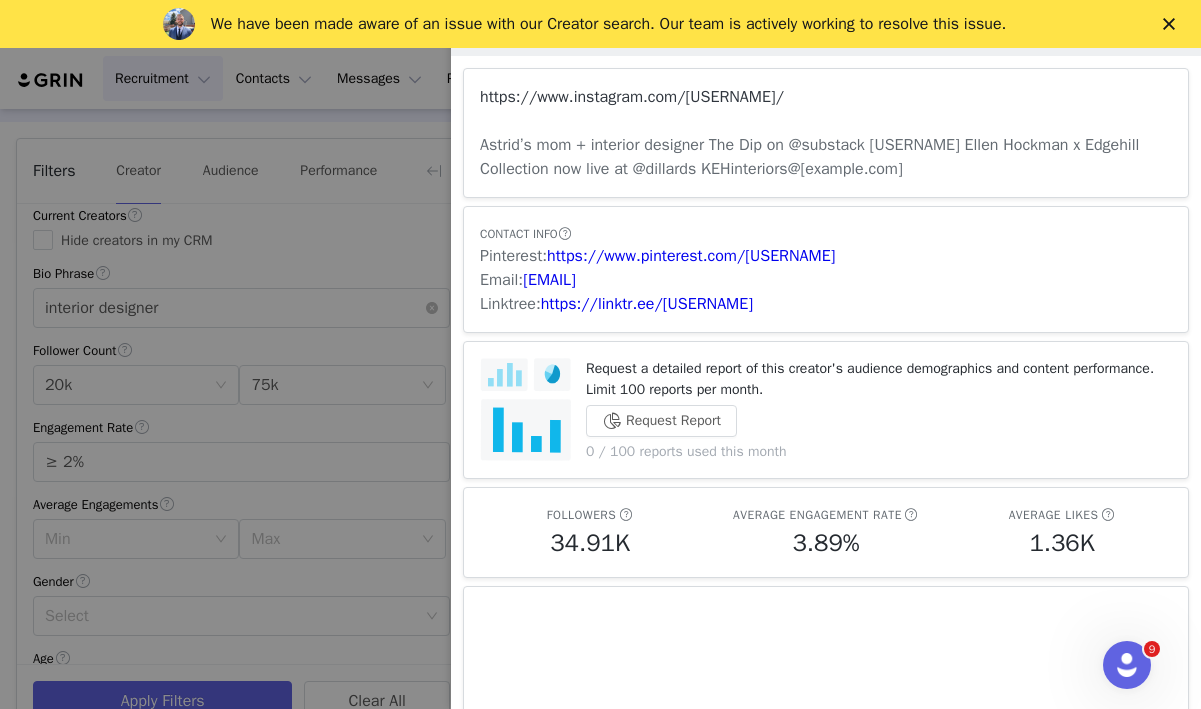 click on "https://www.instagram.com/[USERNAME]/" at bounding box center [632, 97] 